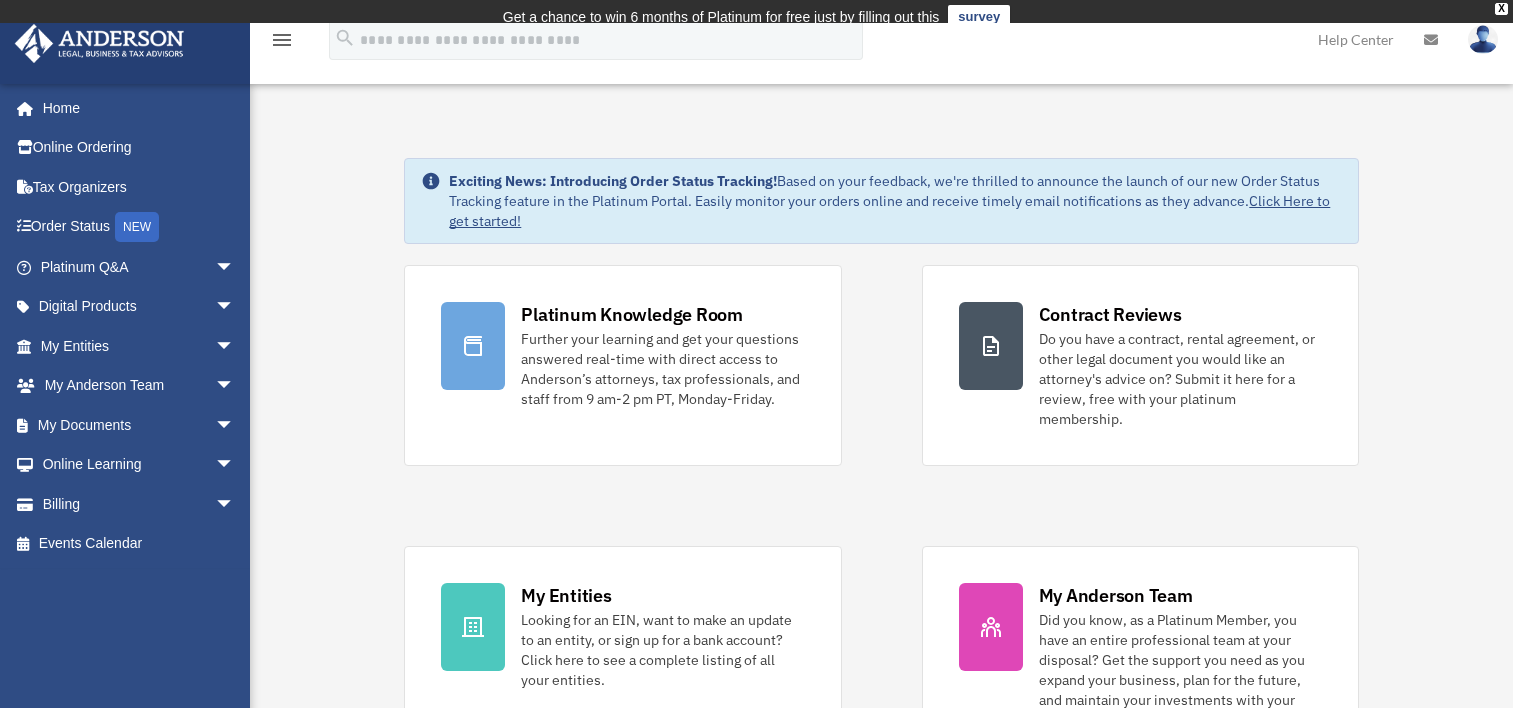 scroll, scrollTop: 0, scrollLeft: 0, axis: both 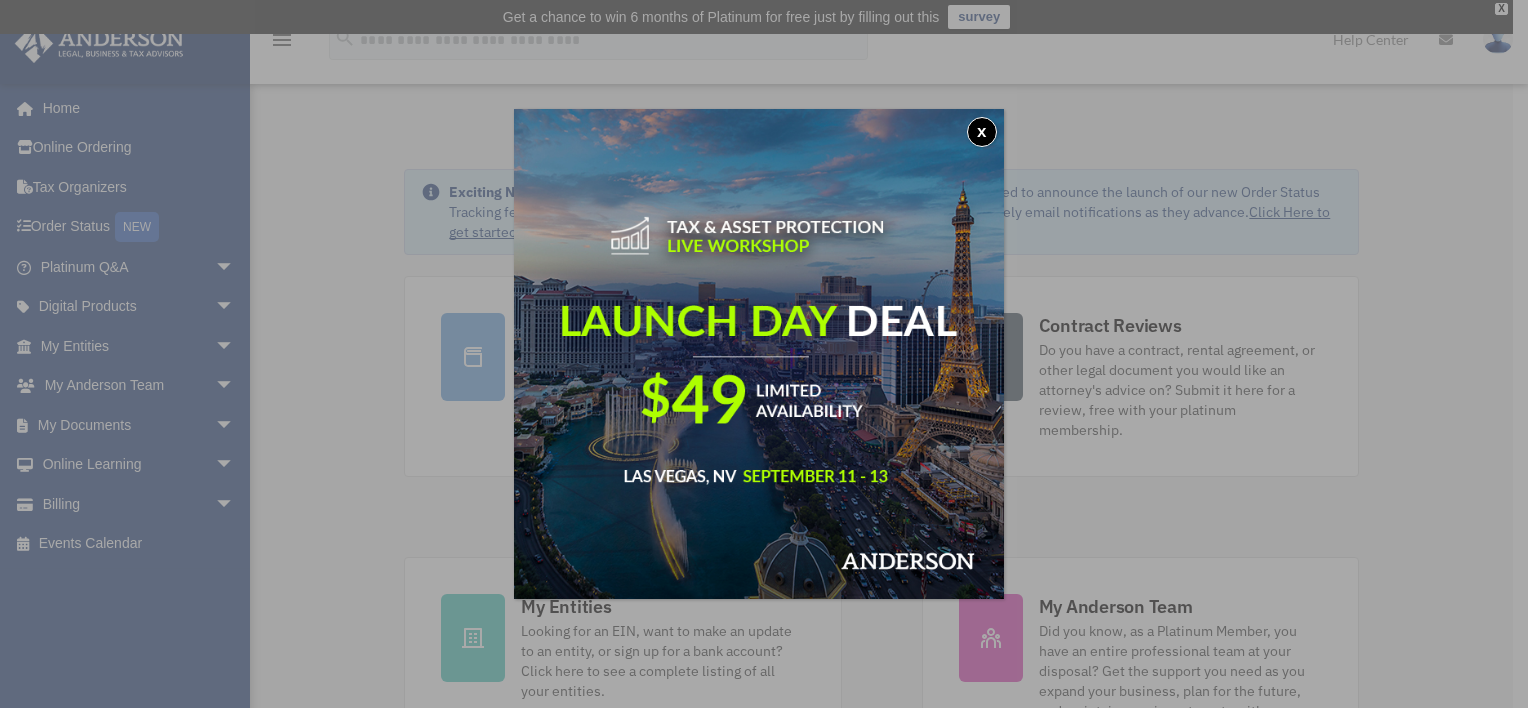 click on "x" at bounding box center (982, 132) 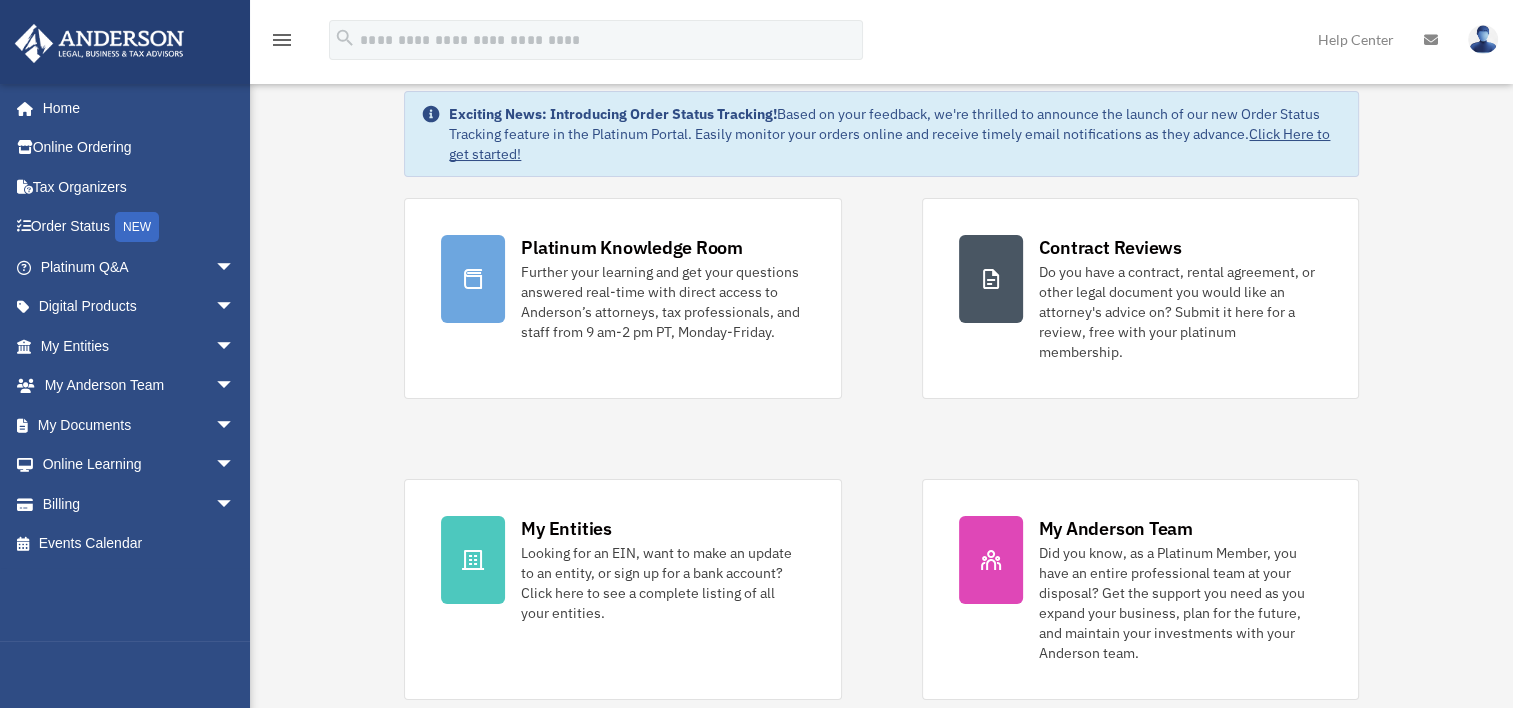 scroll, scrollTop: 80, scrollLeft: 0, axis: vertical 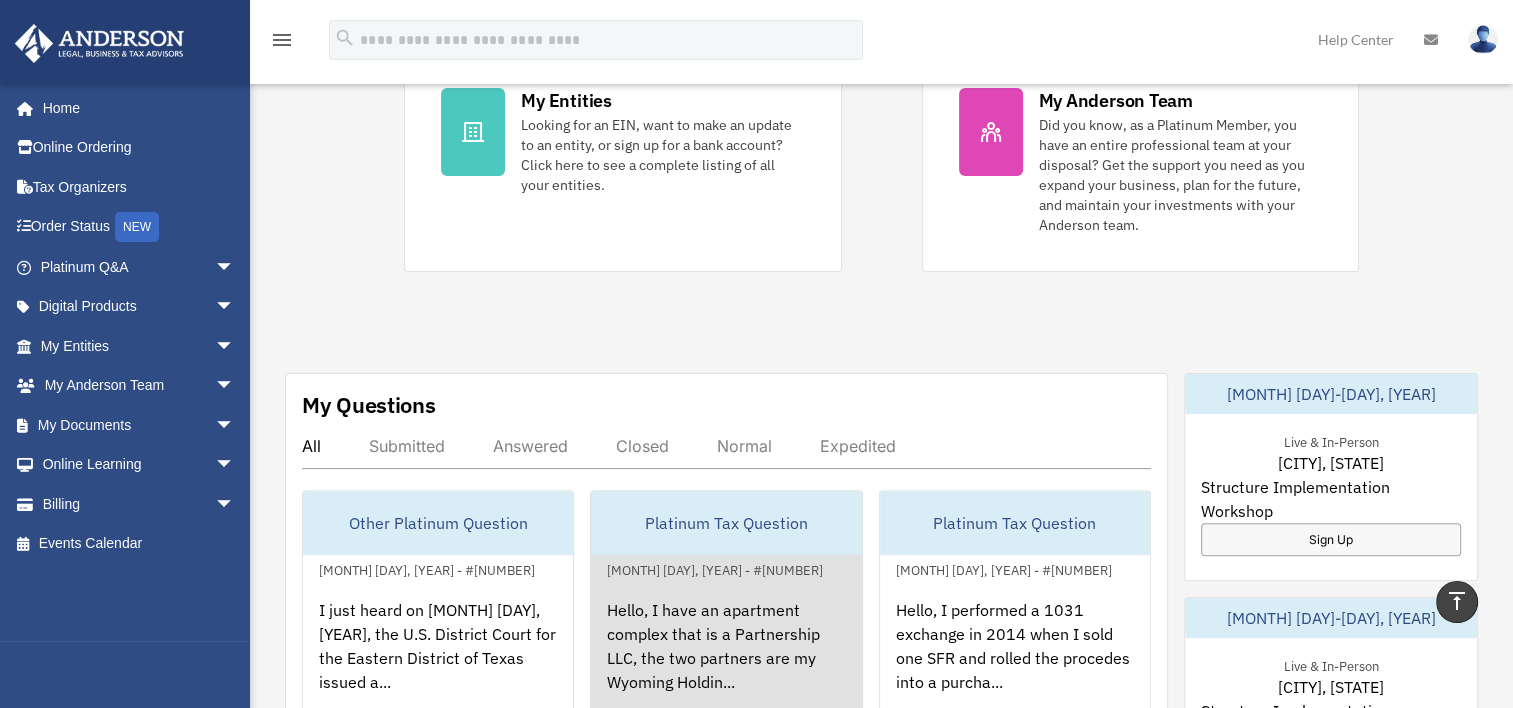 click on "Hello, I have an apartment complex that is a Partnership LLC, the two partners are my Wyoming Holdin..." at bounding box center (726, 660) 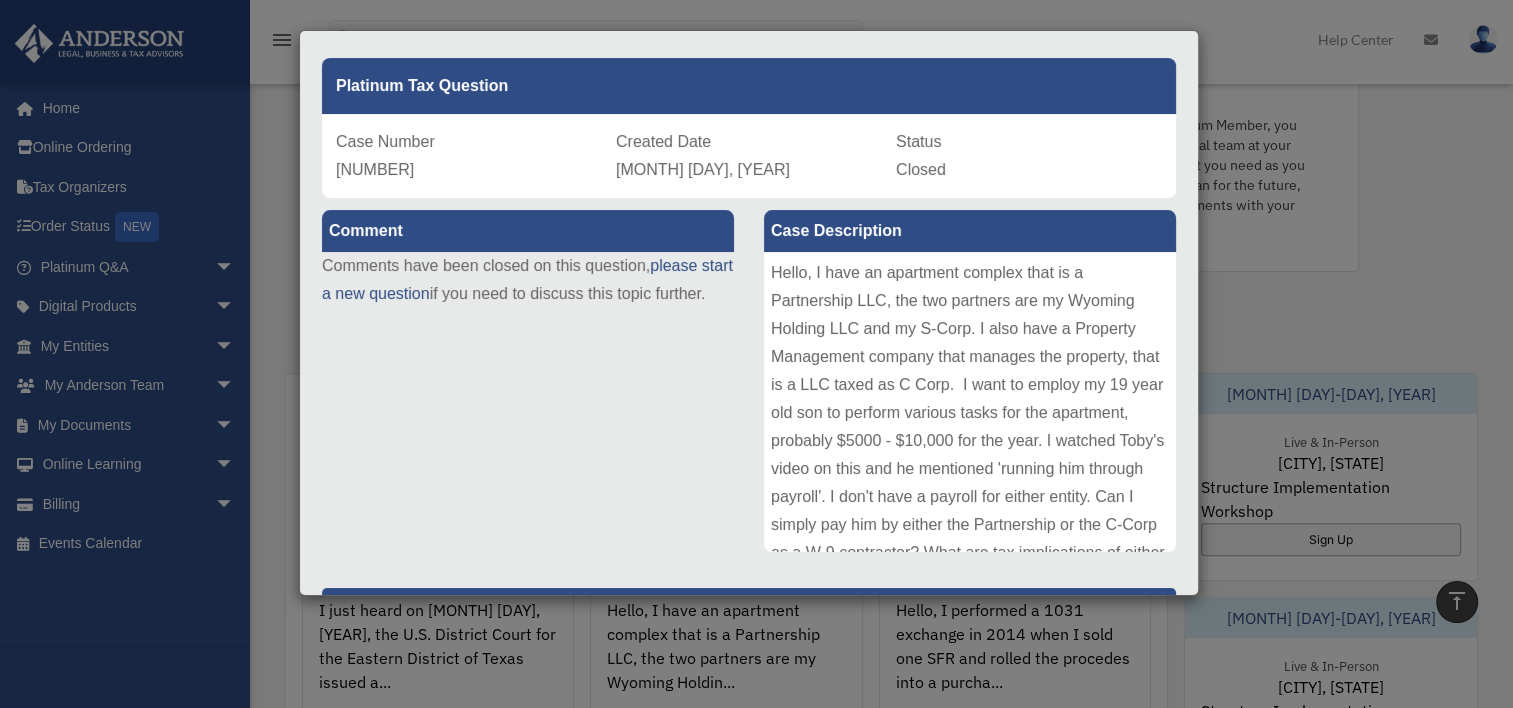 scroll, scrollTop: 77, scrollLeft: 0, axis: vertical 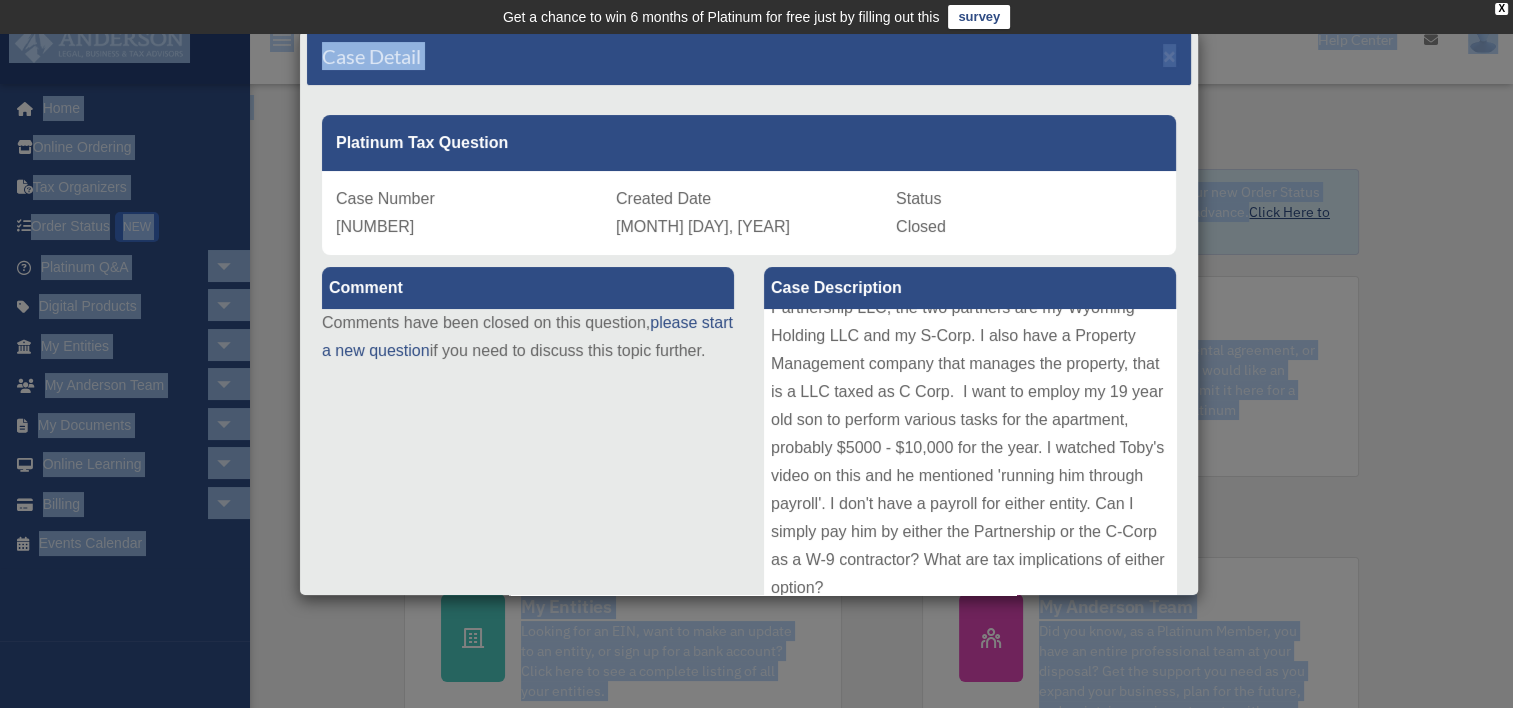 drag, startPoint x: 1256, startPoint y: 64, endPoint x: 1236, endPoint y: 10, distance: 57.58472 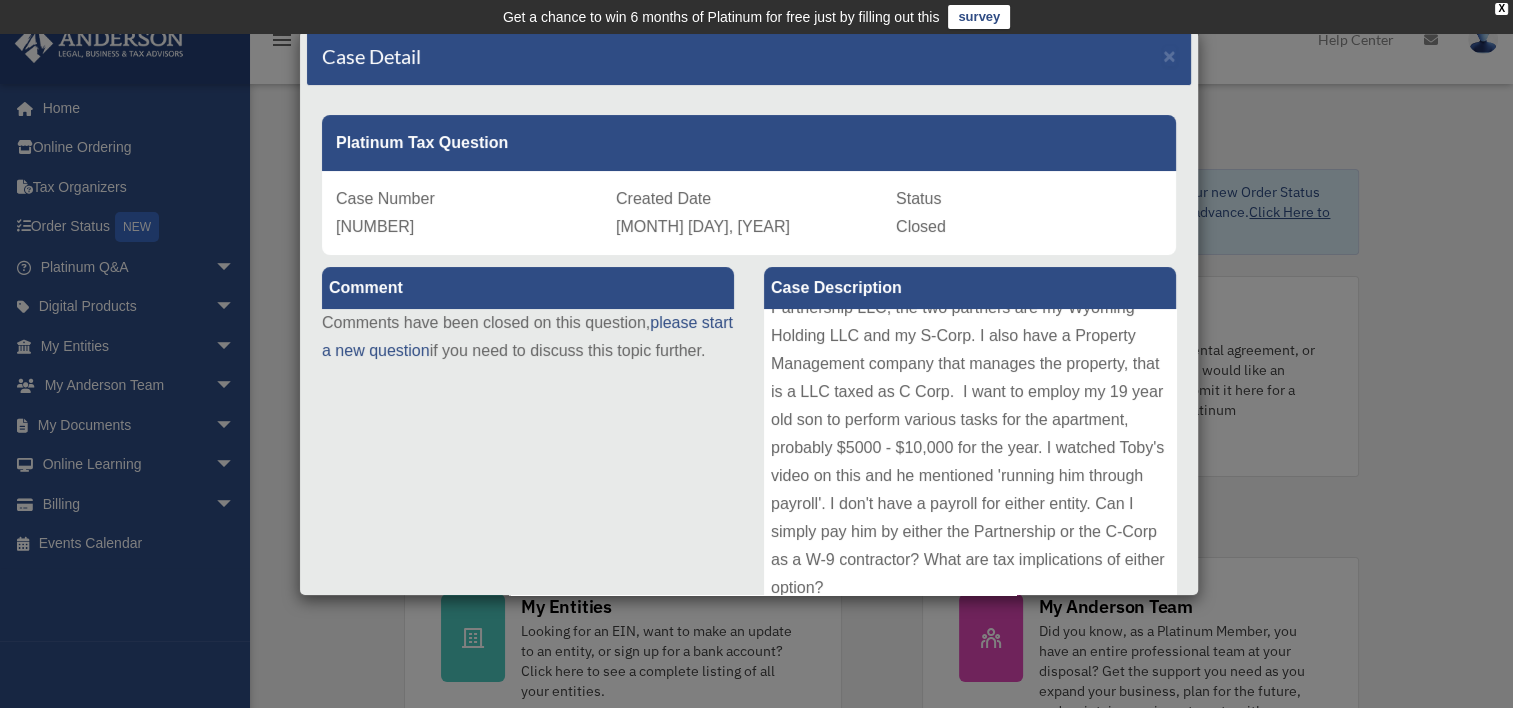 click on "Case Detail
×
Platinum Tax Question
Case Number
00612585
Created Date
April 25, 2024
Status
Closed   Comment     Comment" at bounding box center (756, 354) 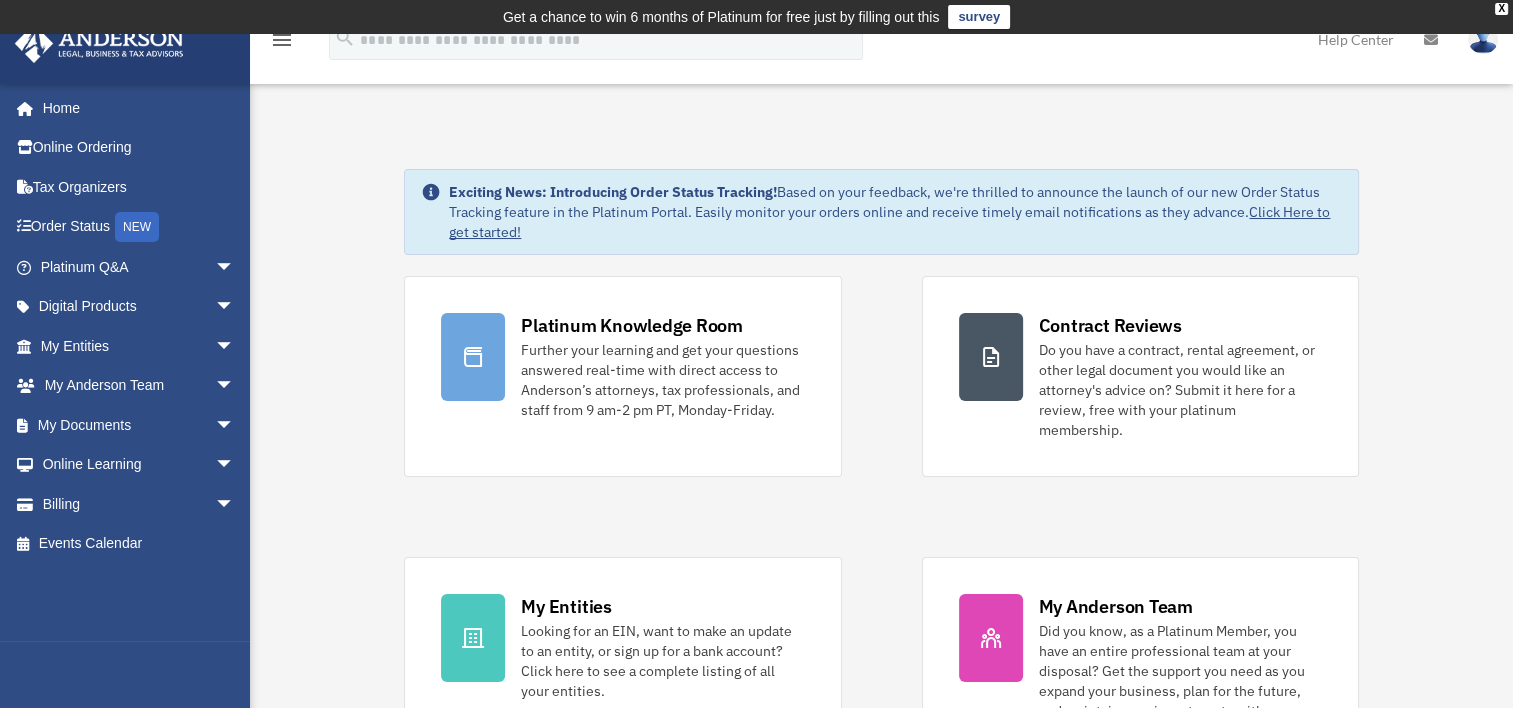 scroll, scrollTop: 734, scrollLeft: 0, axis: vertical 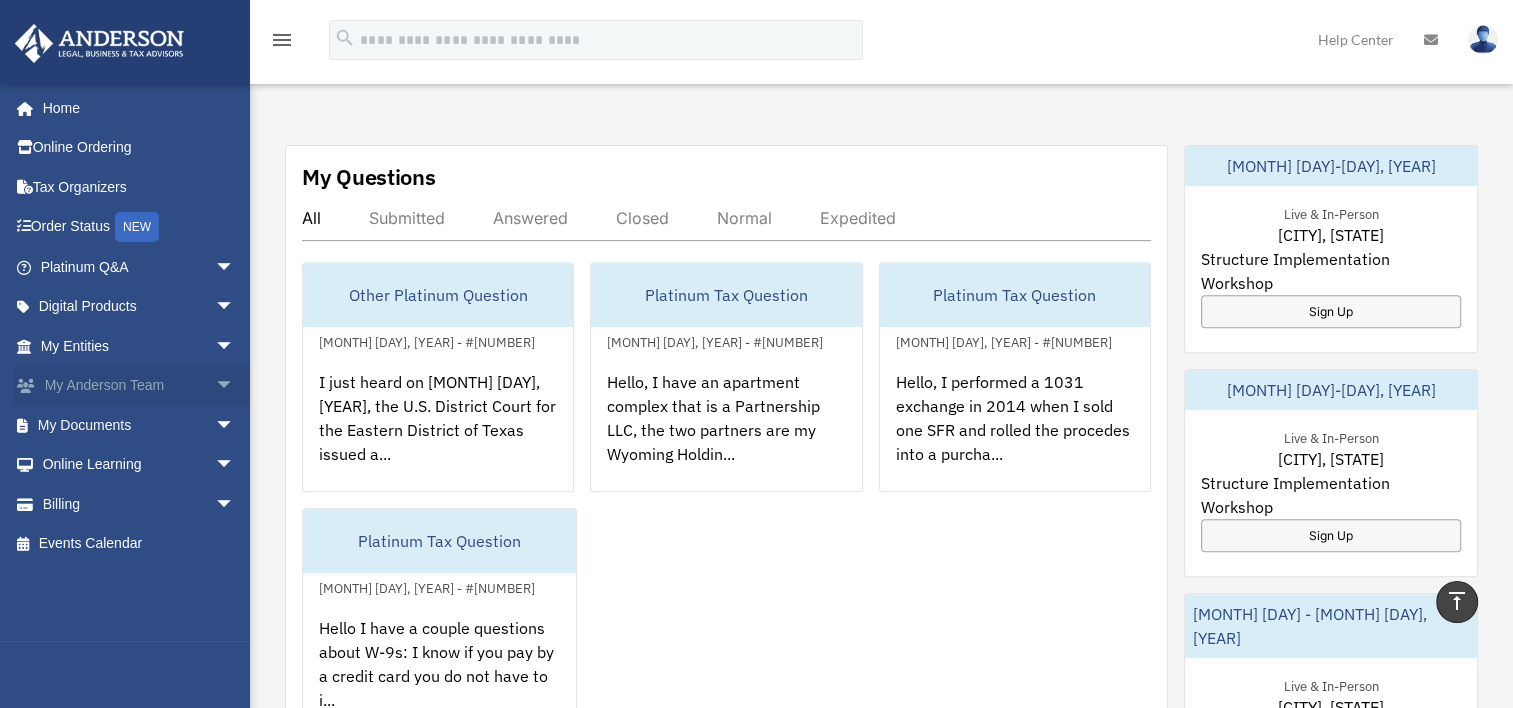 click on "My Anderson Team arrow_drop_down" at bounding box center [139, 386] 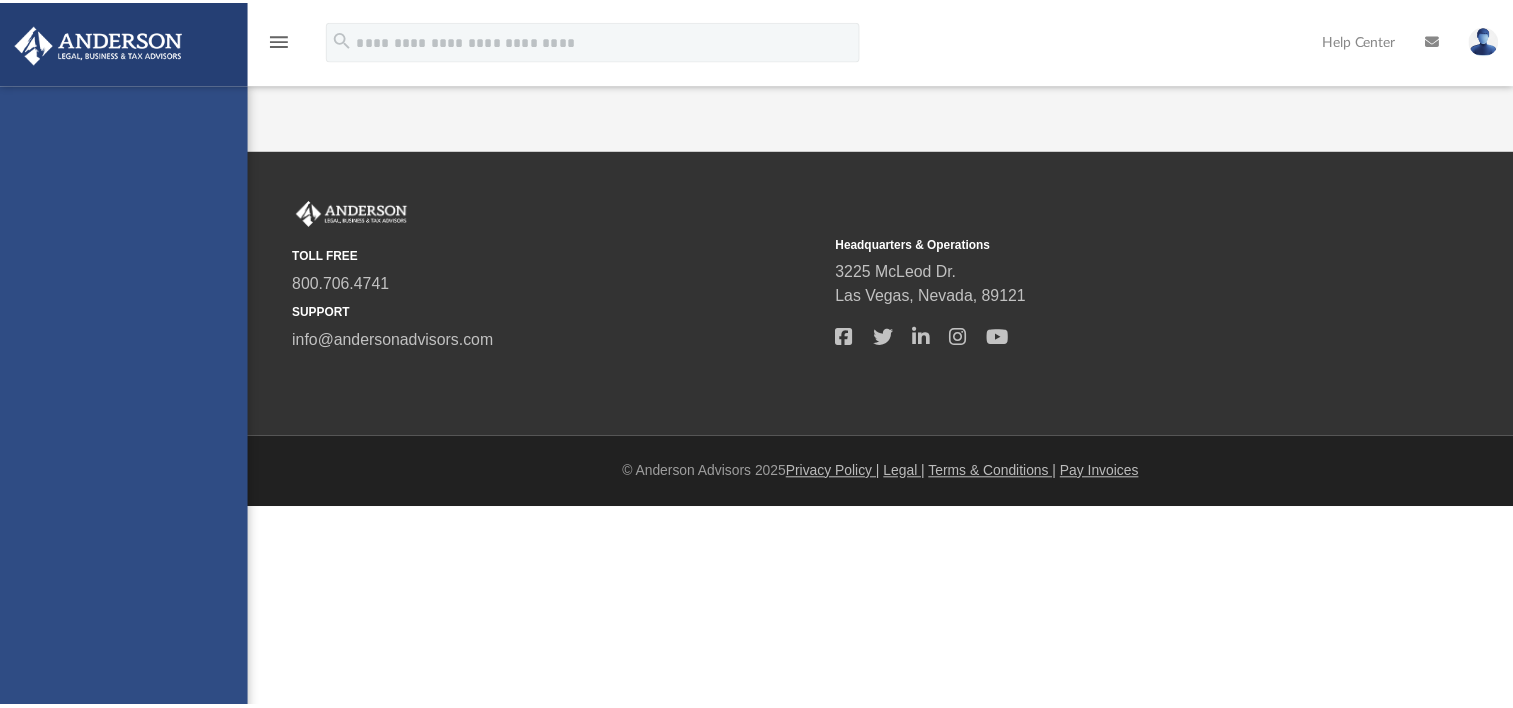 scroll, scrollTop: 0, scrollLeft: 0, axis: both 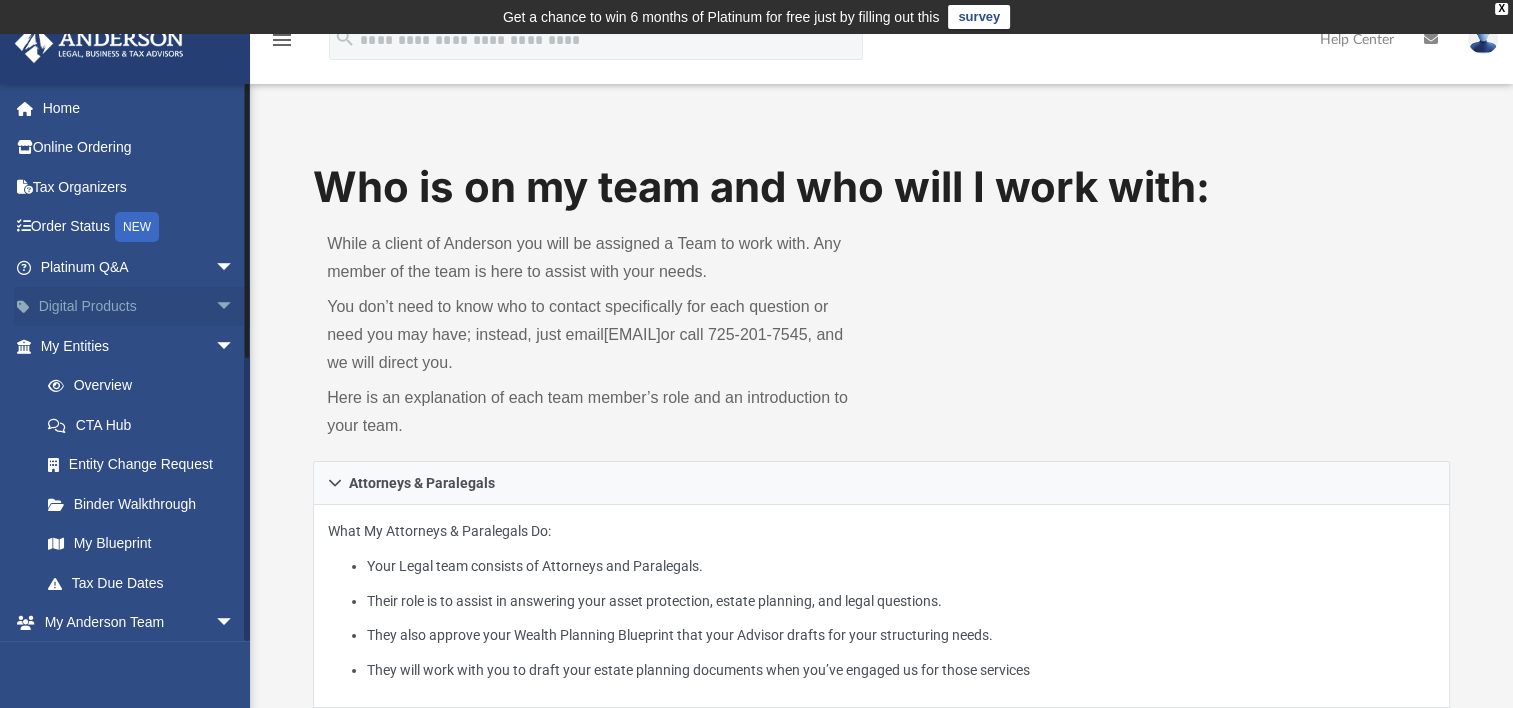 click on "Digital Products arrow_drop_down" at bounding box center (139, 307) 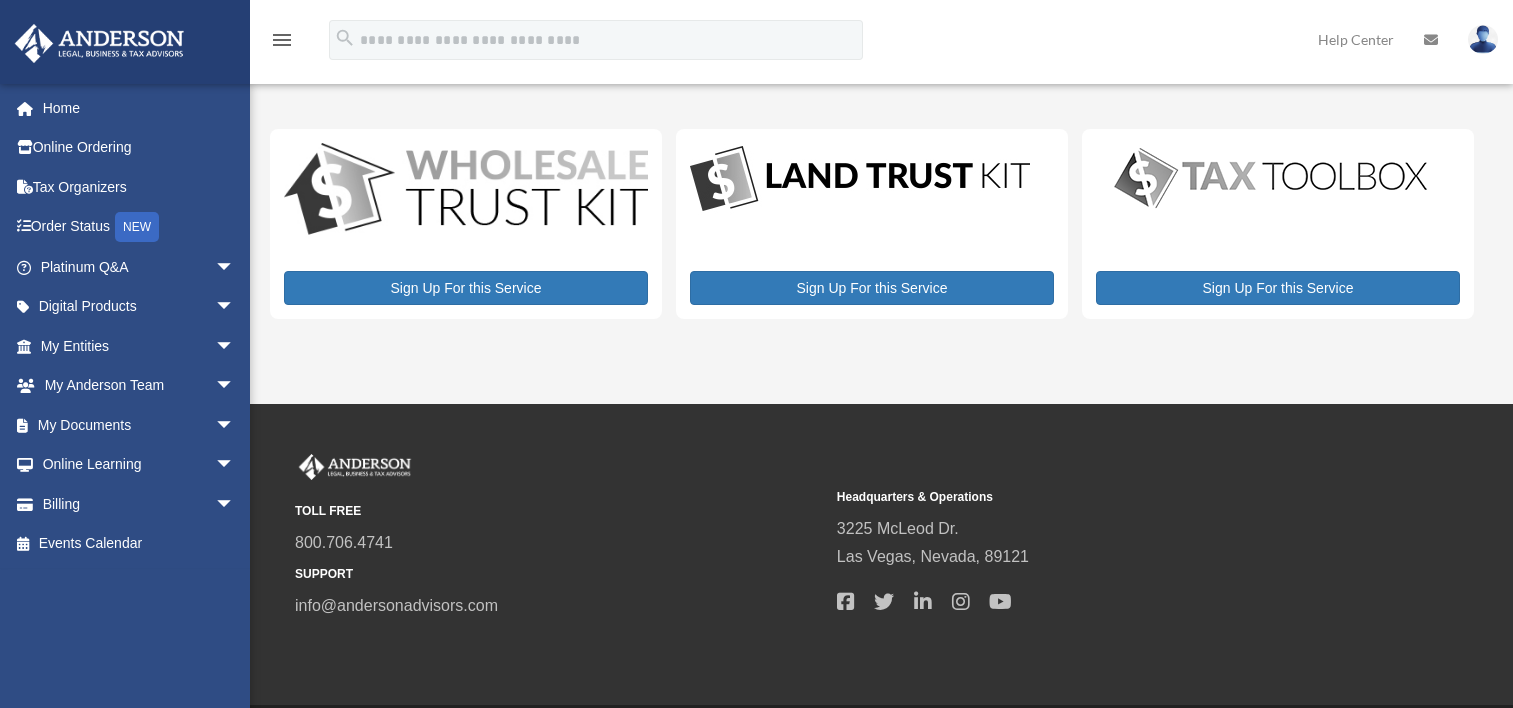 scroll, scrollTop: 0, scrollLeft: 0, axis: both 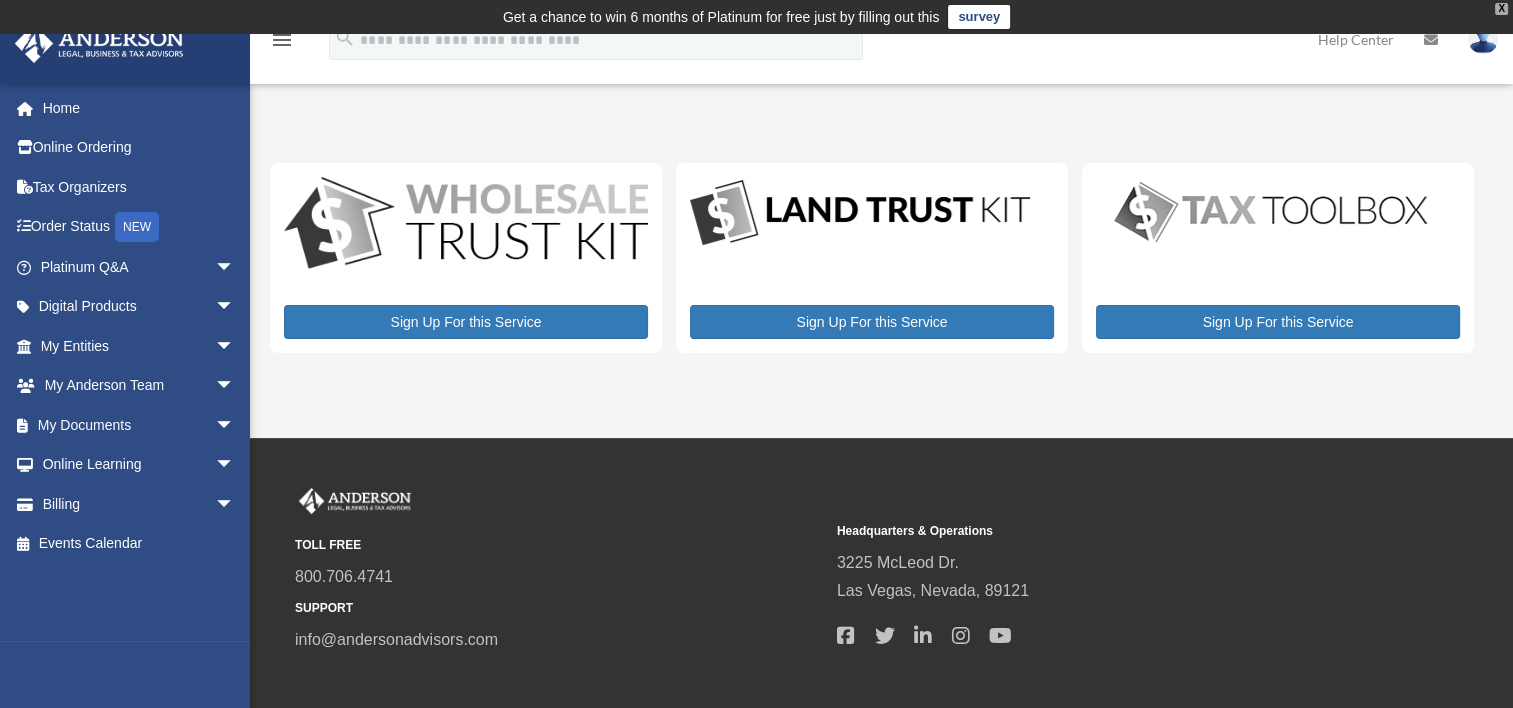 click on "X" at bounding box center [1501, 9] 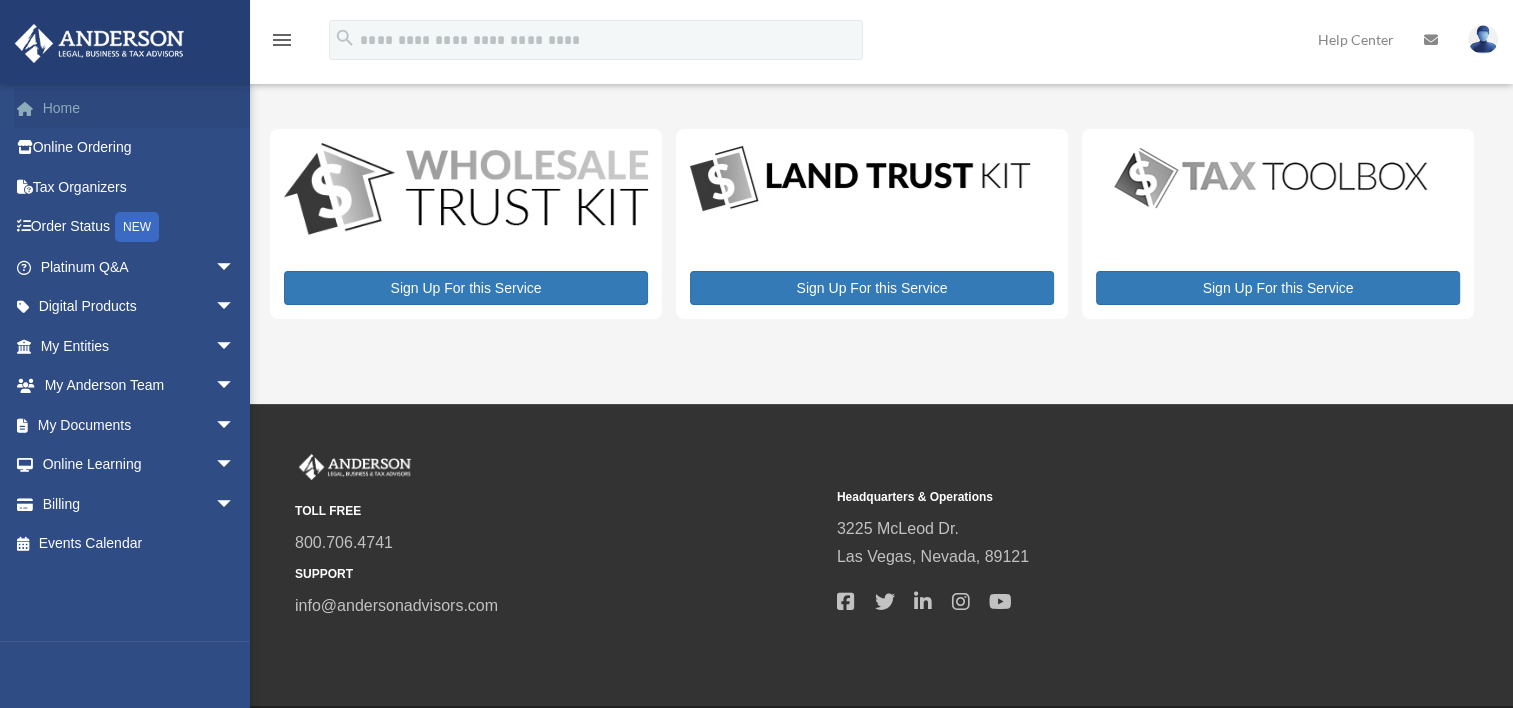 click on "Home" at bounding box center [139, 108] 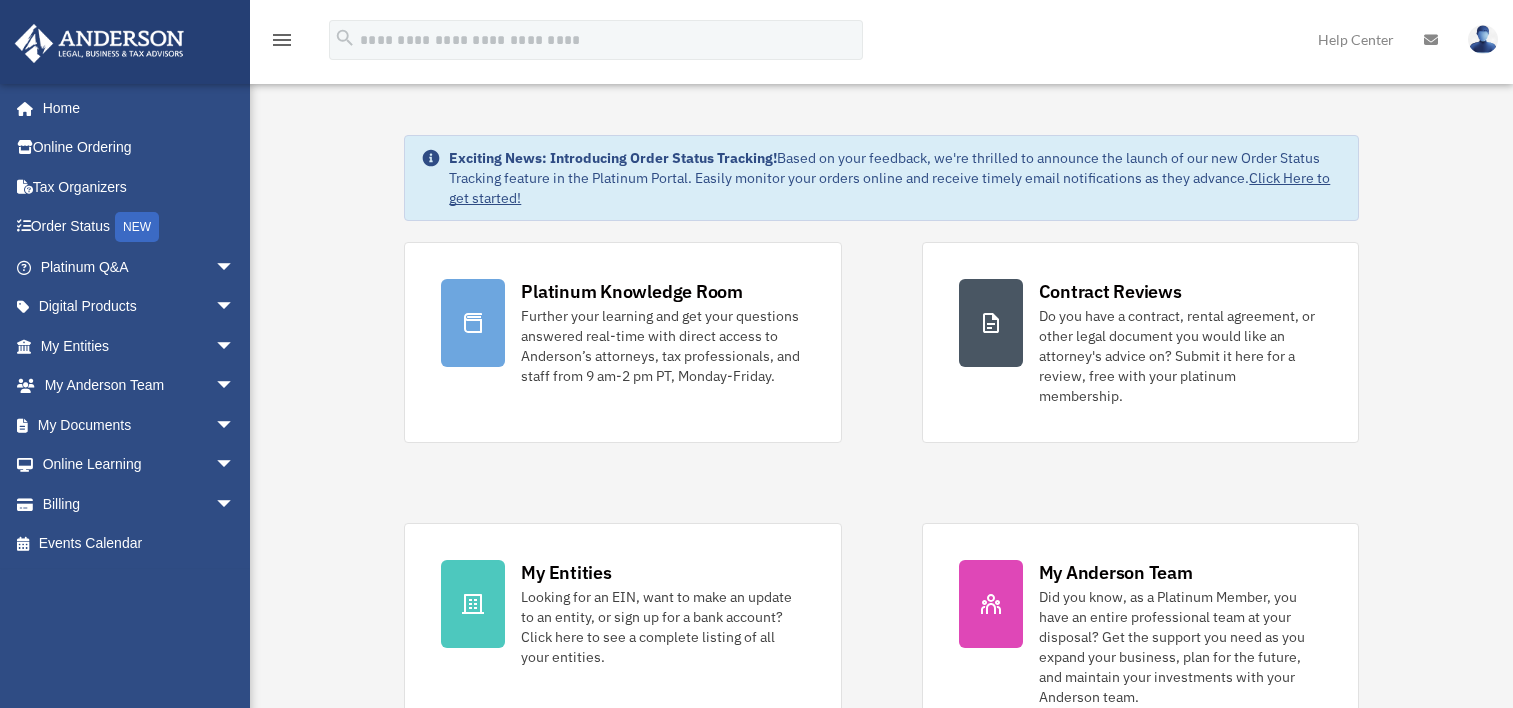 scroll, scrollTop: 0, scrollLeft: 0, axis: both 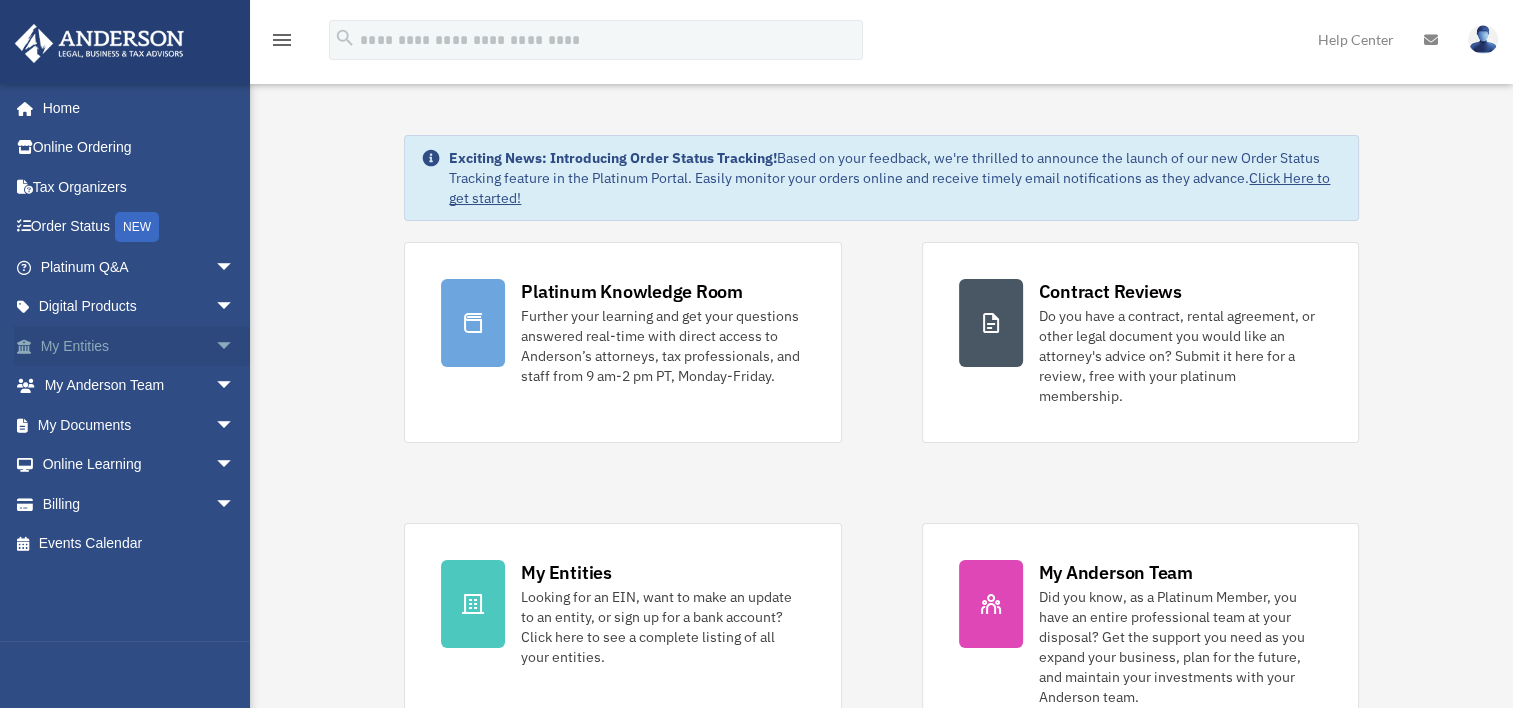 click on "My Entities arrow_drop_down" at bounding box center [139, 346] 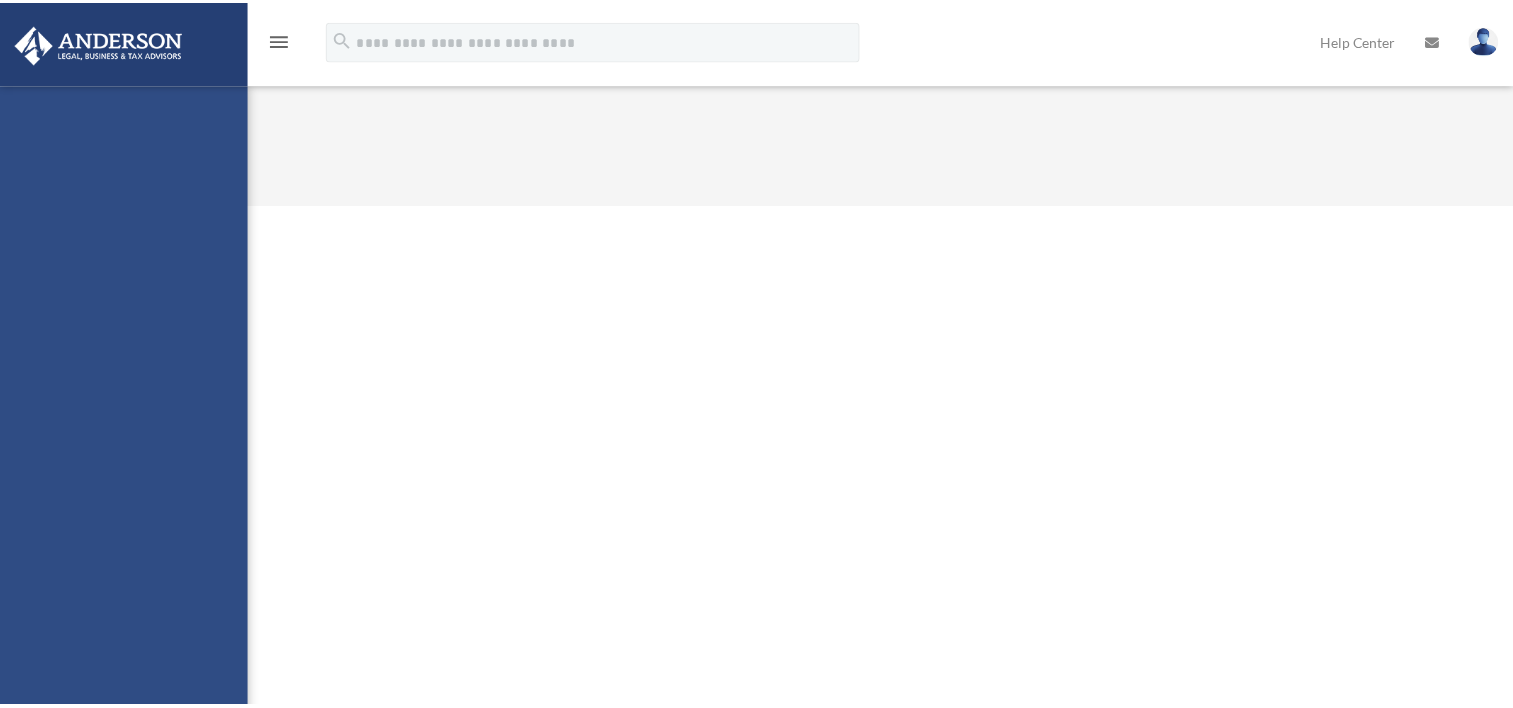 scroll, scrollTop: 0, scrollLeft: 0, axis: both 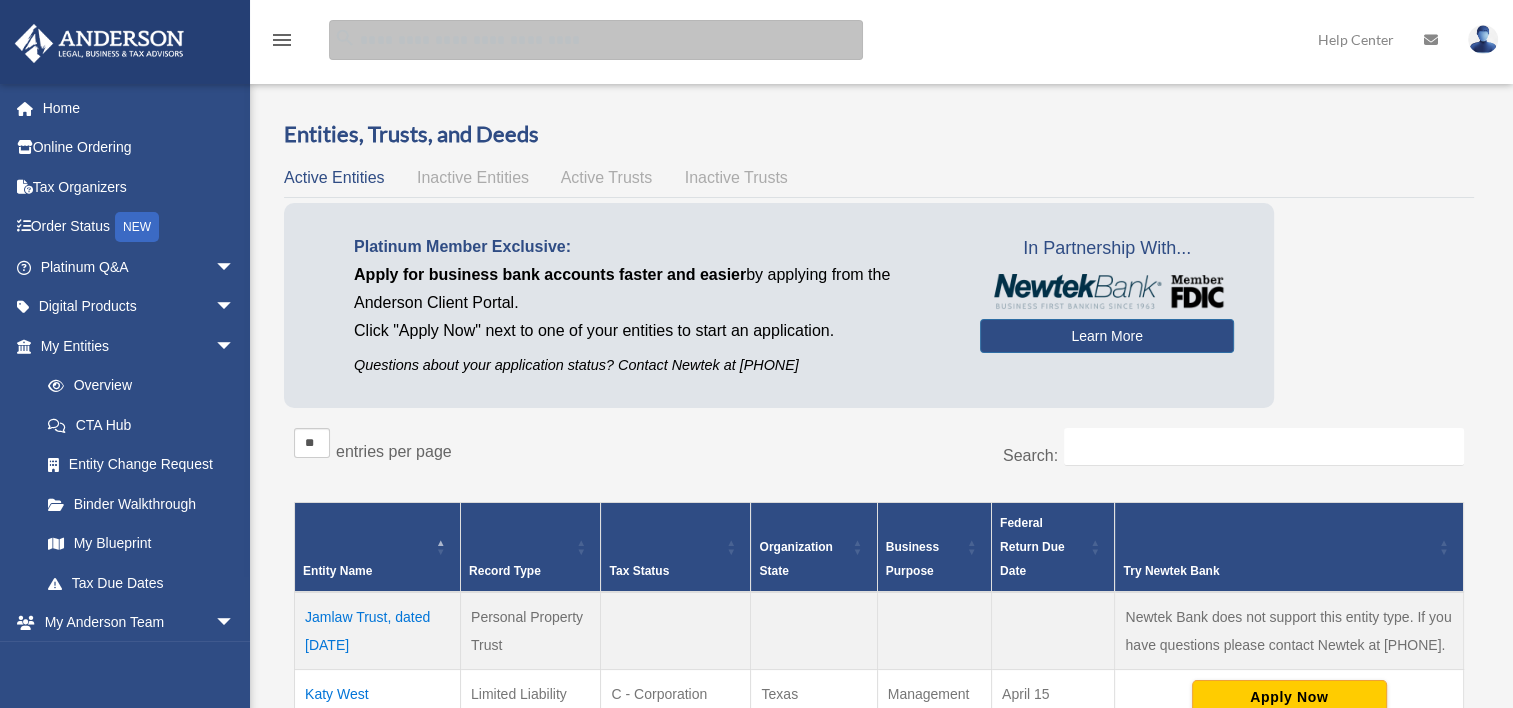 click at bounding box center [596, 40] 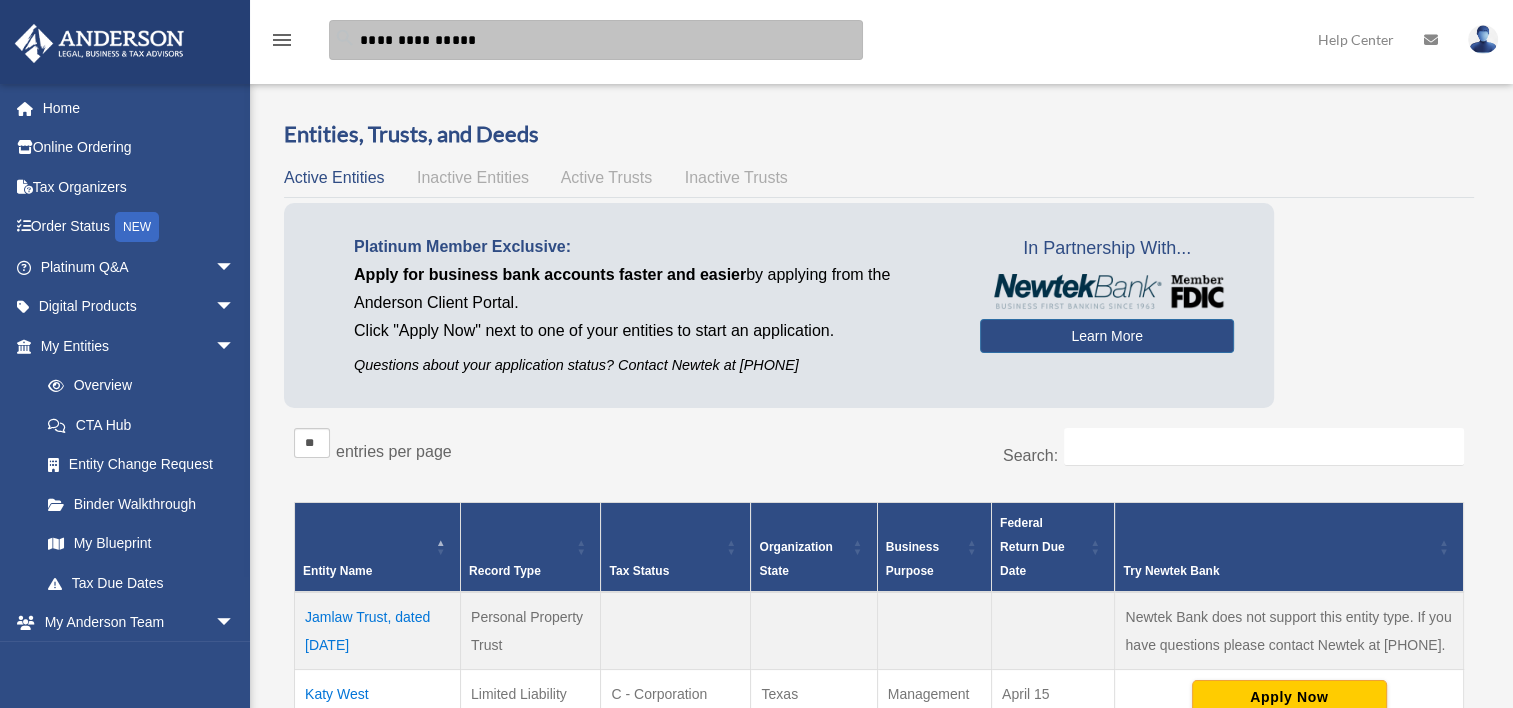type on "**********" 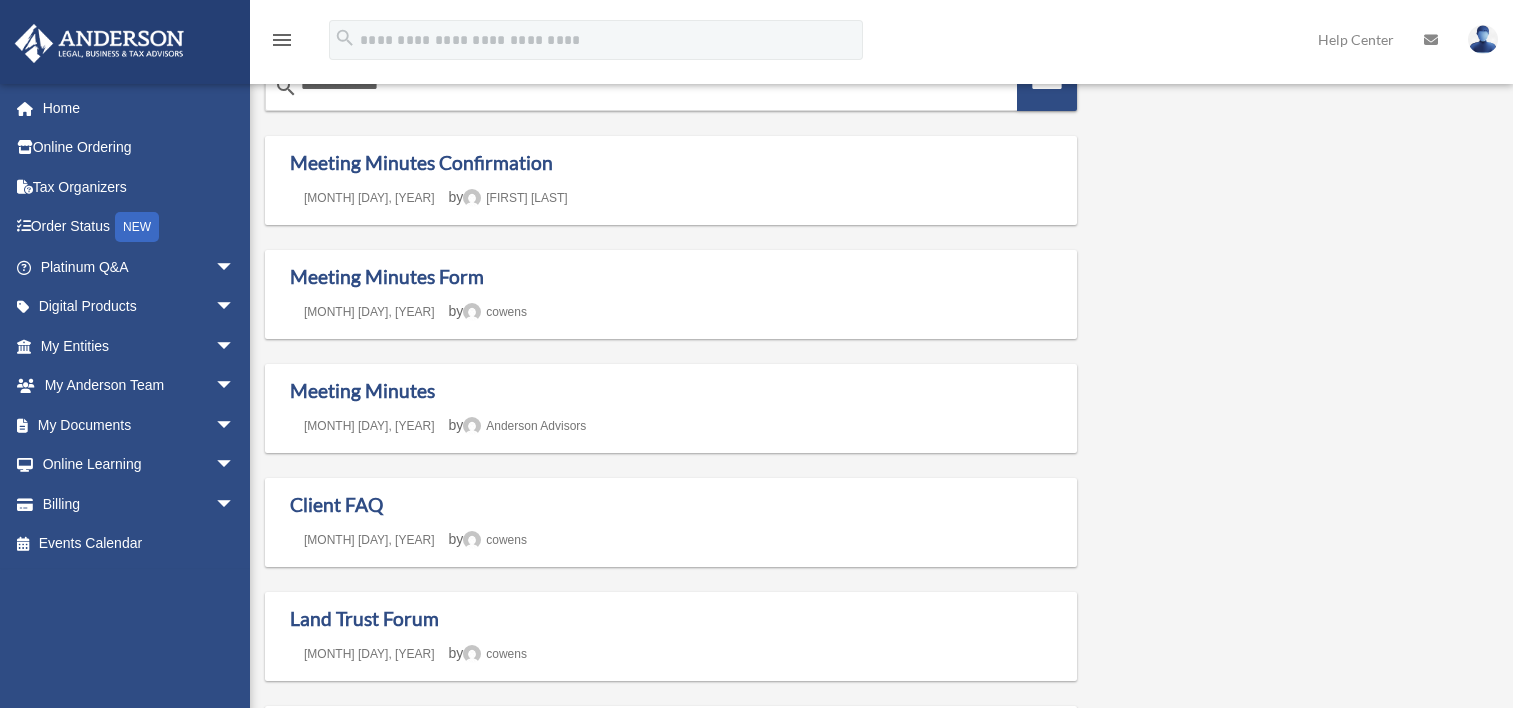 scroll, scrollTop: 0, scrollLeft: 0, axis: both 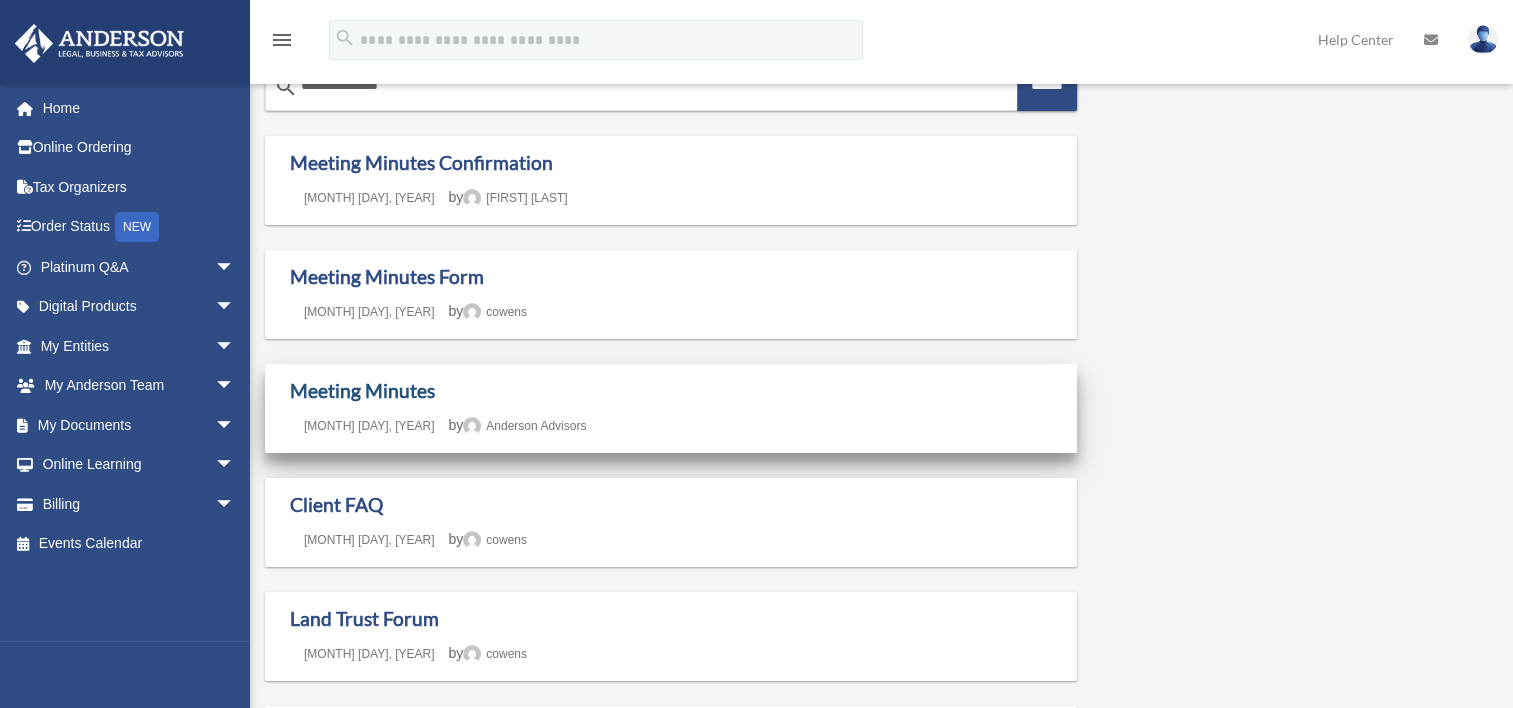 click on "Meeting Minutes" at bounding box center (362, 390) 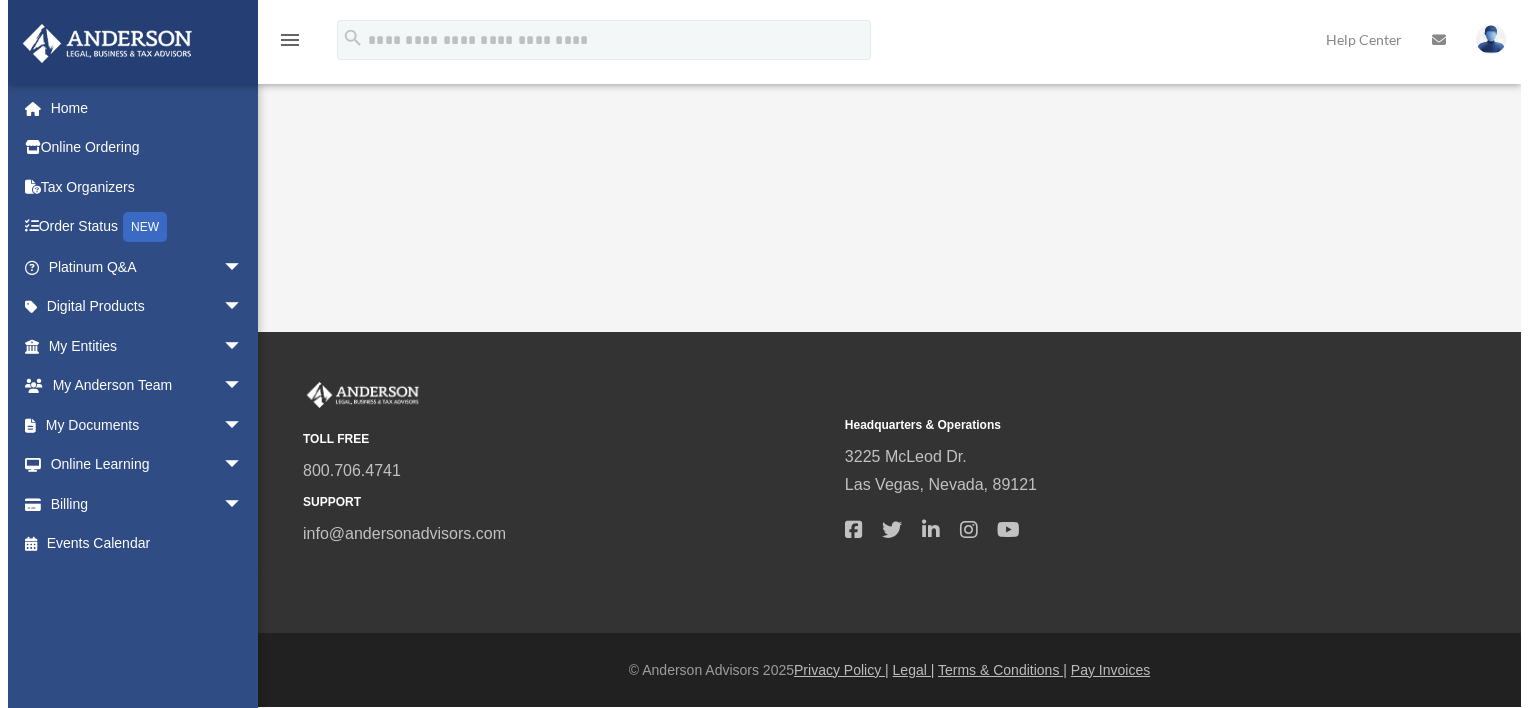 scroll, scrollTop: 0, scrollLeft: 0, axis: both 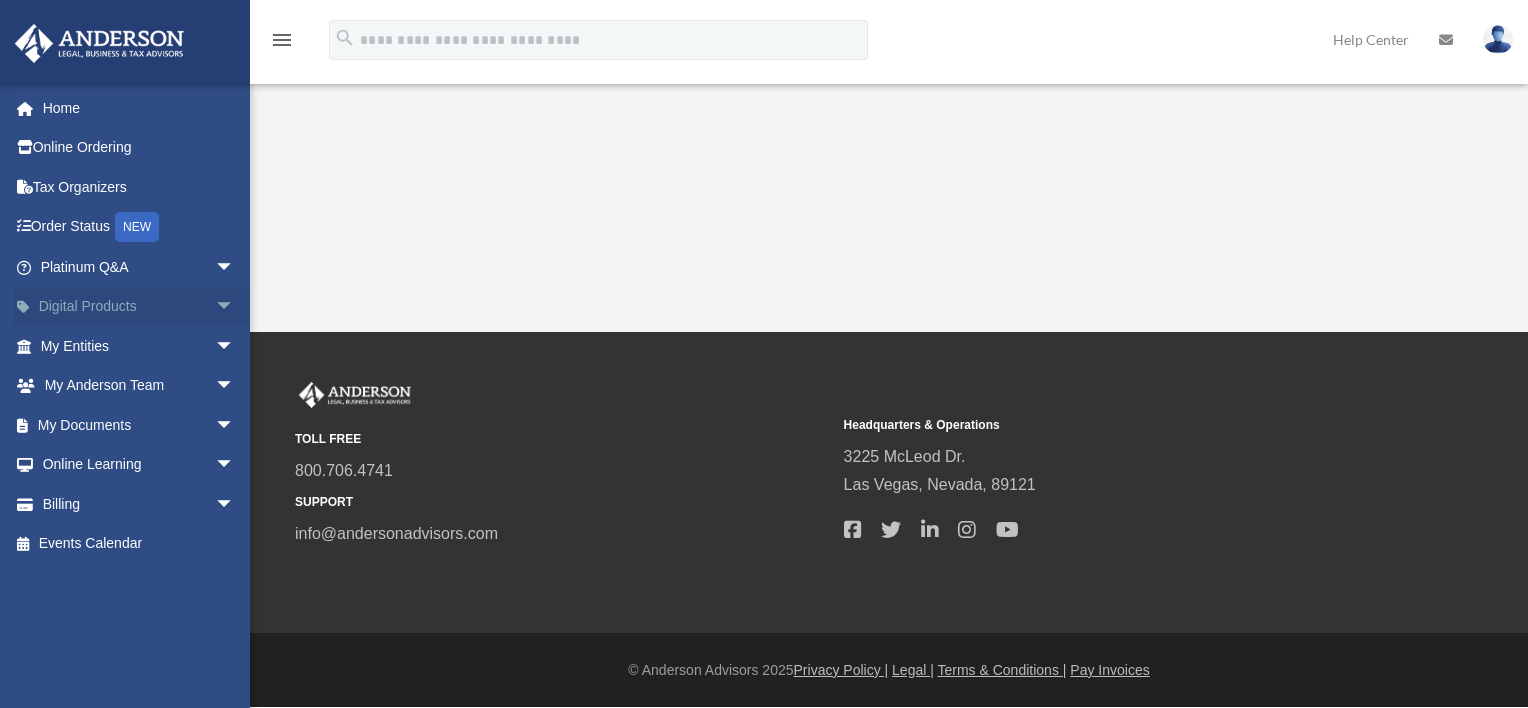 click on "Digital Products arrow_drop_down" at bounding box center (139, 307) 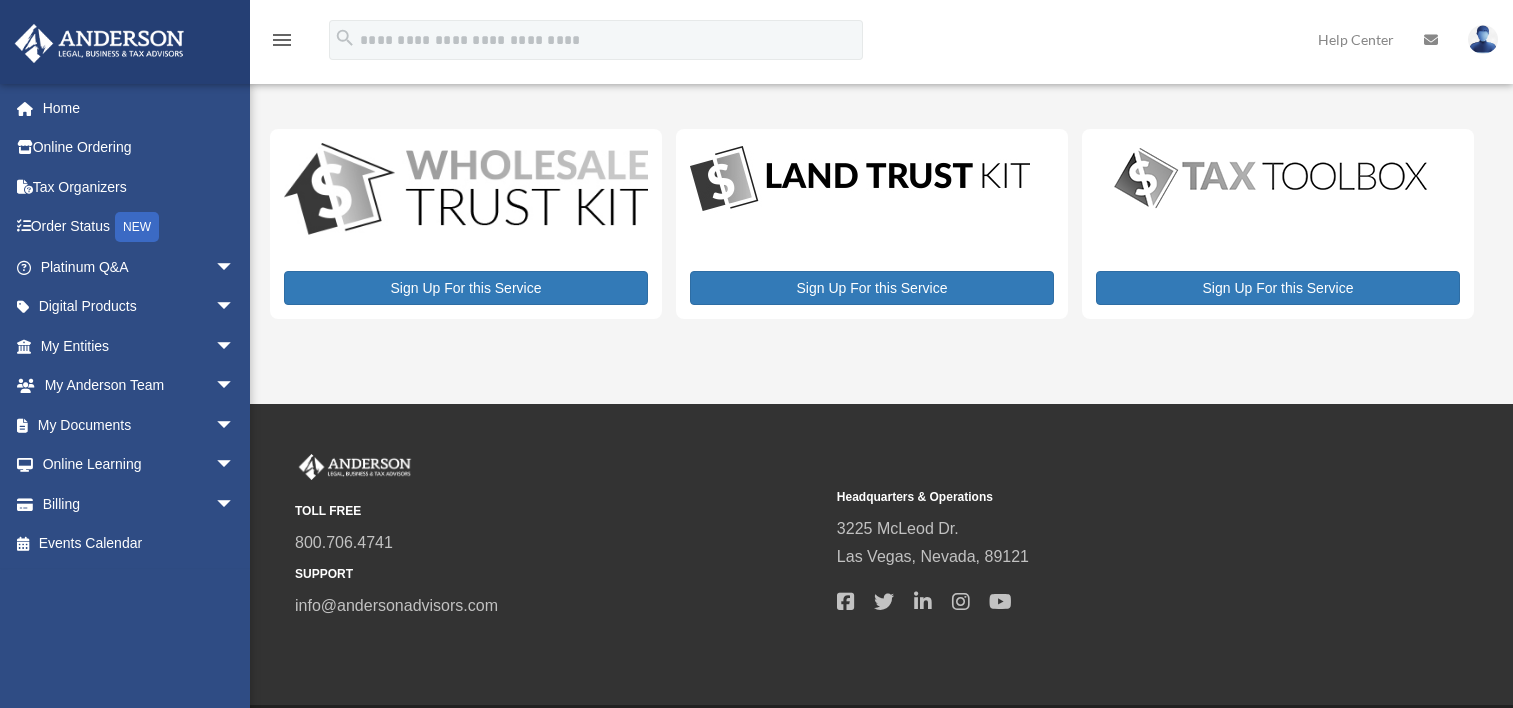 scroll, scrollTop: 0, scrollLeft: 0, axis: both 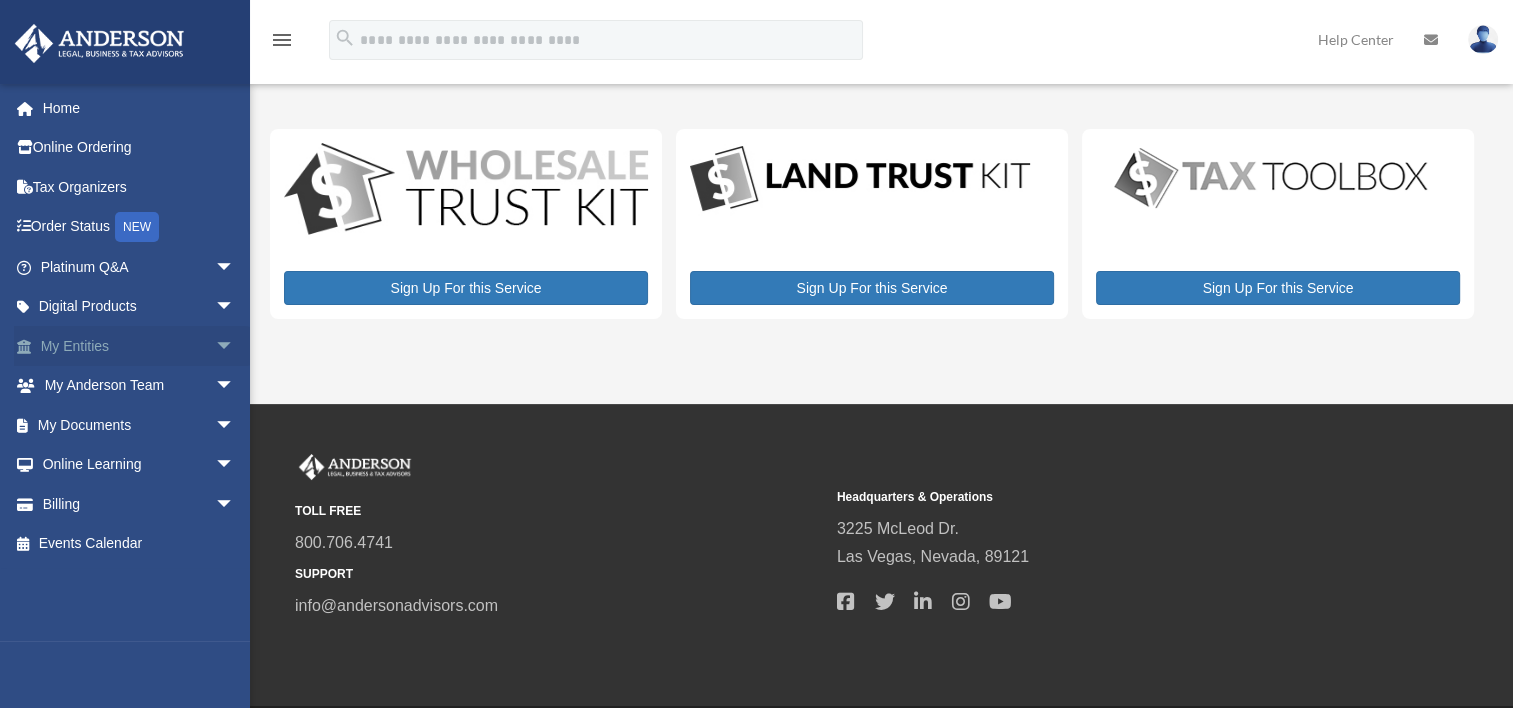 click on "My Entities arrow_drop_down" at bounding box center [139, 346] 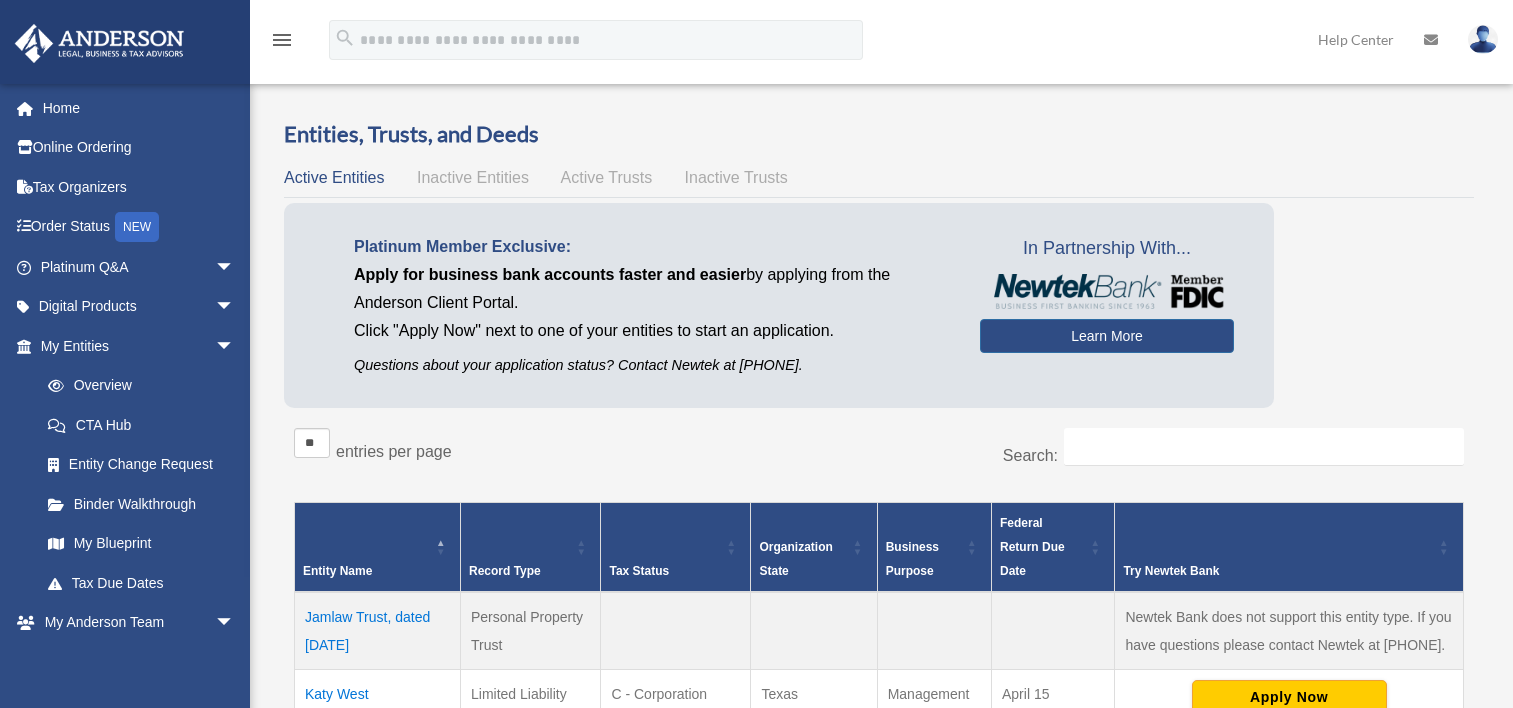 scroll, scrollTop: 0, scrollLeft: 0, axis: both 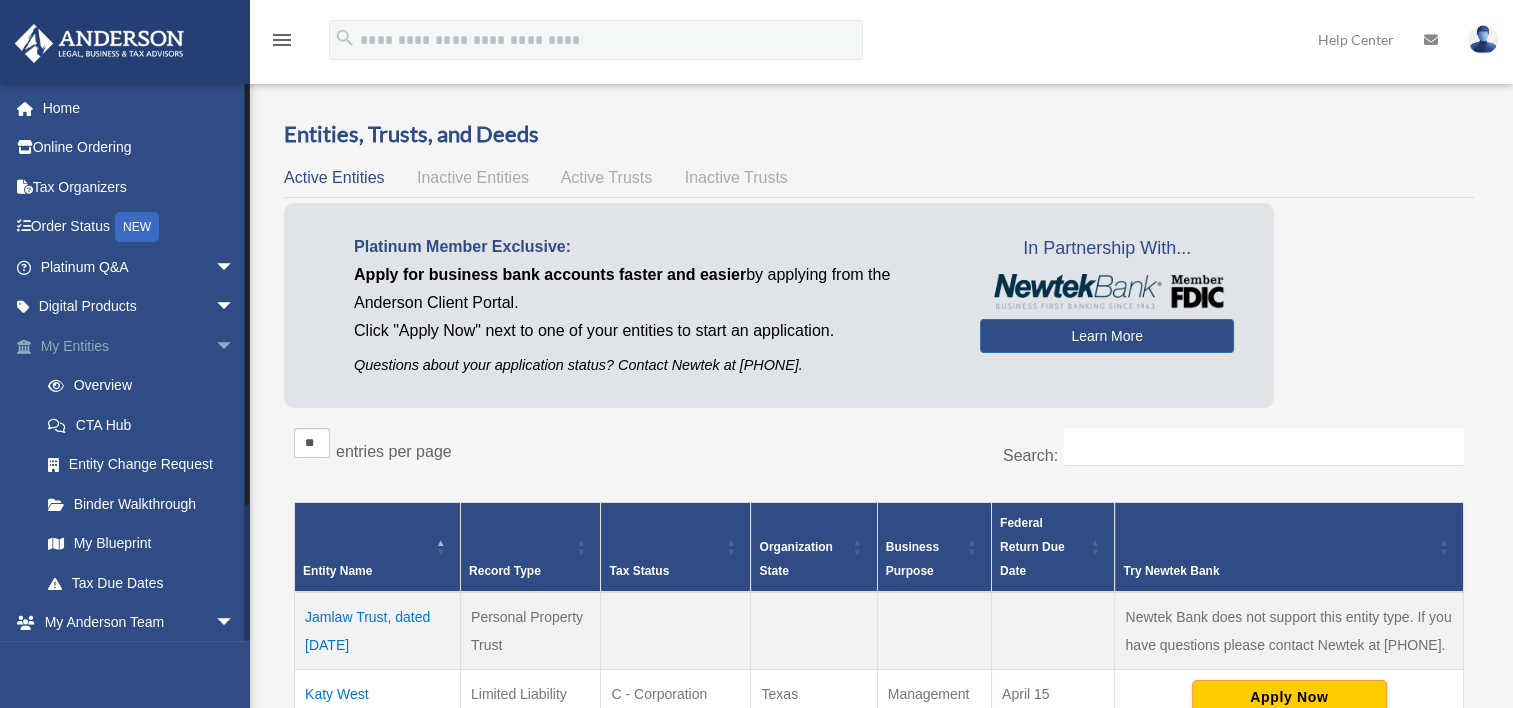 click on "My Entities arrow_drop_down" at bounding box center (139, 346) 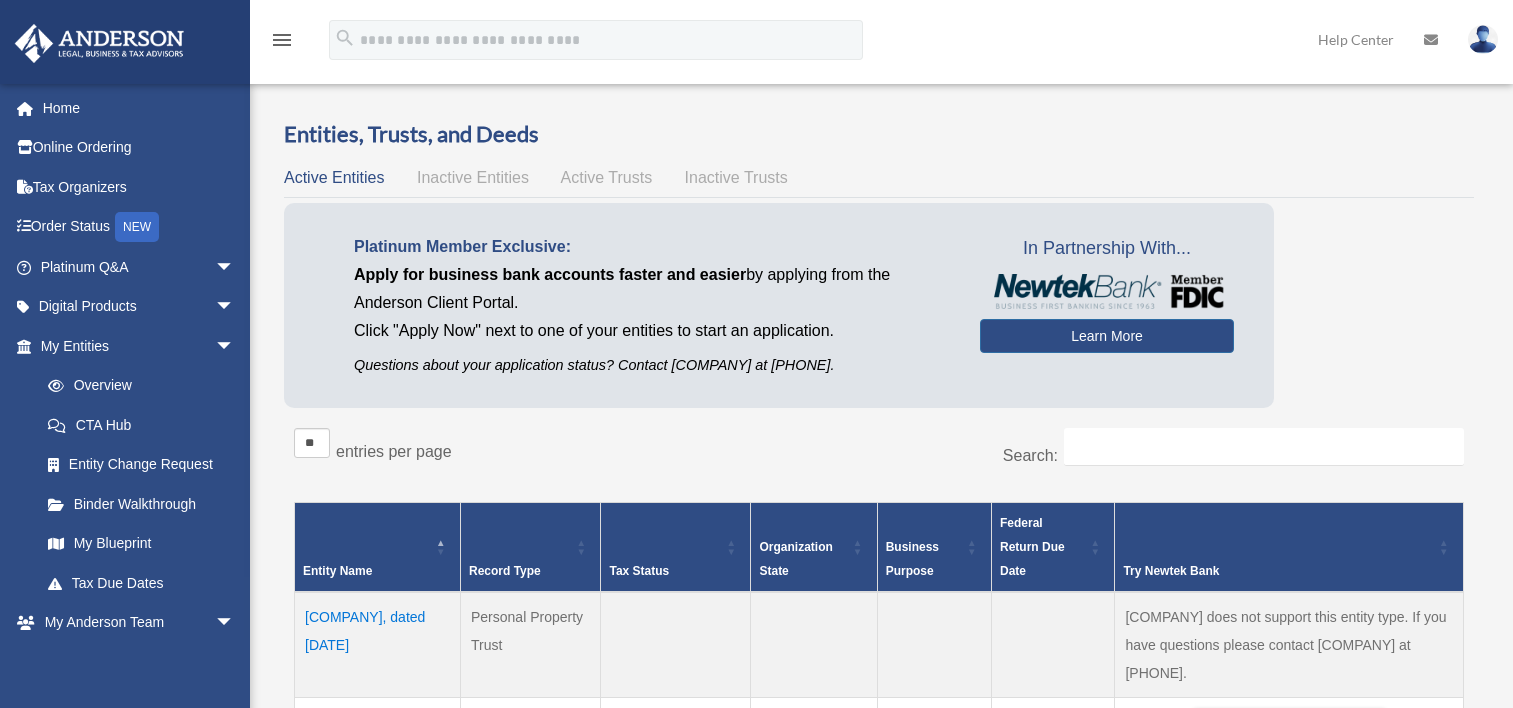scroll, scrollTop: 0, scrollLeft: 0, axis: both 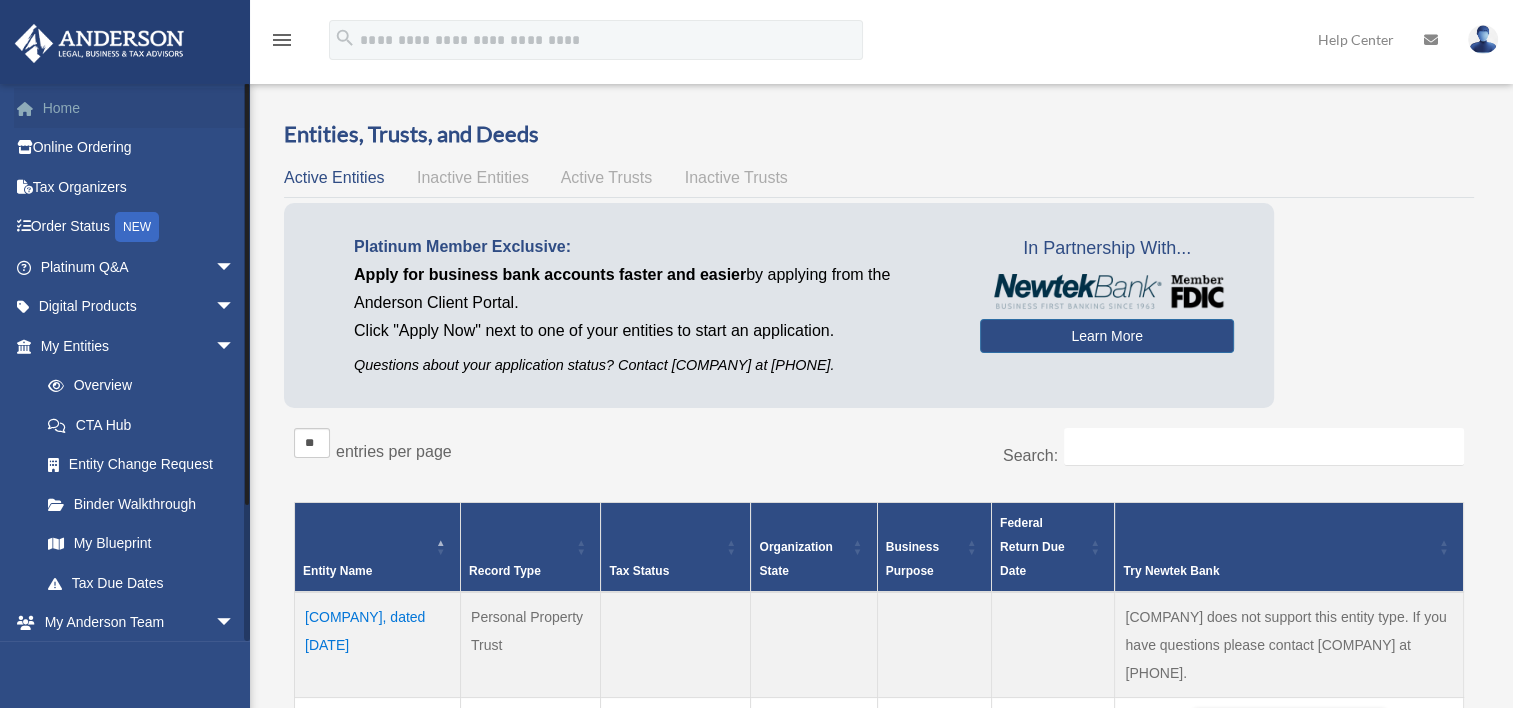 click on "Home" at bounding box center (139, 108) 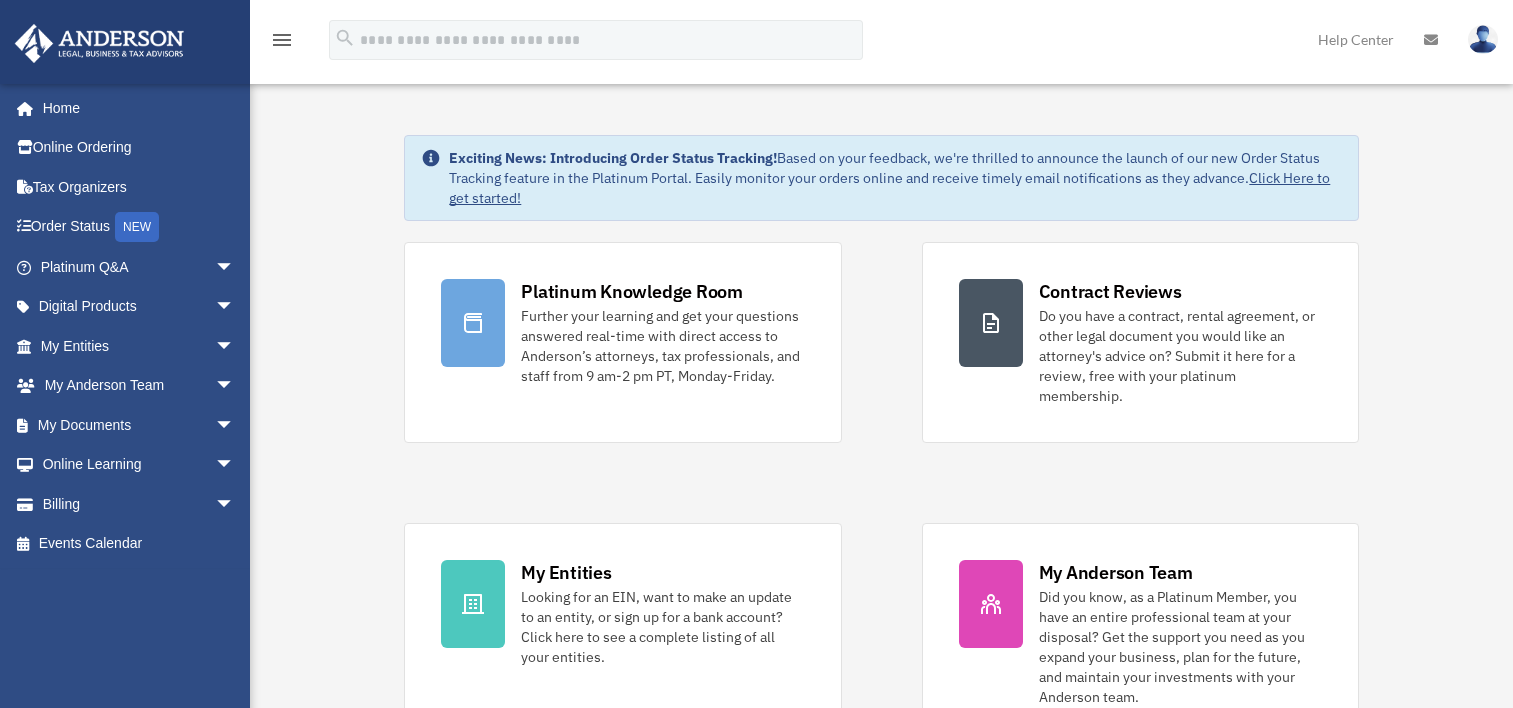 scroll, scrollTop: 0, scrollLeft: 0, axis: both 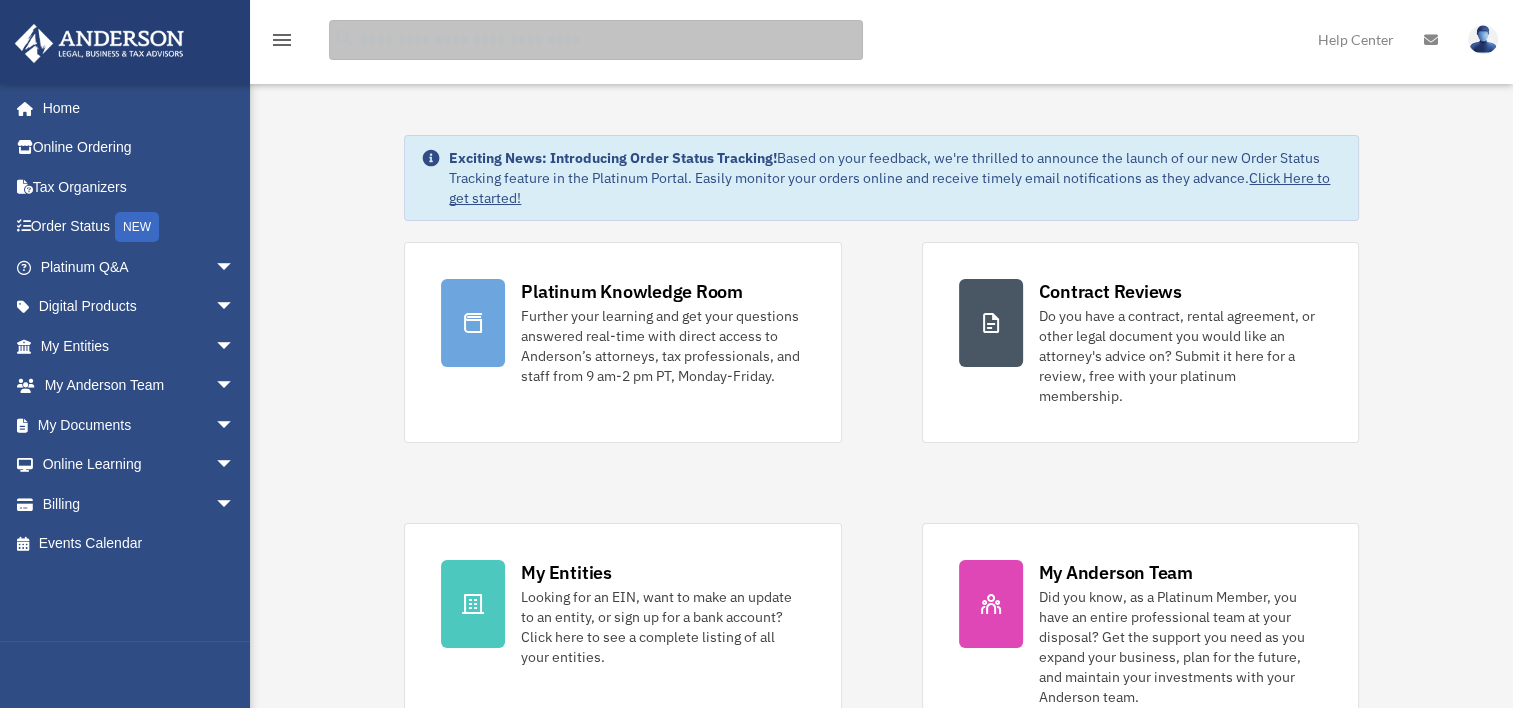click at bounding box center (596, 40) 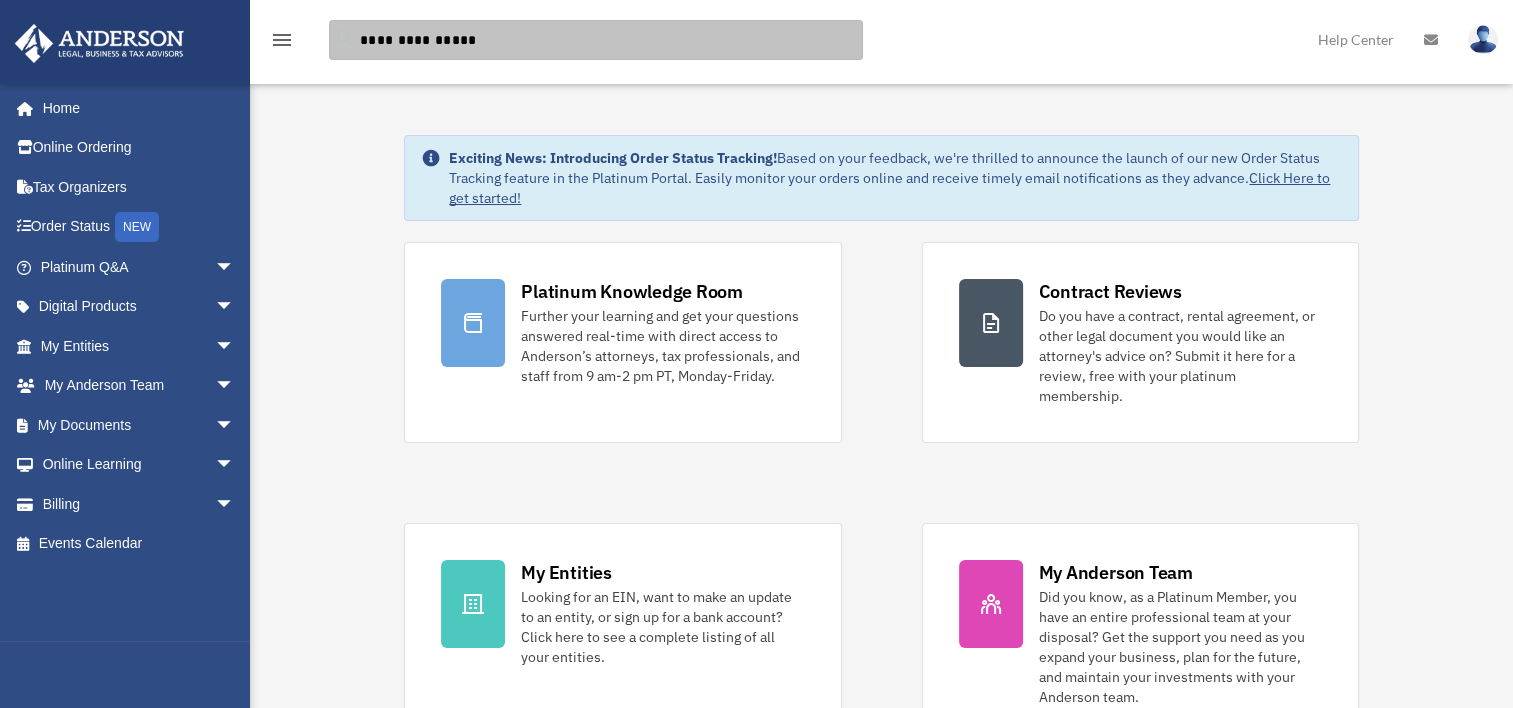 type on "**********" 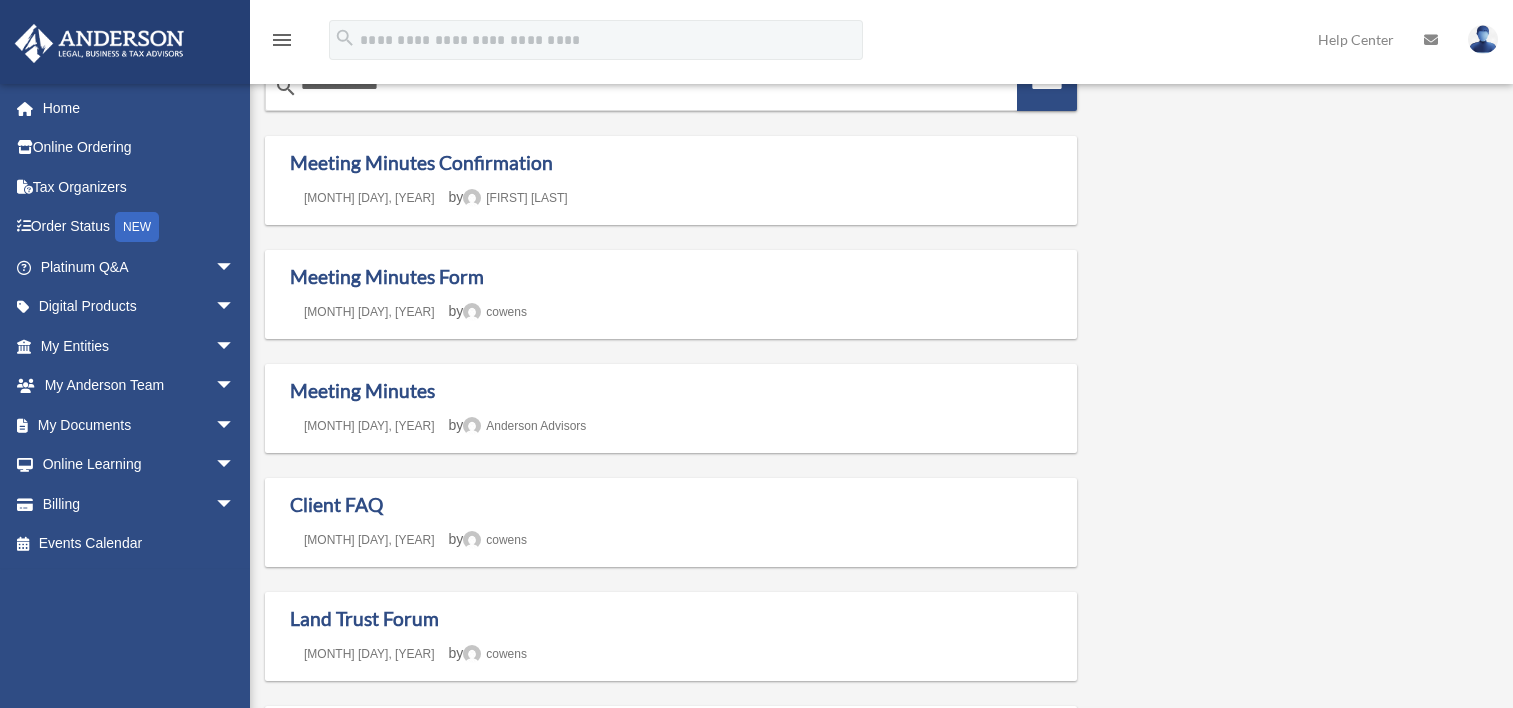 scroll, scrollTop: 0, scrollLeft: 0, axis: both 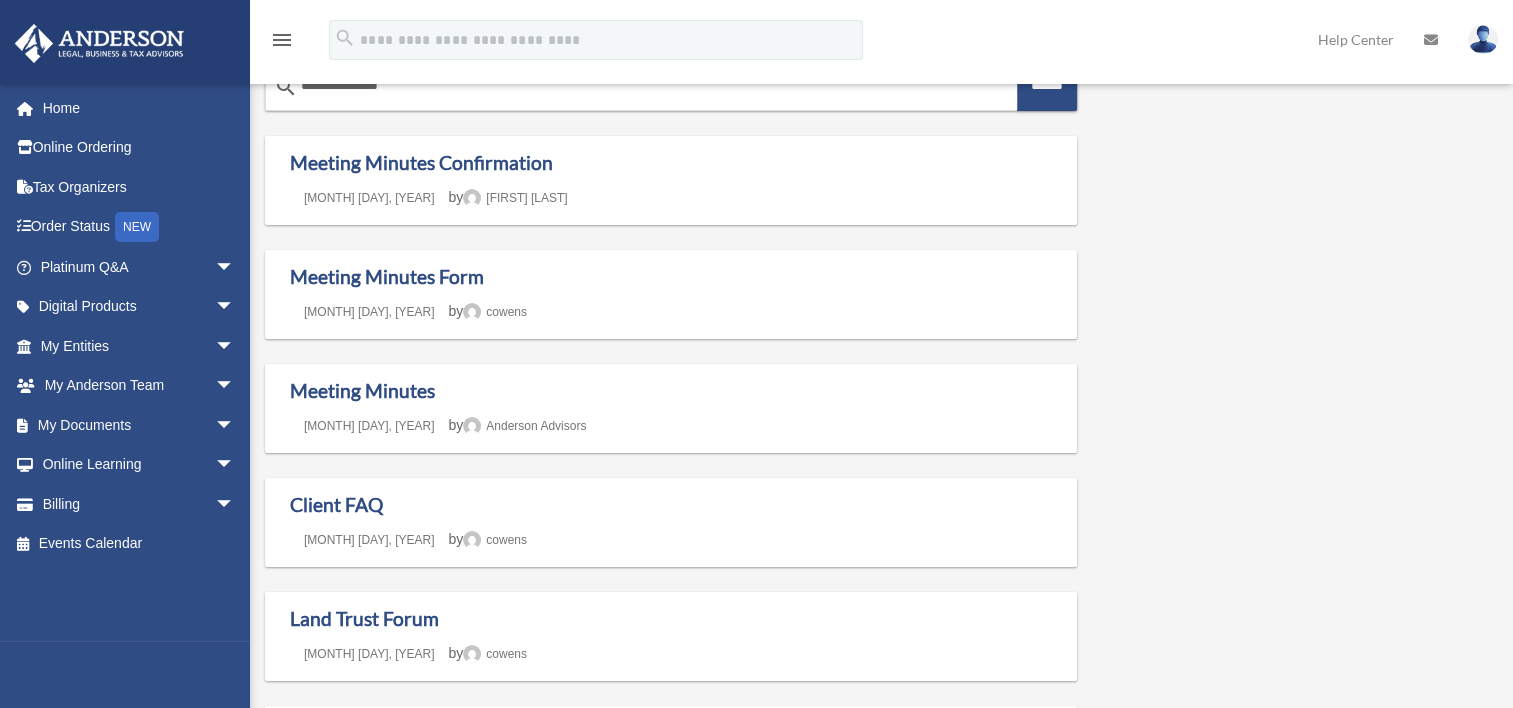 click on "Search for:" at bounding box center [596, 40] 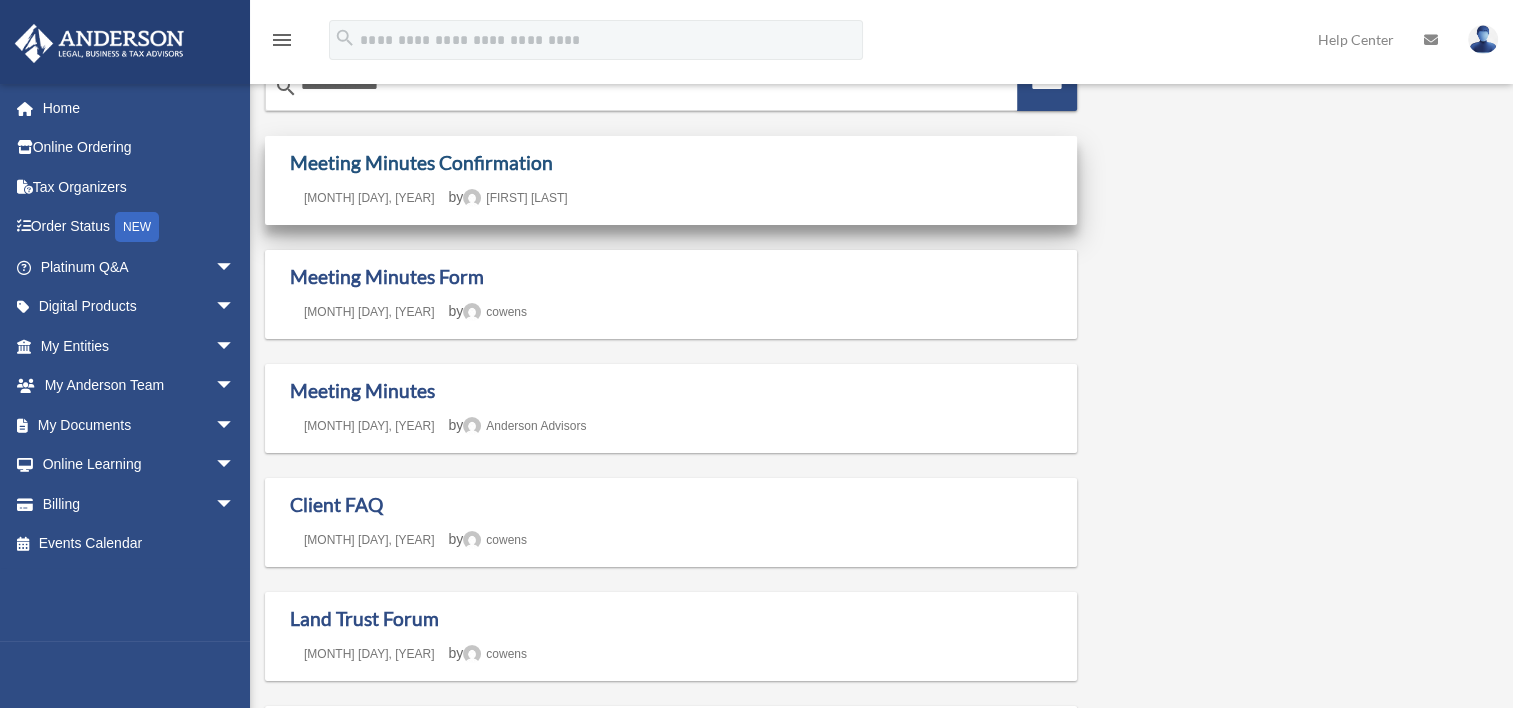 click on "Meeting Minutes Confirmation" at bounding box center (421, 162) 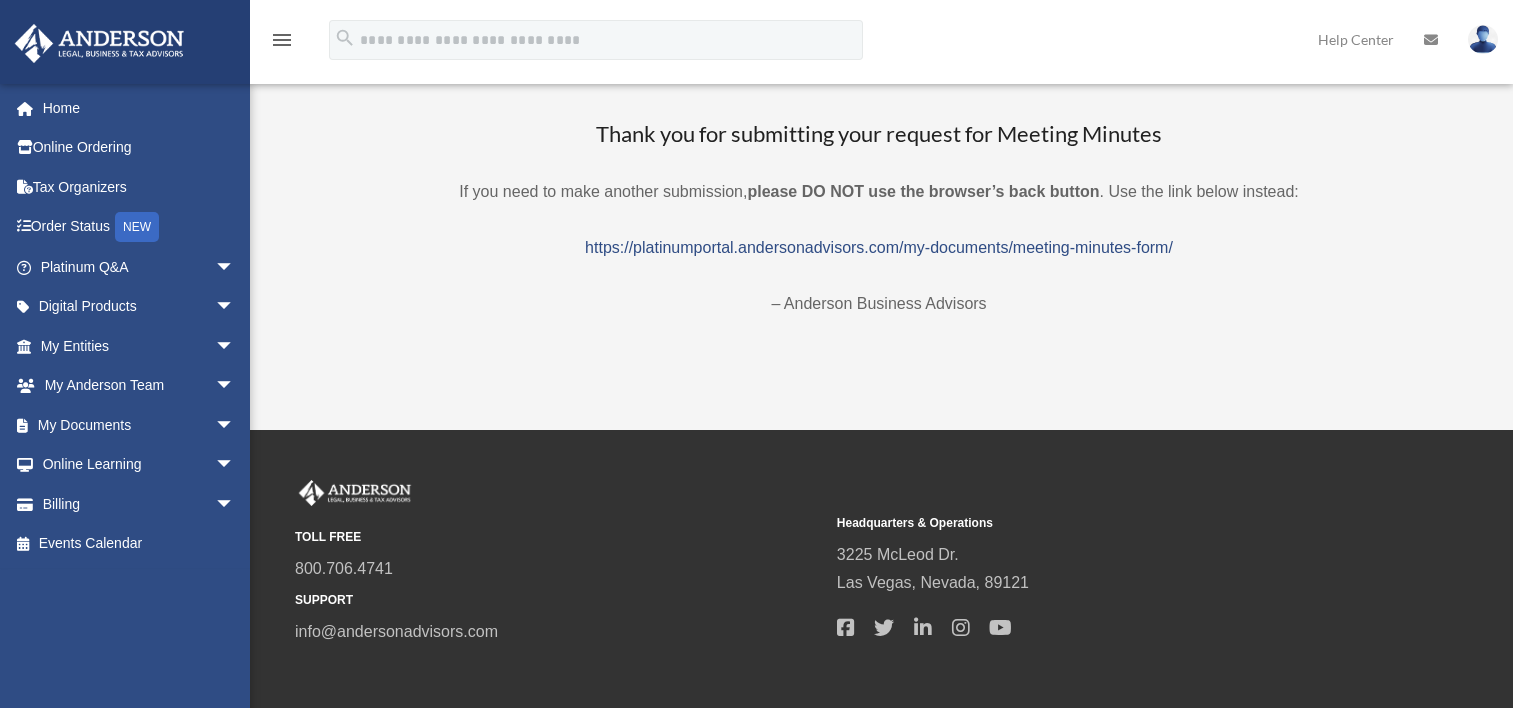 scroll, scrollTop: 0, scrollLeft: 0, axis: both 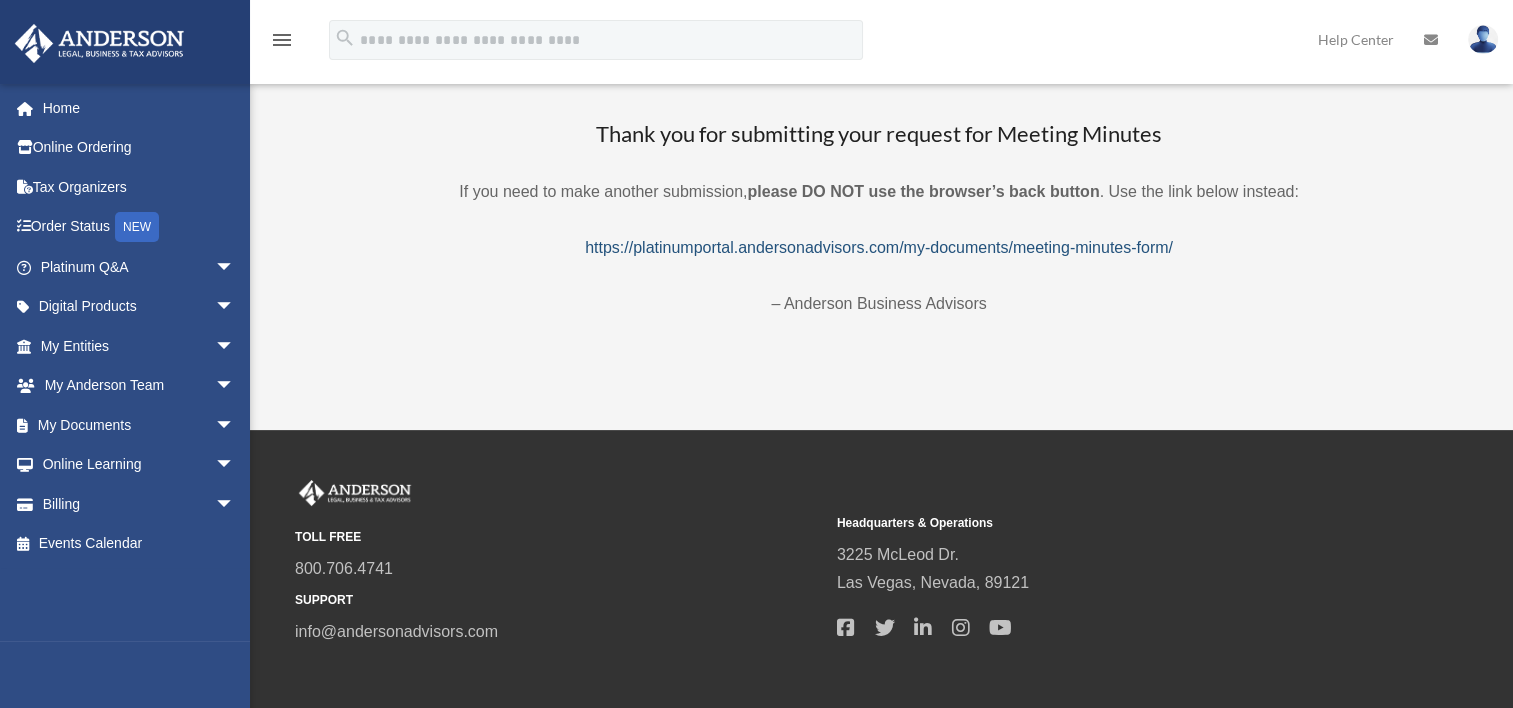 click on "https://platinumportal.andersonadvisors.com/my-documents/meeting-minutes-form/" at bounding box center (879, 247) 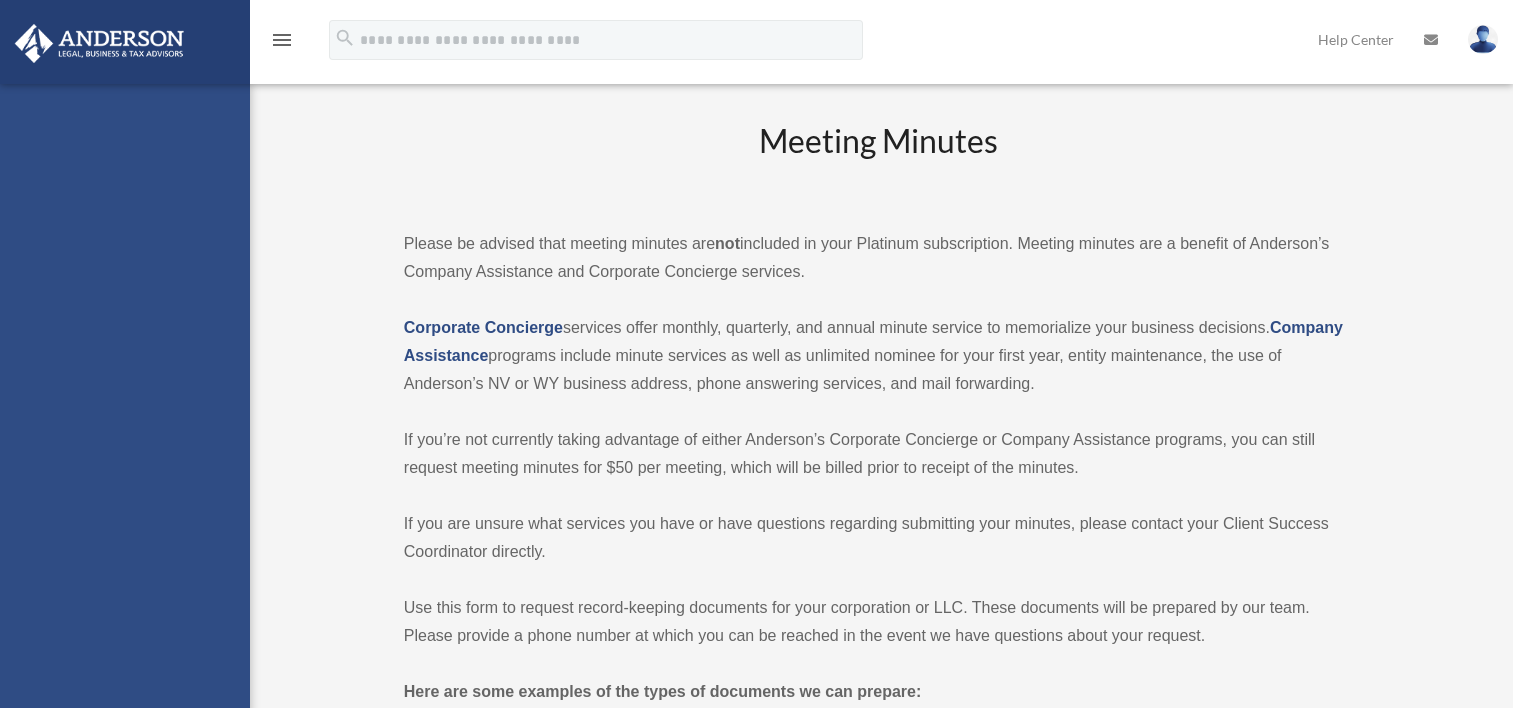 scroll, scrollTop: 0, scrollLeft: 0, axis: both 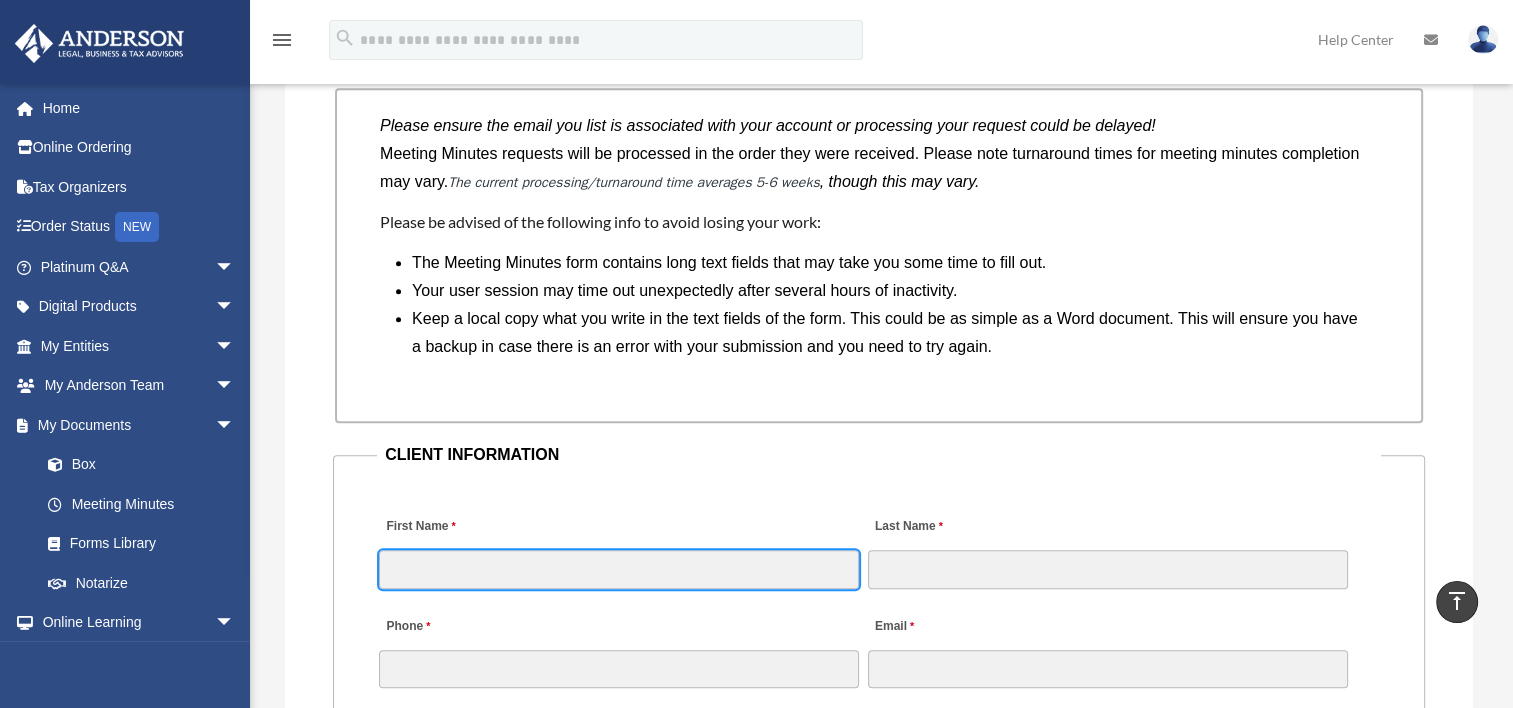 click on "First Name" at bounding box center [619, 569] 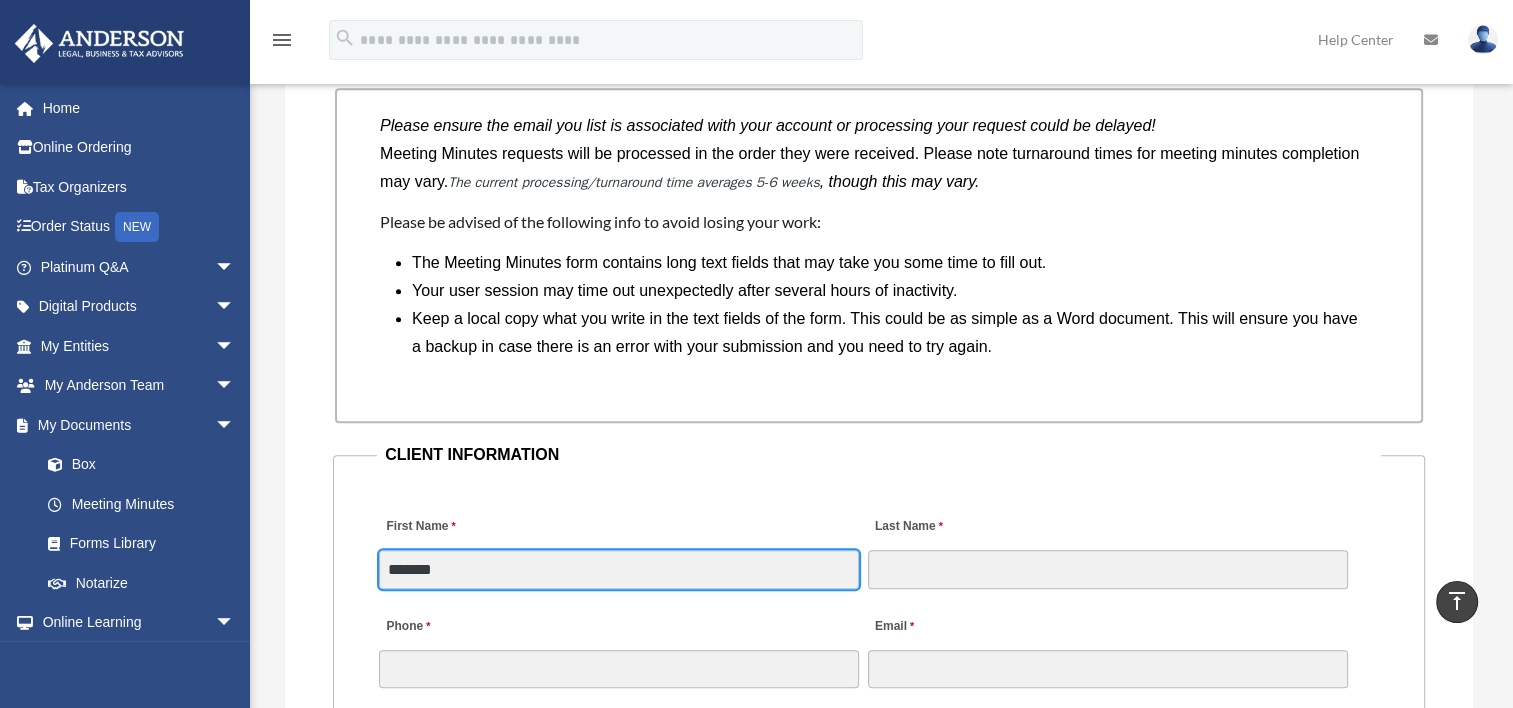 type on "*******" 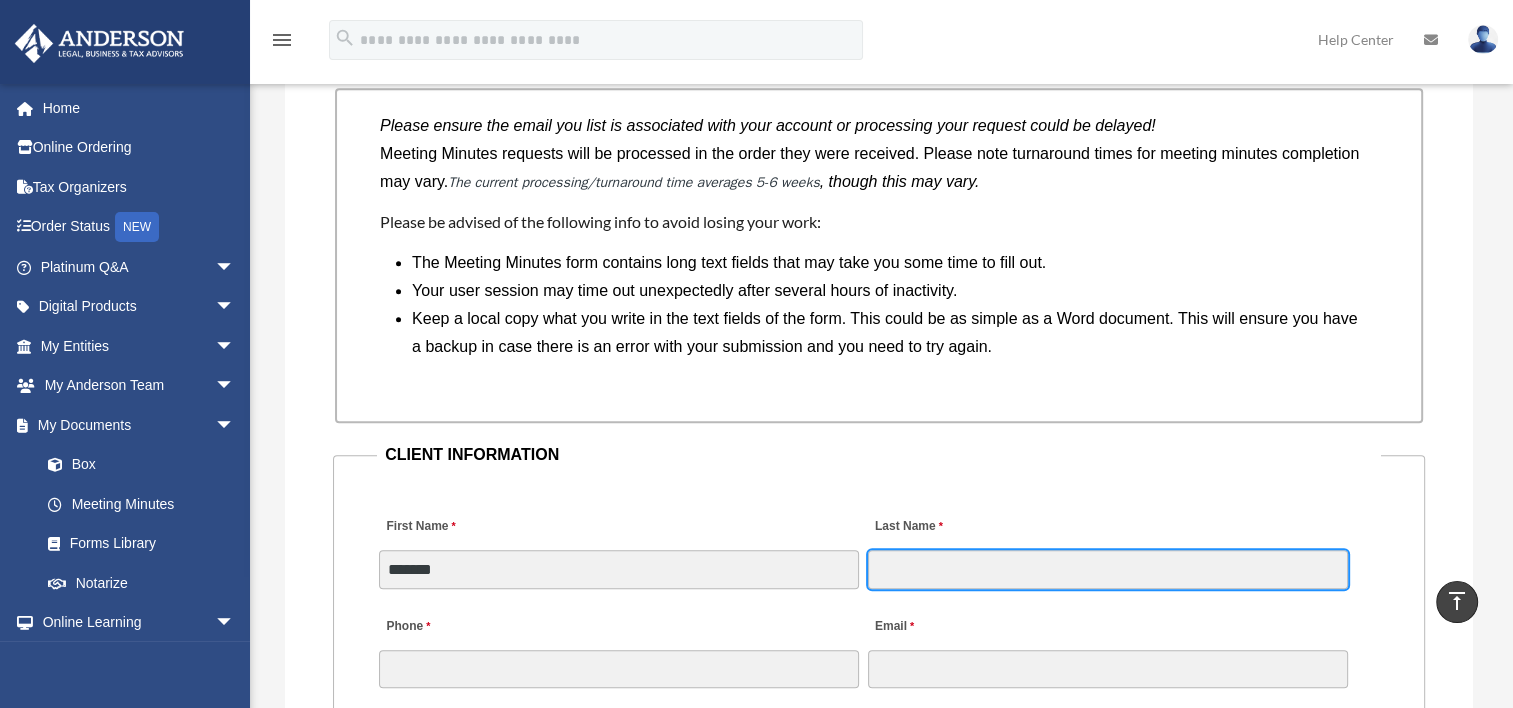 click on "Last Name" at bounding box center [1108, 569] 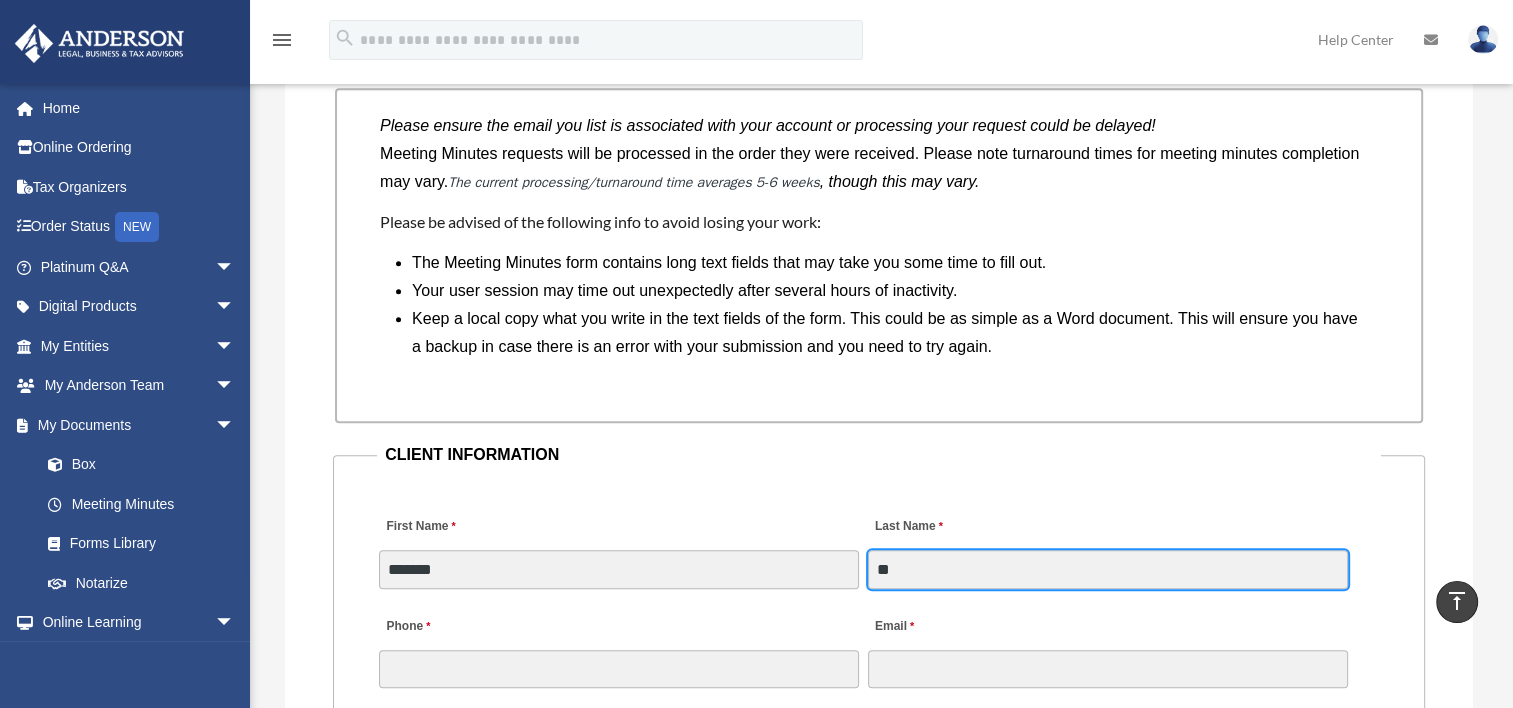 type on "**" 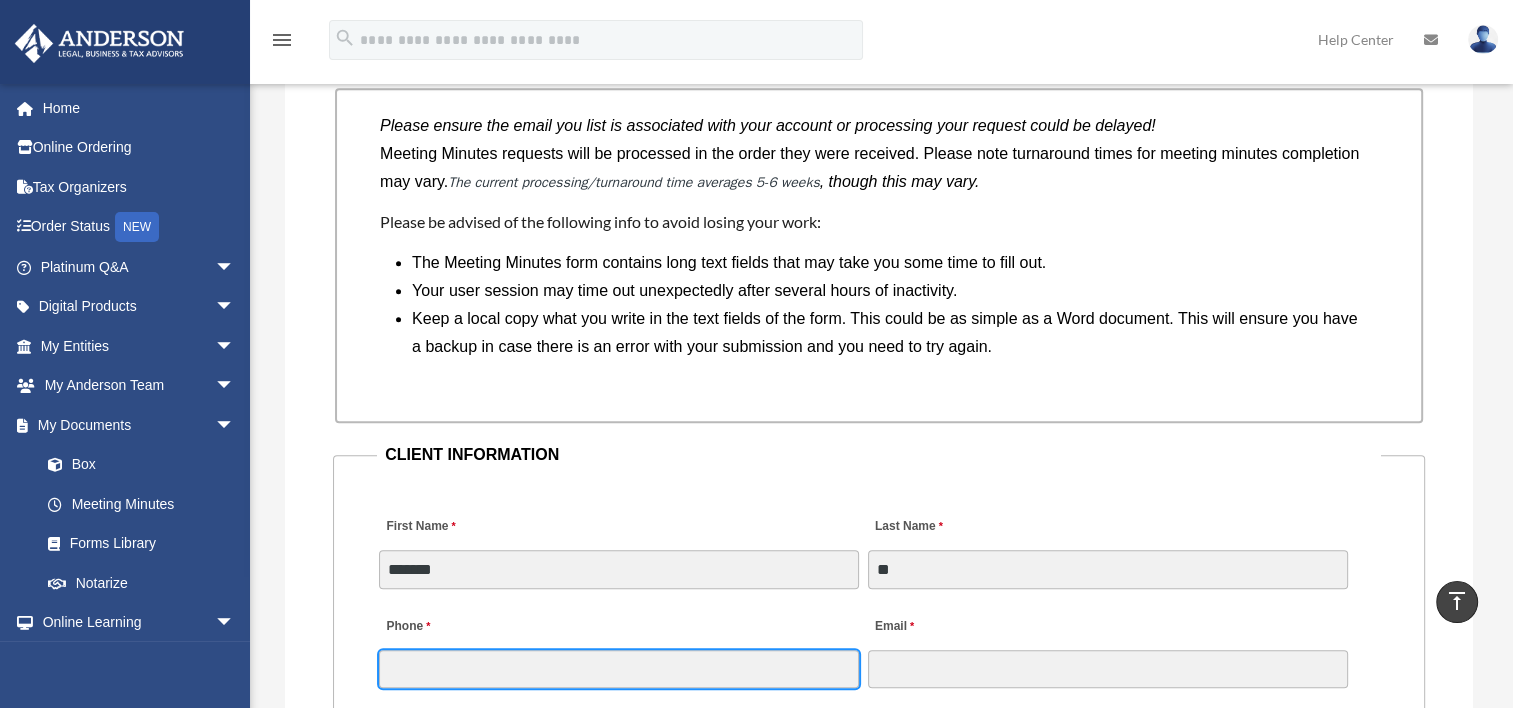 click on "Phone" at bounding box center (619, 669) 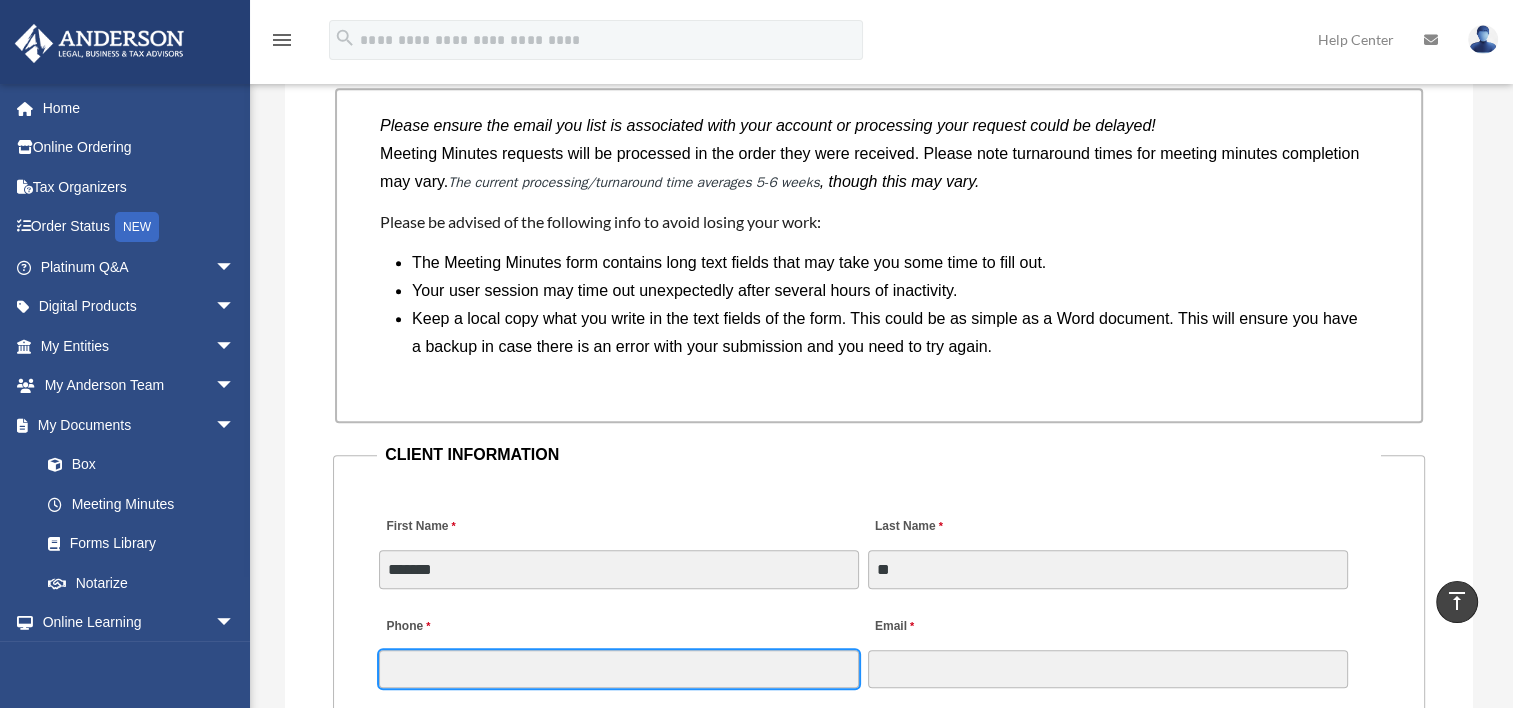 type on "**********" 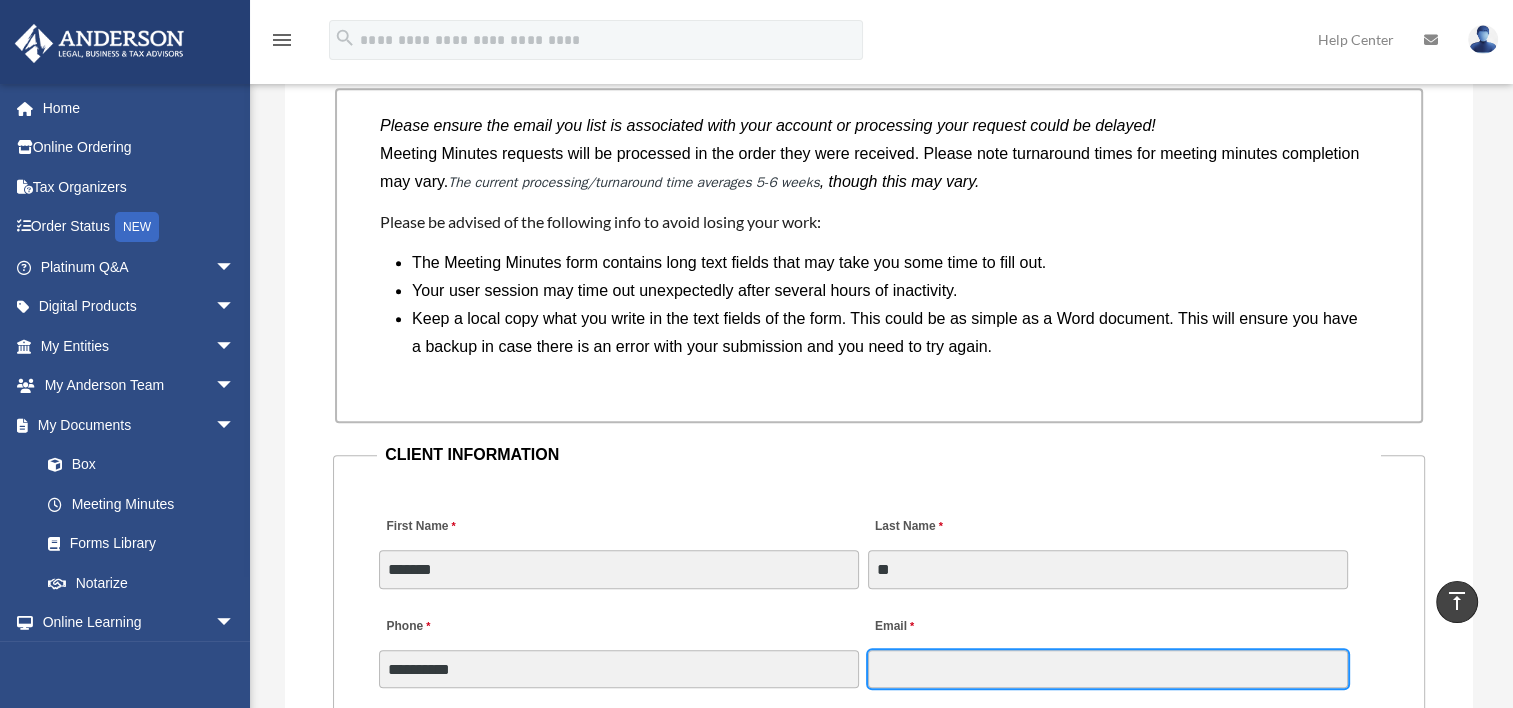 type on "**********" 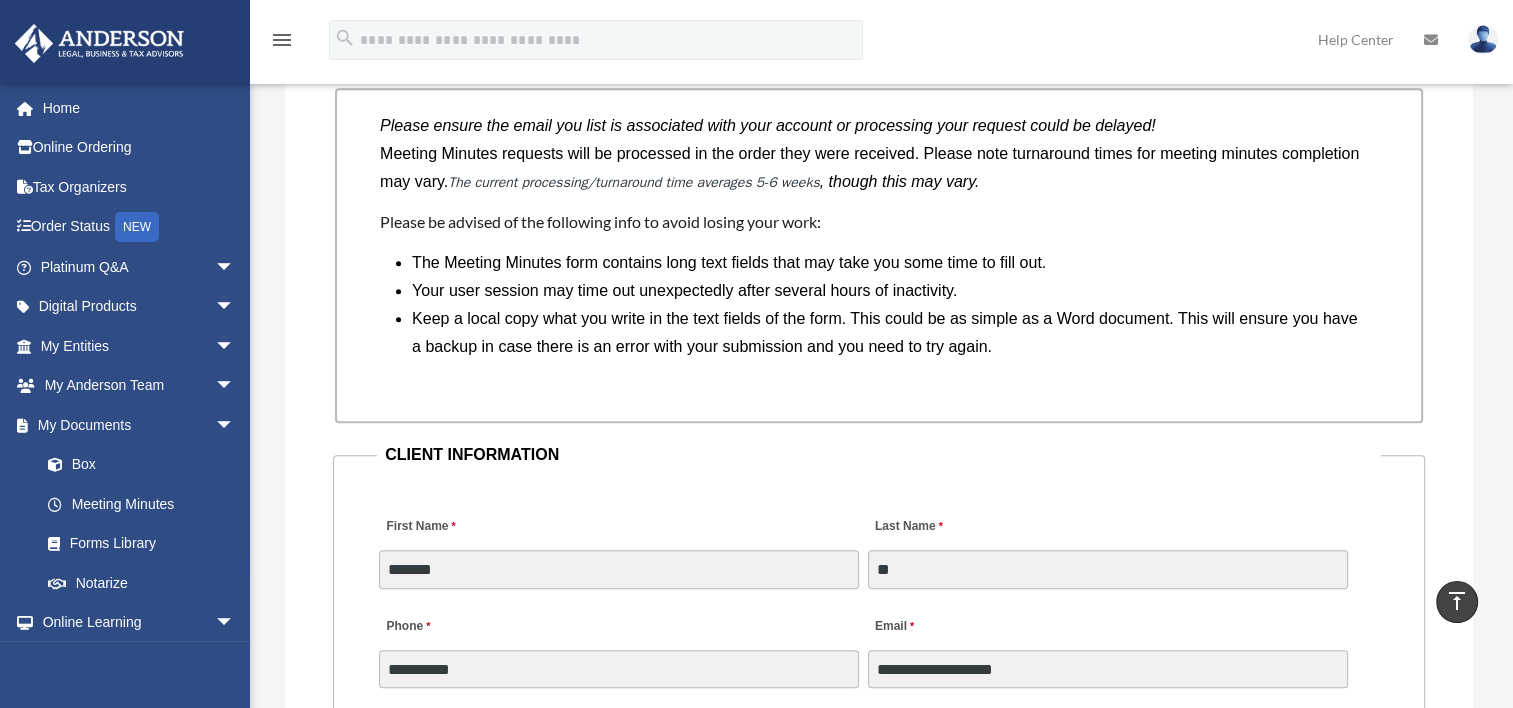 type on "**********" 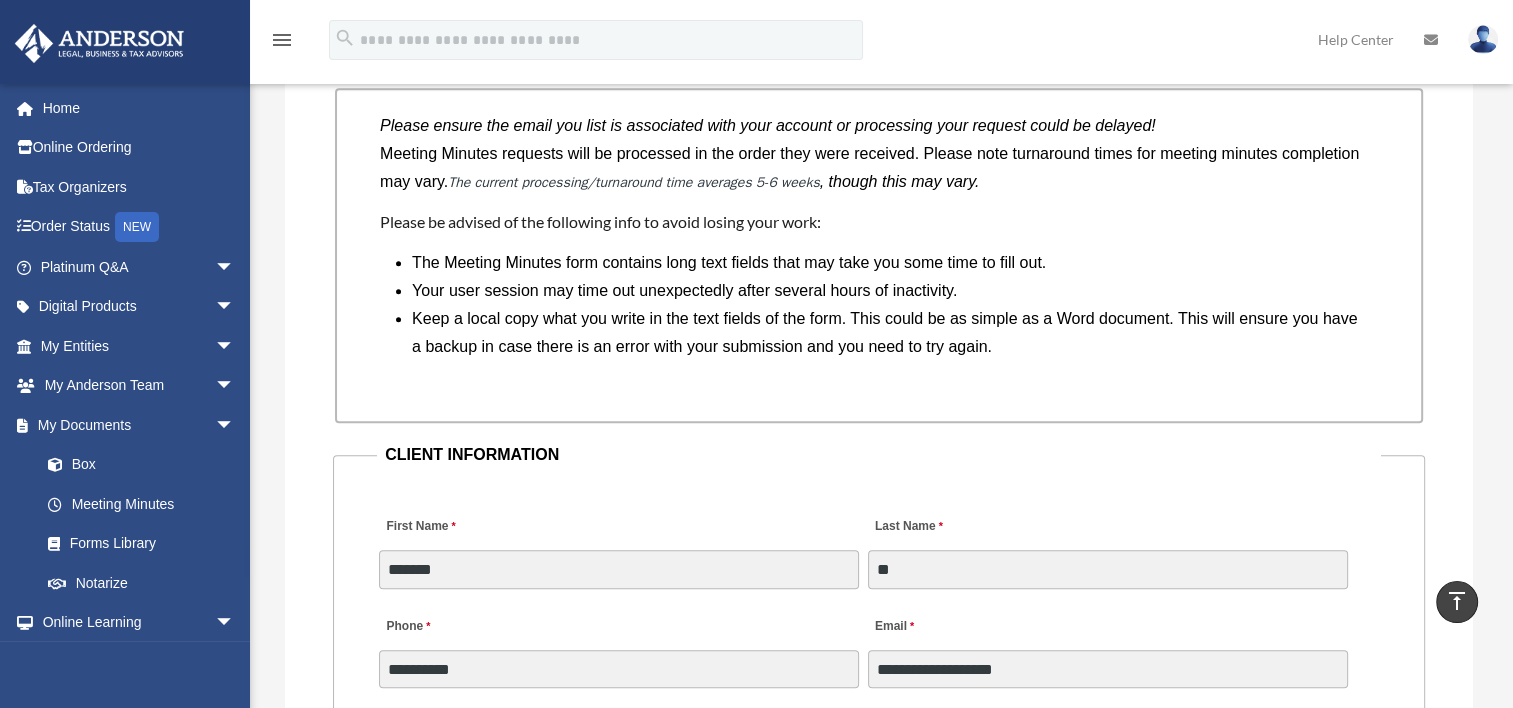 type on "**" 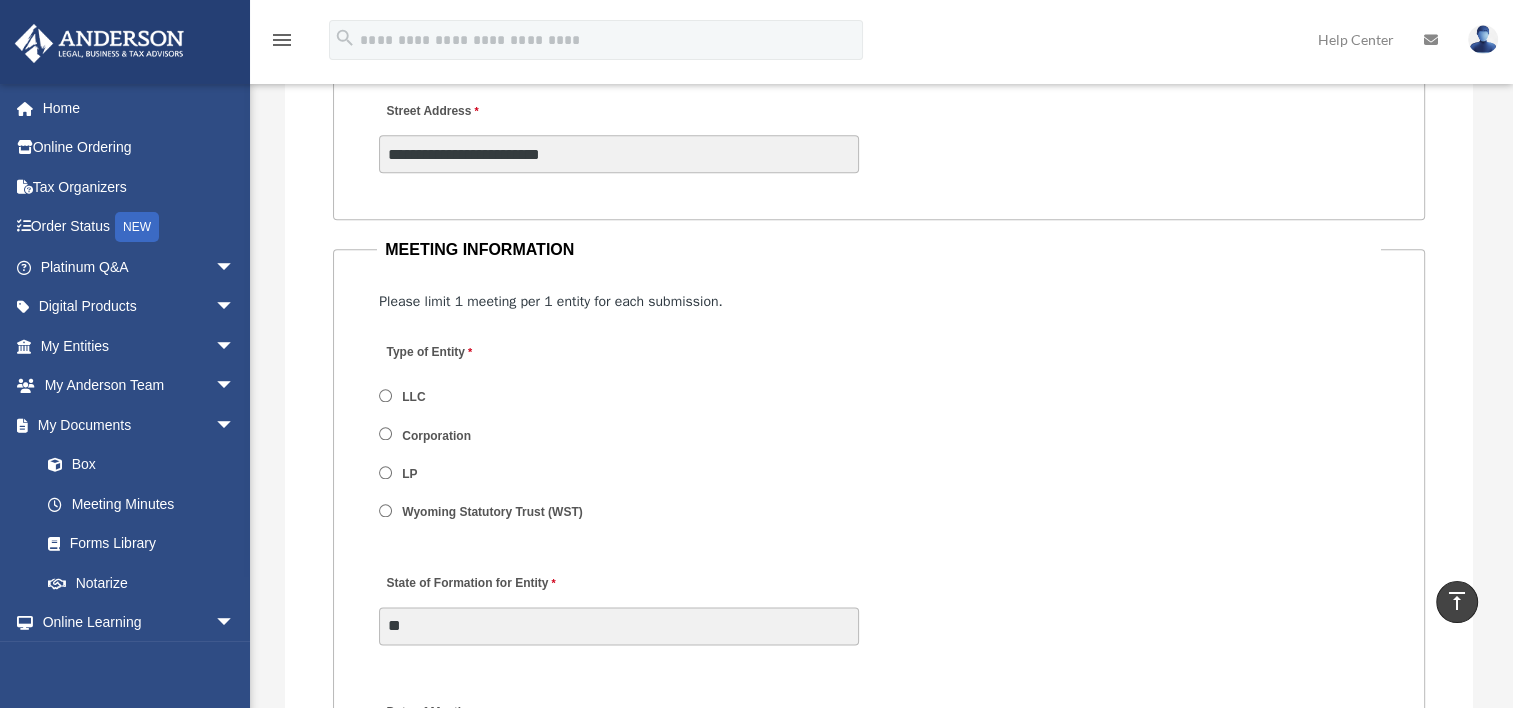 scroll, scrollTop: 2300, scrollLeft: 0, axis: vertical 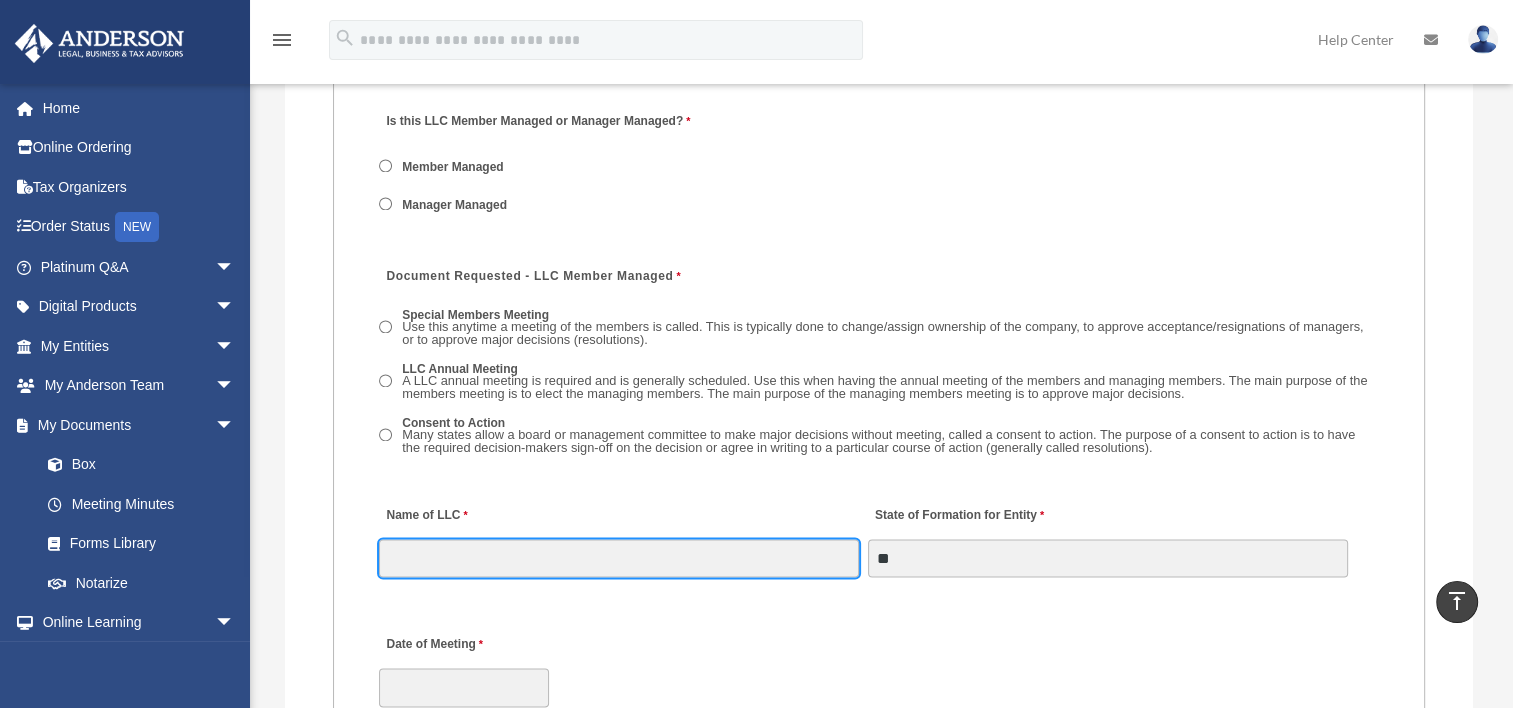 click on "Name of LLC" at bounding box center [619, 558] 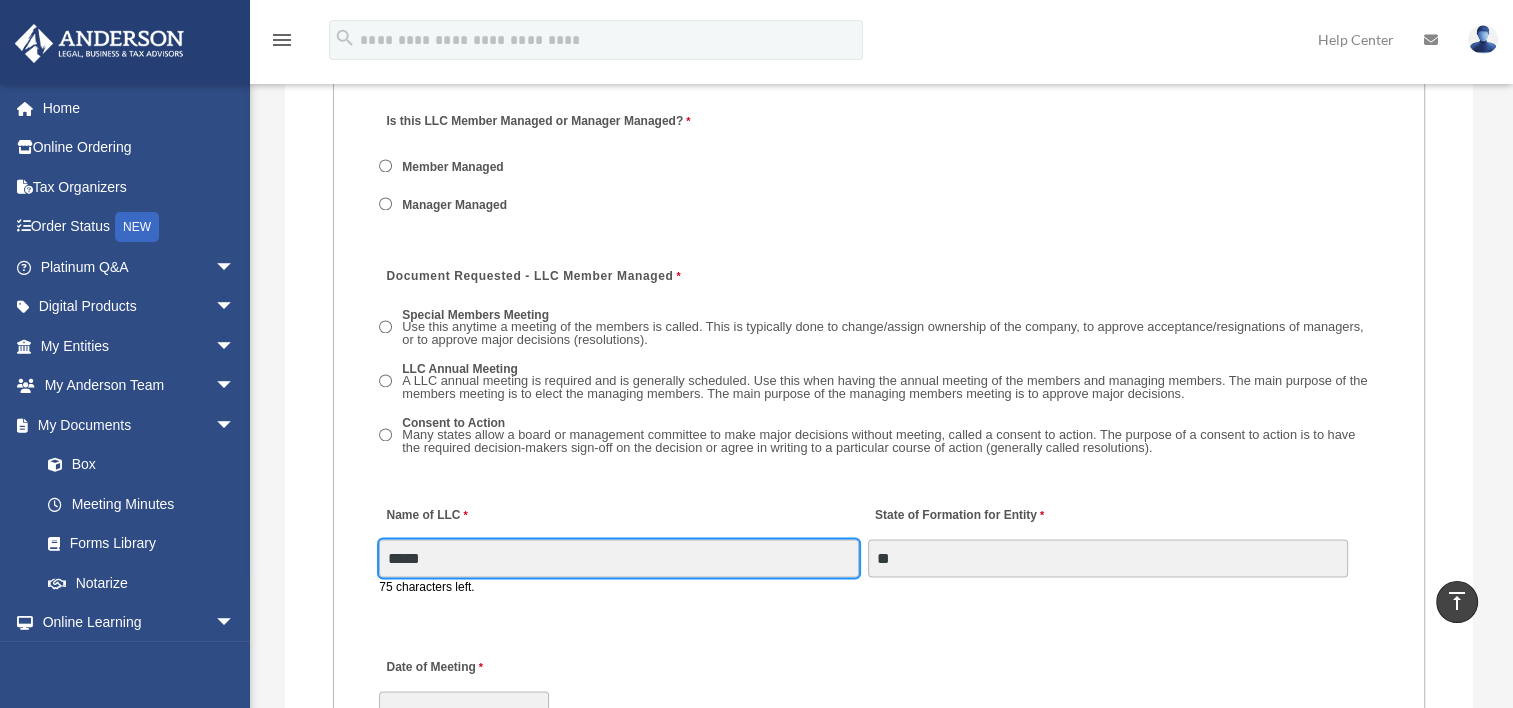 type on "**********" 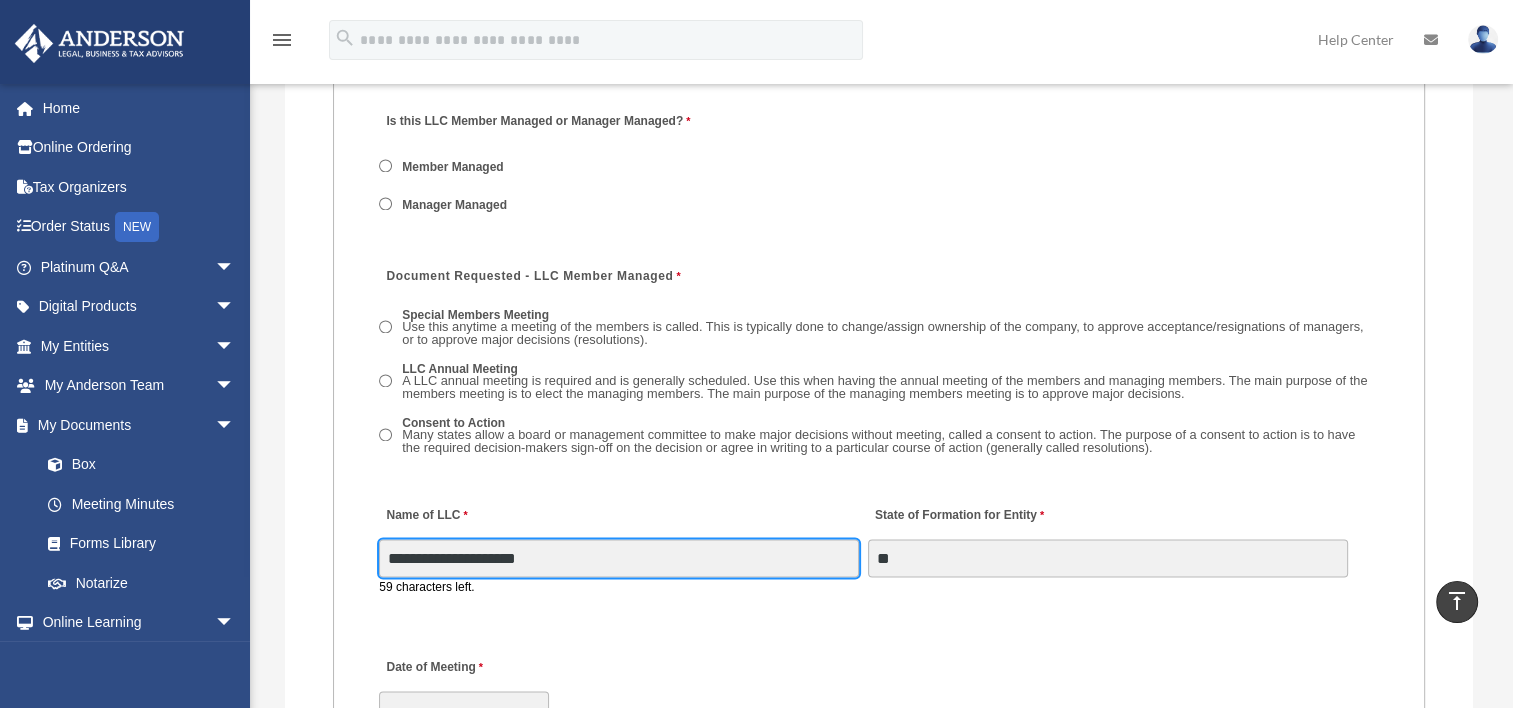 scroll, scrollTop: 3232, scrollLeft: 0, axis: vertical 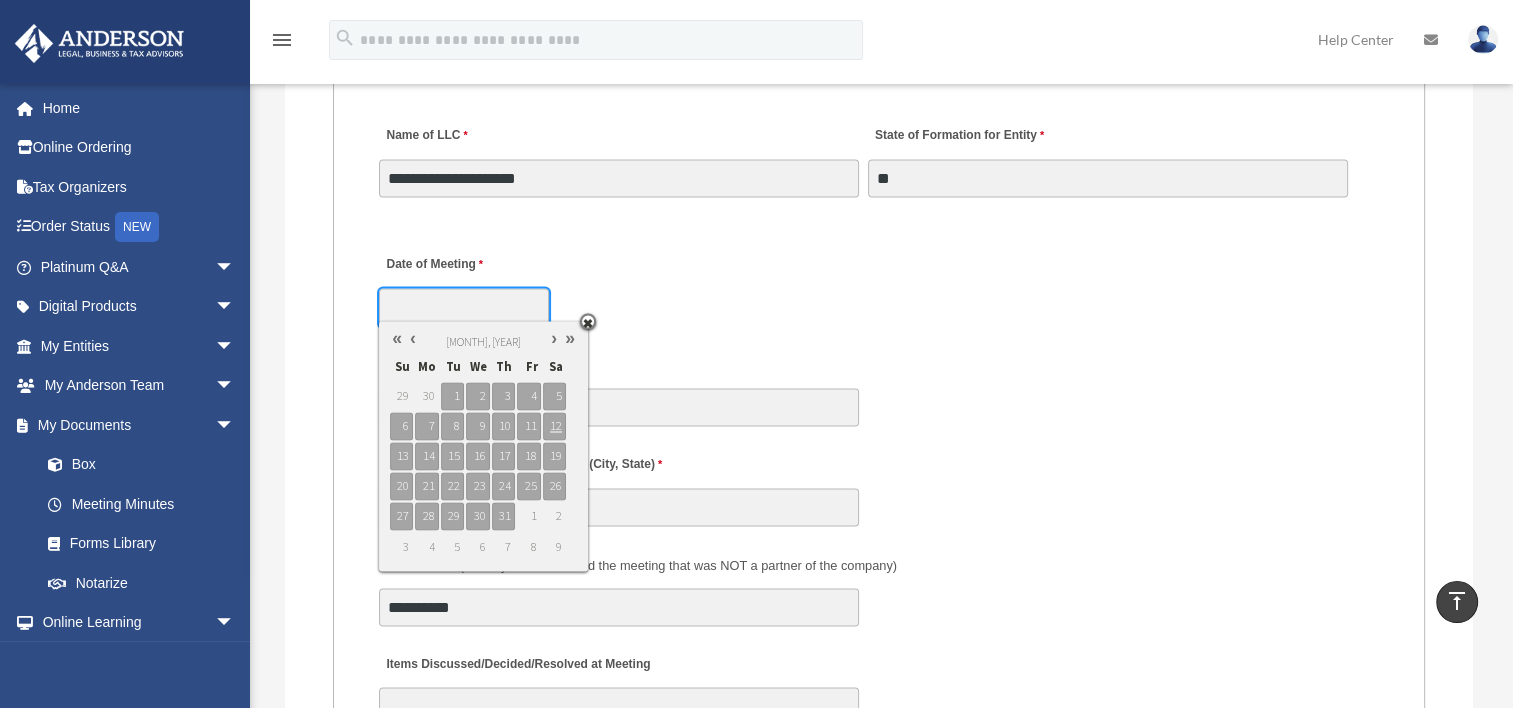 click on "X
Get a chance to win 6 months of Platinum for free just by filling out this
survey" at bounding box center [756, -330] 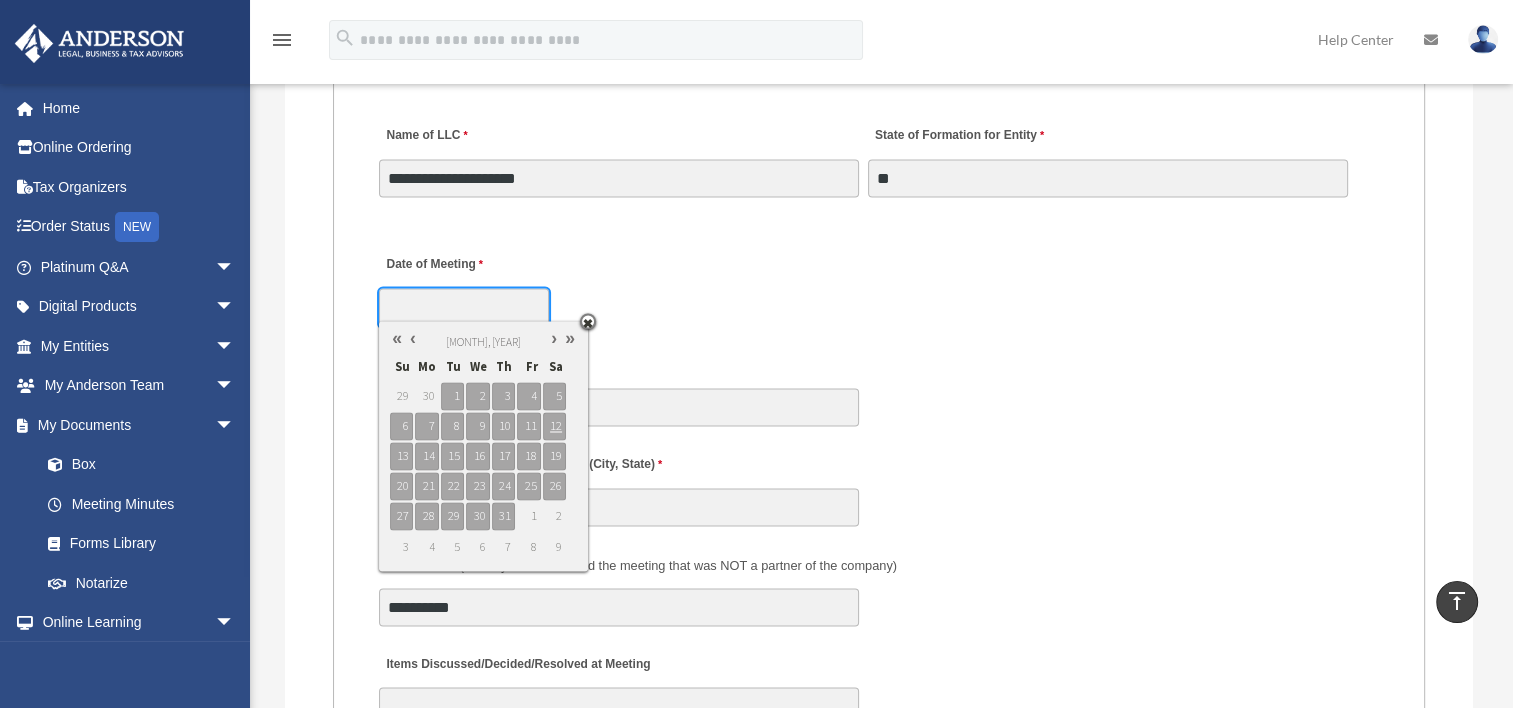 click on "July, 2025 Su Mo Tu We Th Fr Sa 29 30 1 2 3 4 5 6 7 8 9 10 11 12 13 14 15 16 17 18 19 20 21 22 23 24 25 26 27 28 29 30 31 1 2 3 4 5 6 7 8 9" at bounding box center [483, 446] 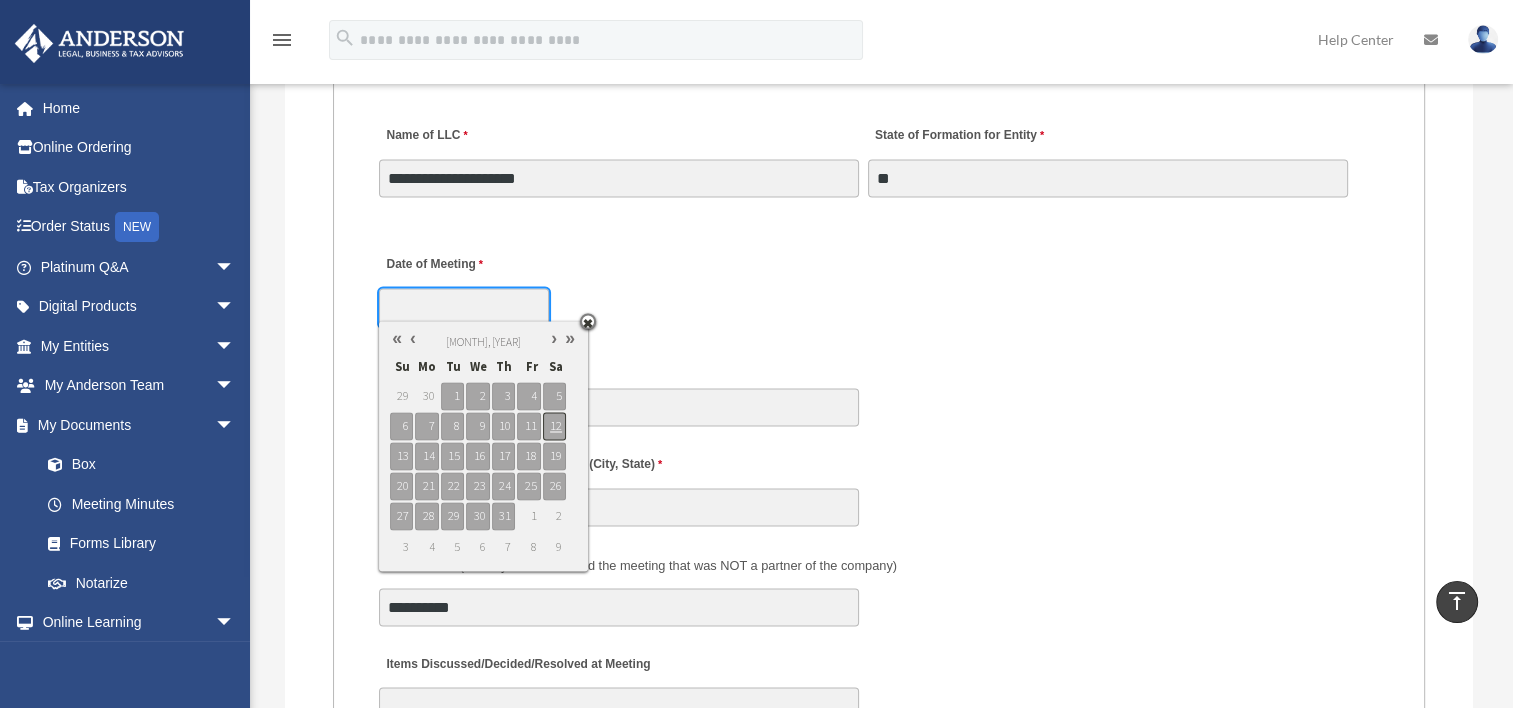 type on "**********" 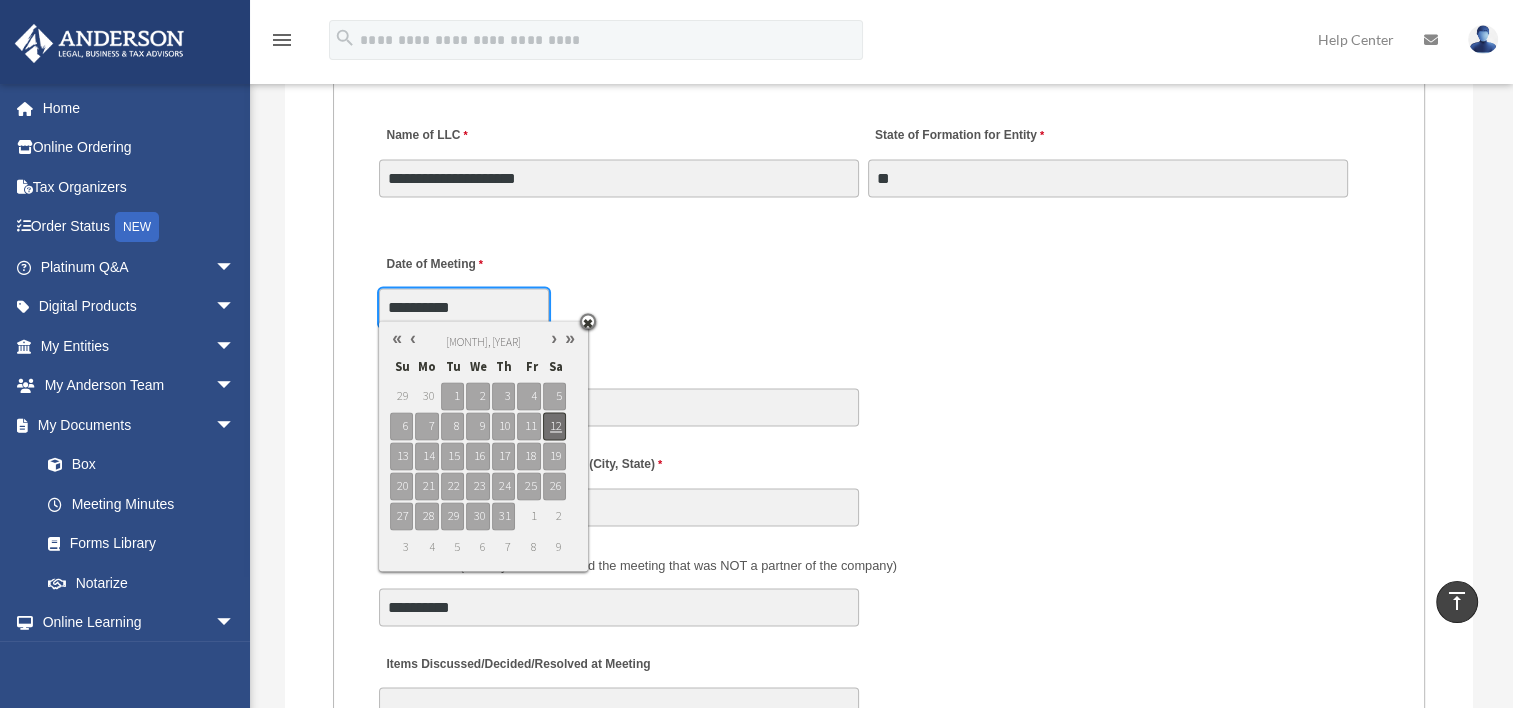 click on "12" at bounding box center (554, 426) 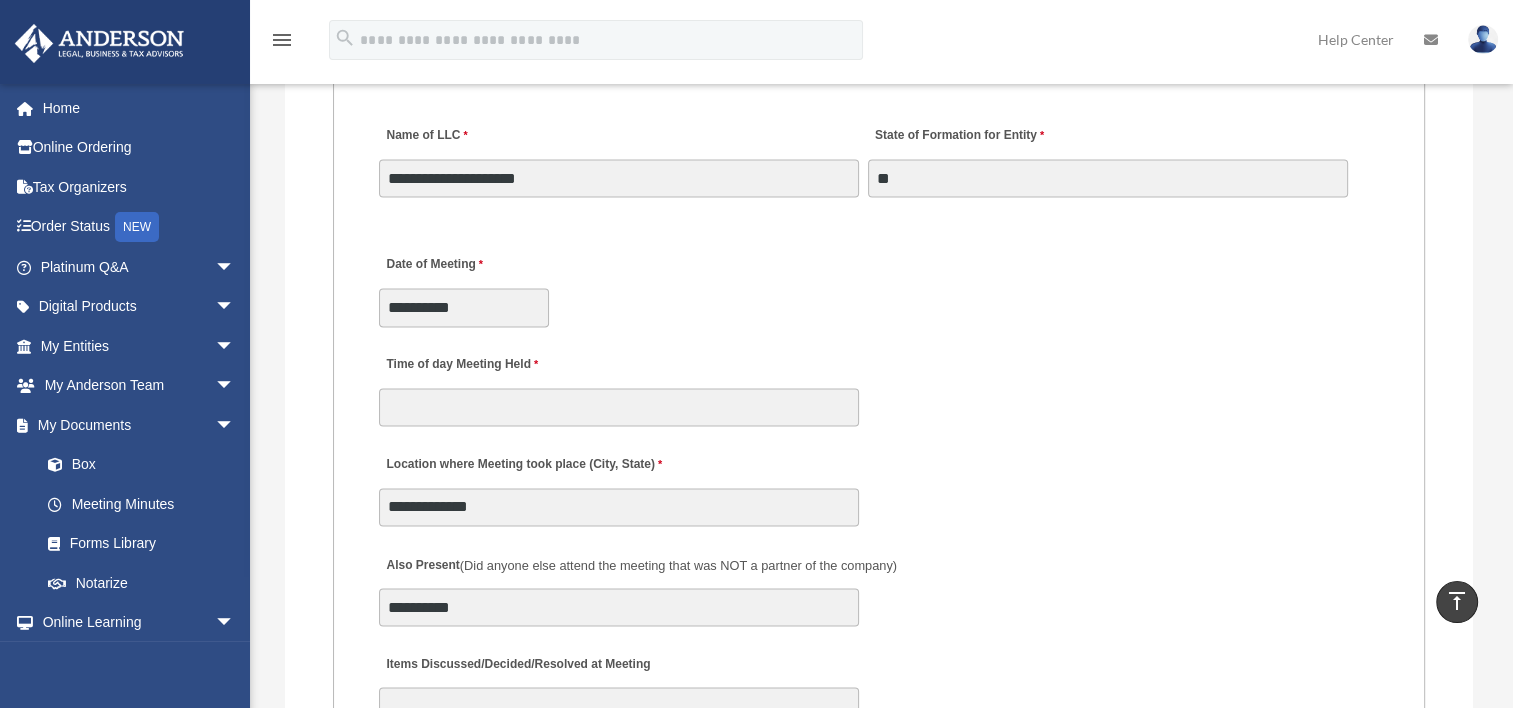 click on "**********" at bounding box center (879, 285) 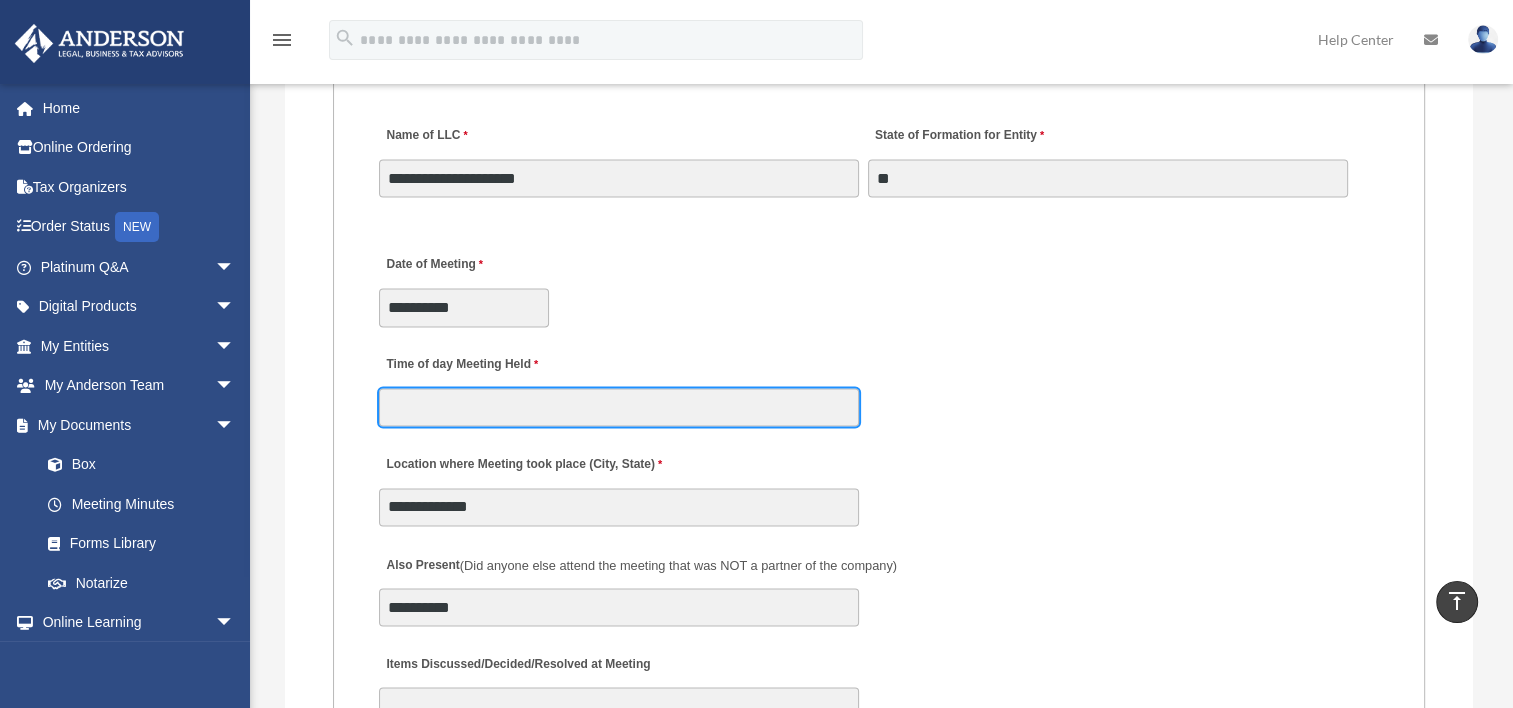 click on "Time of day Meeting Held" at bounding box center [619, 407] 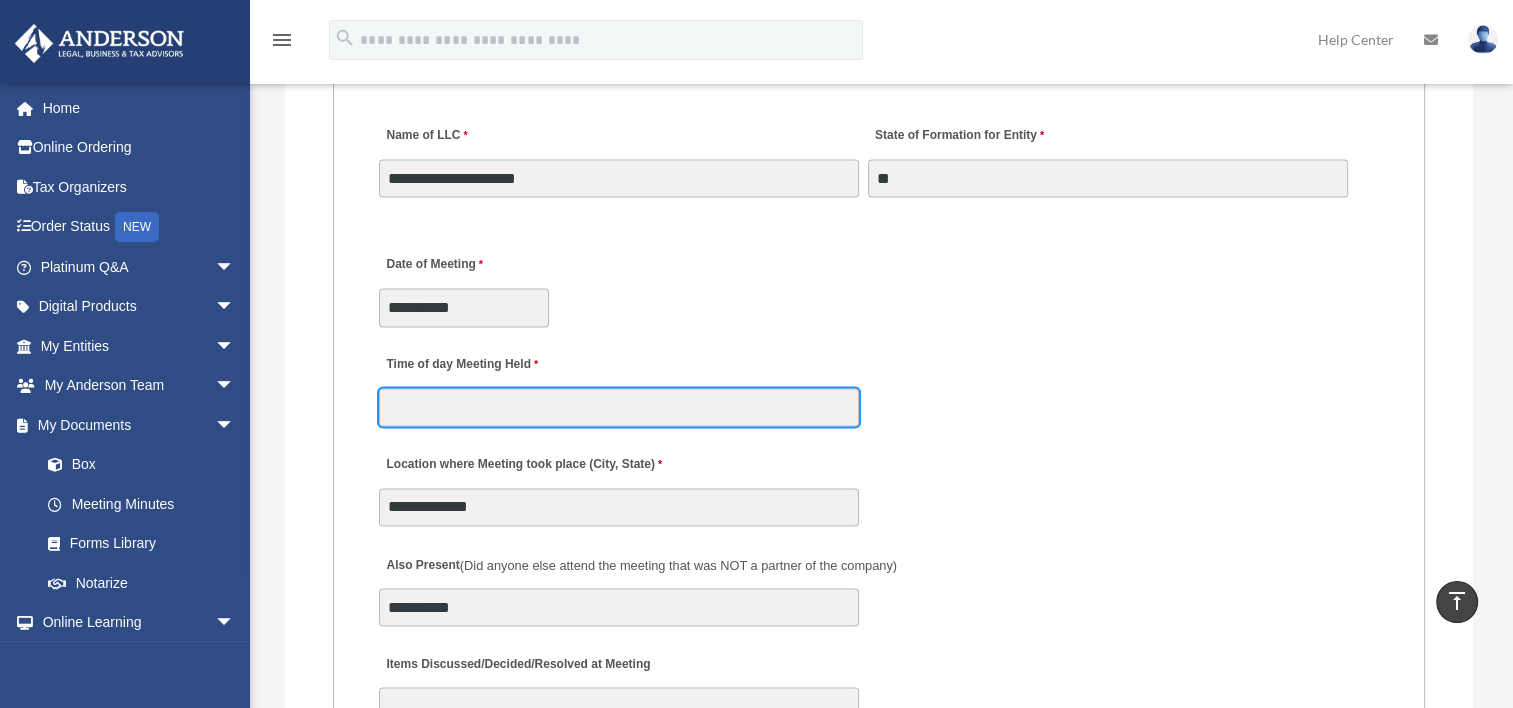 type on "****" 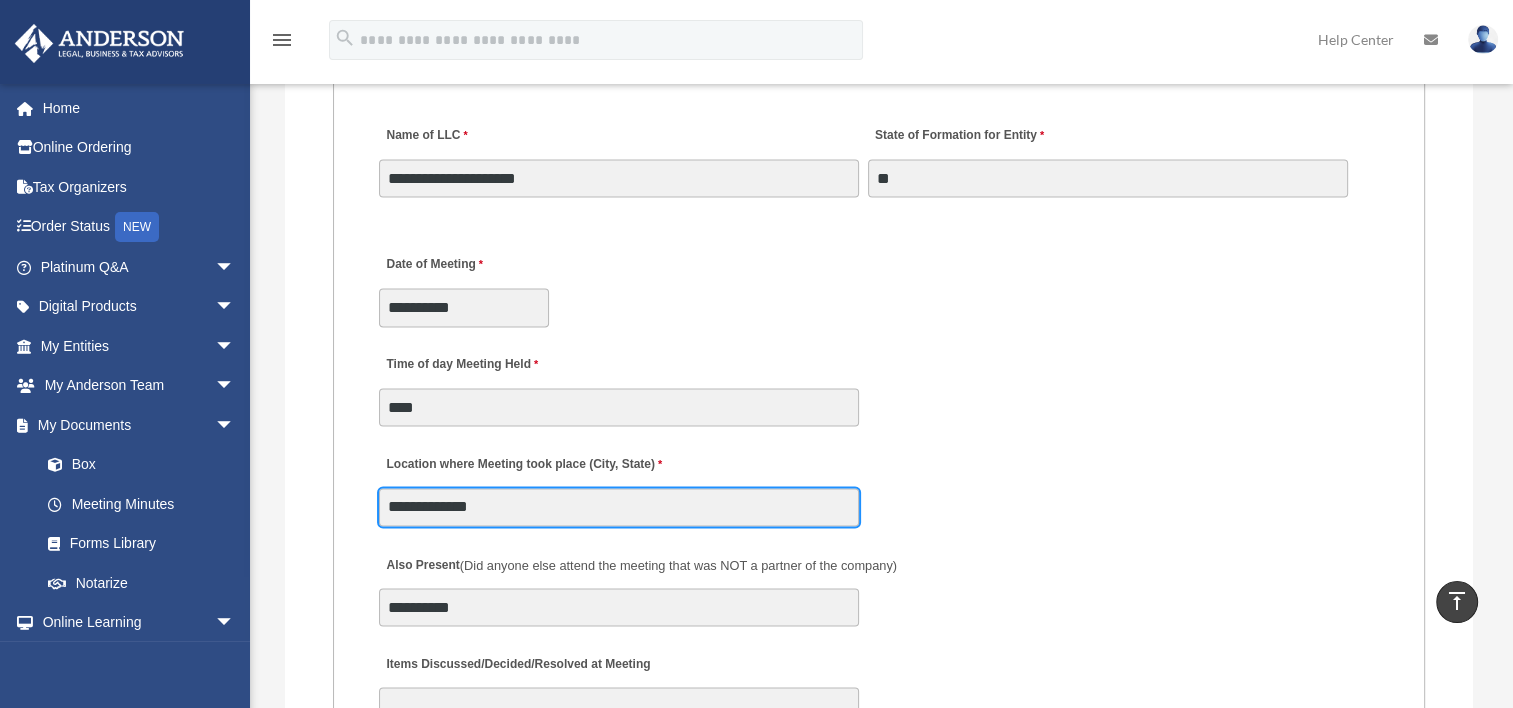 click on "**********" at bounding box center (619, 507) 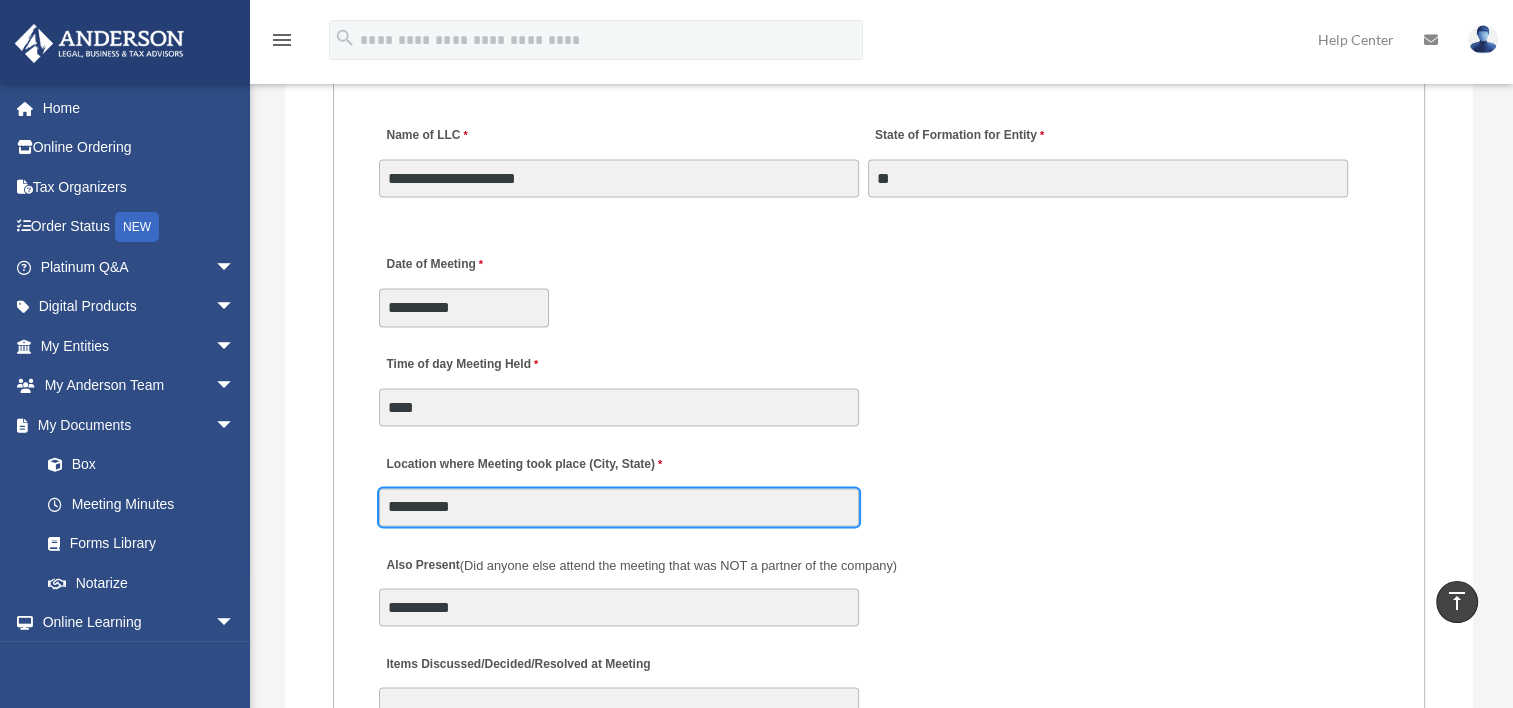 type on "**********" 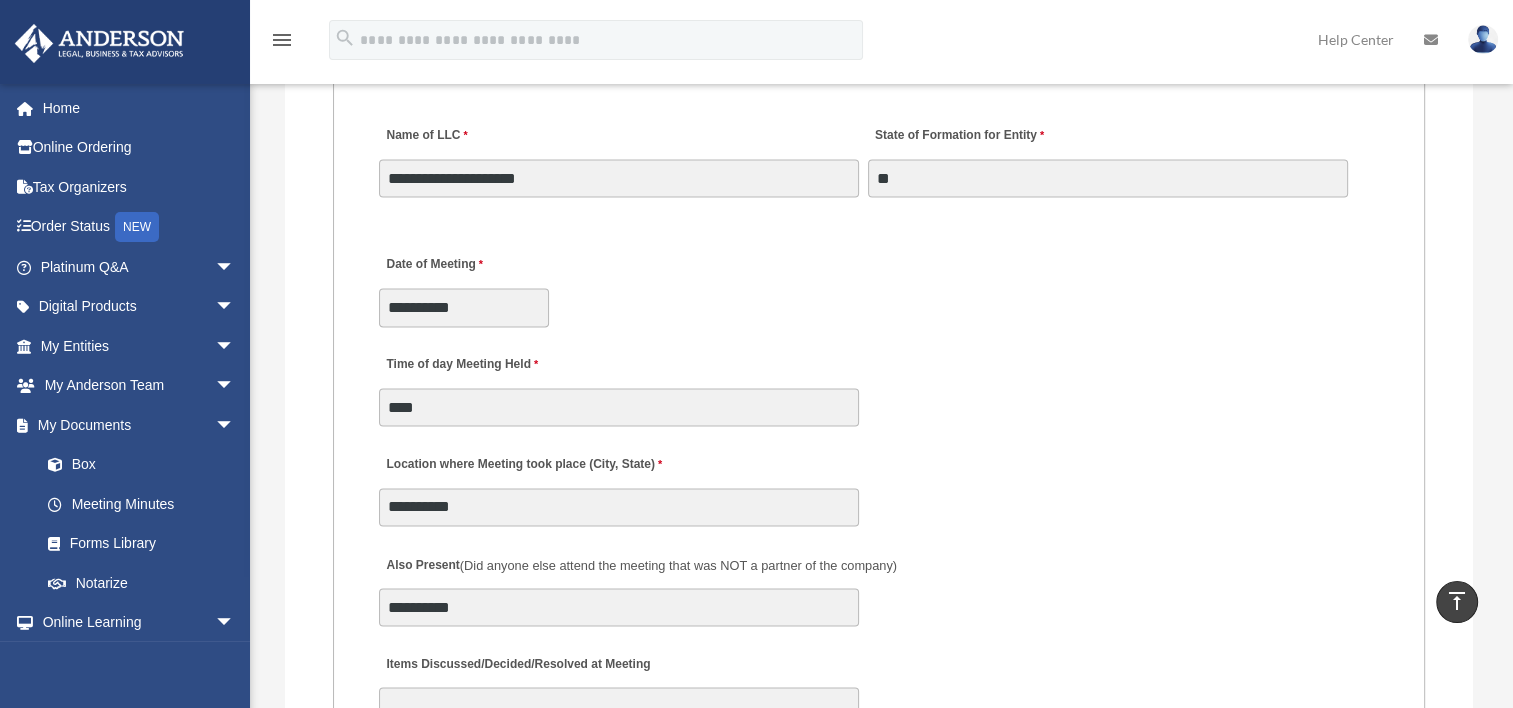 click on "Time of day Meeting Held ****" at bounding box center [879, 385] 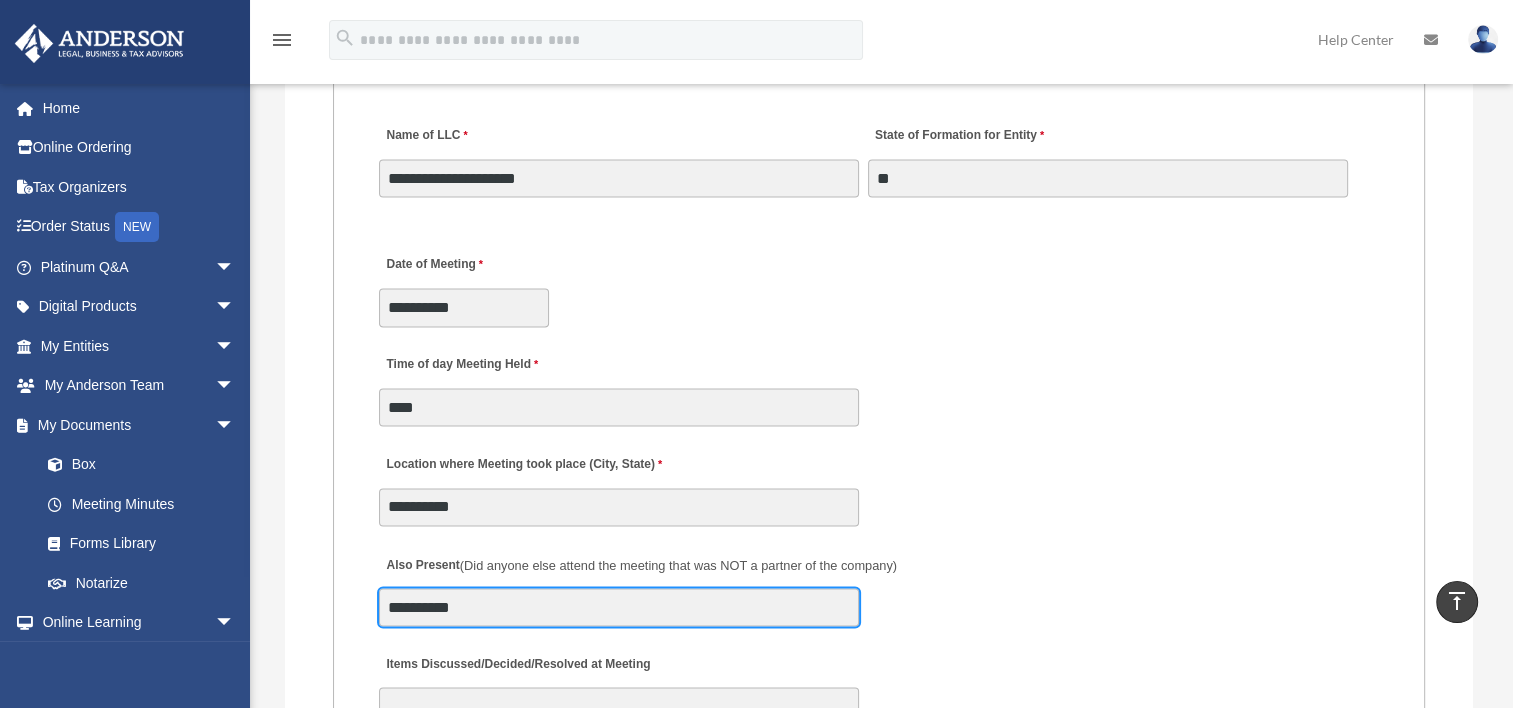 click on "**********" at bounding box center [619, 607] 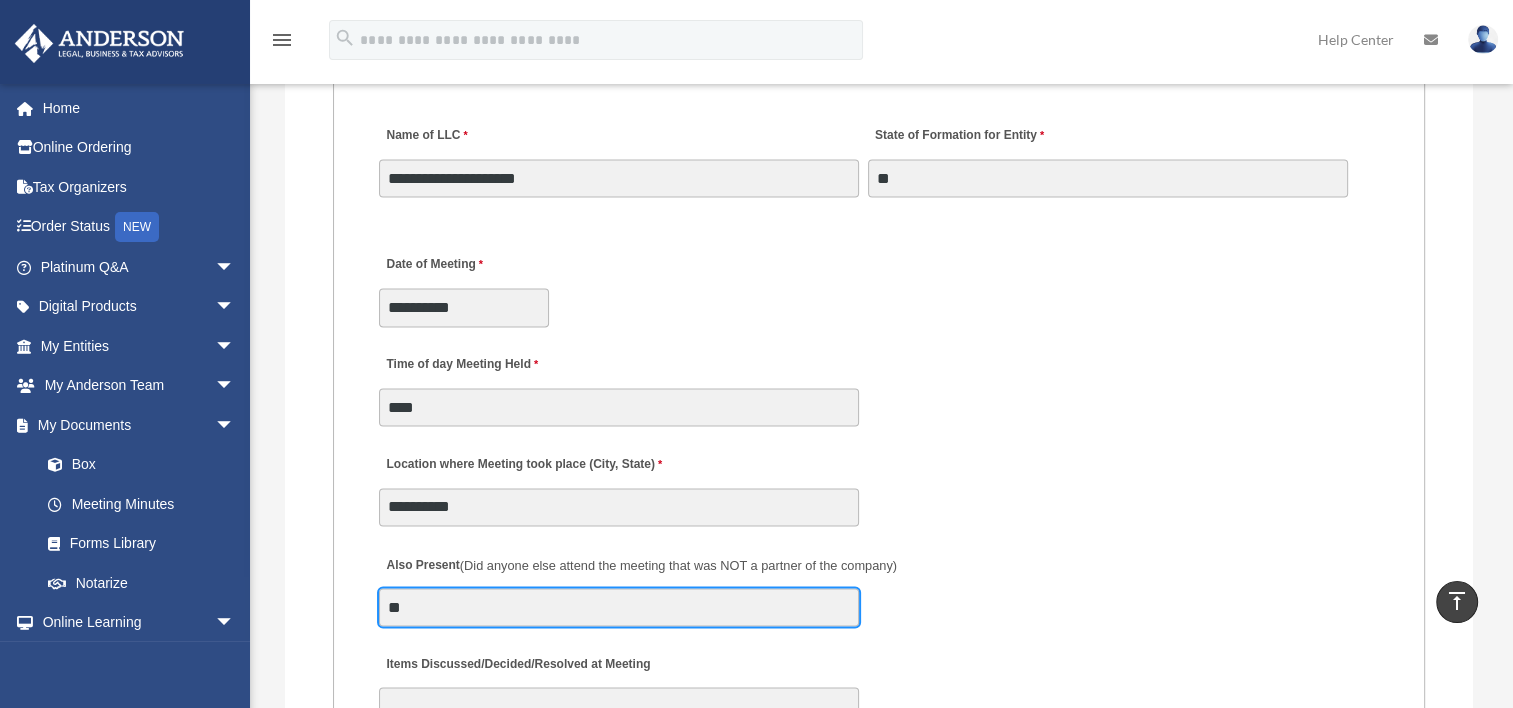 type on "*" 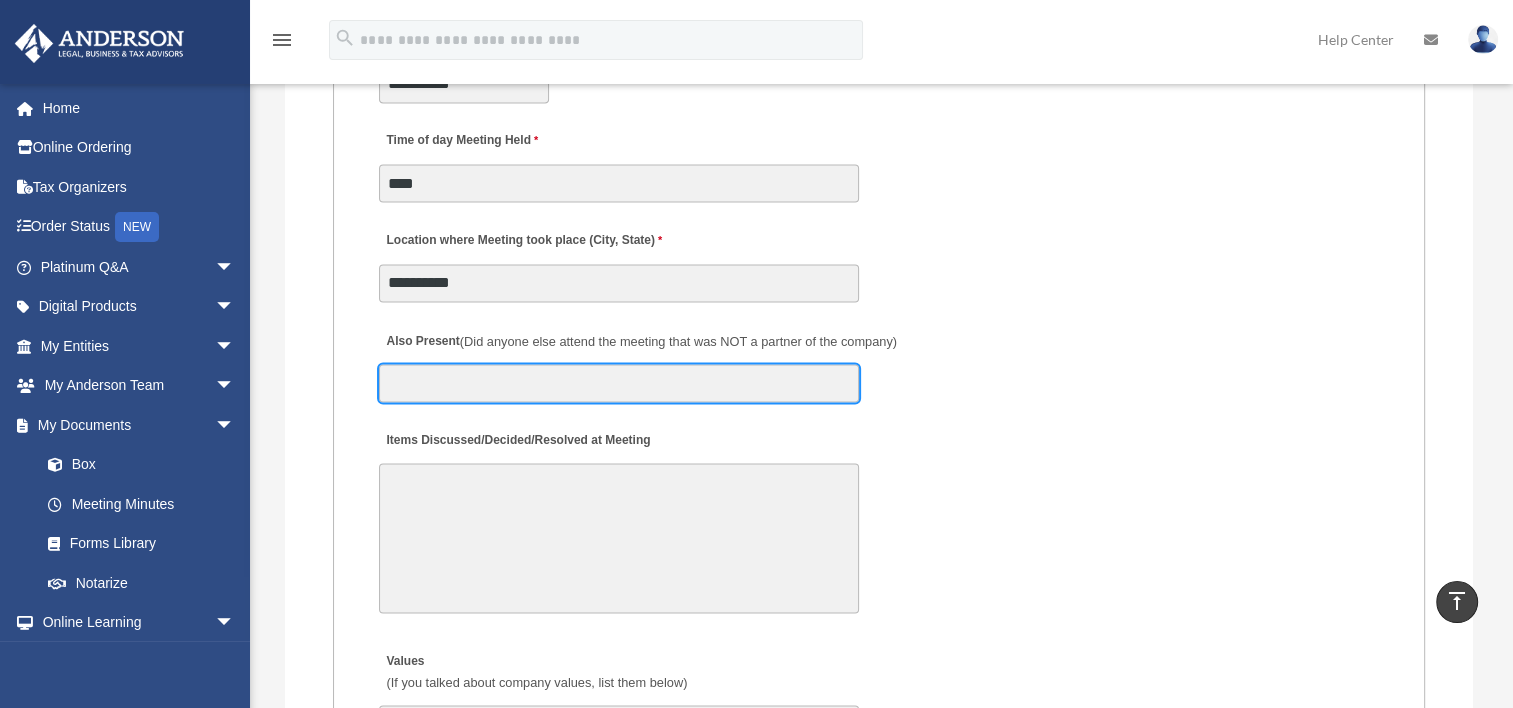 scroll, scrollTop: 3518, scrollLeft: 0, axis: vertical 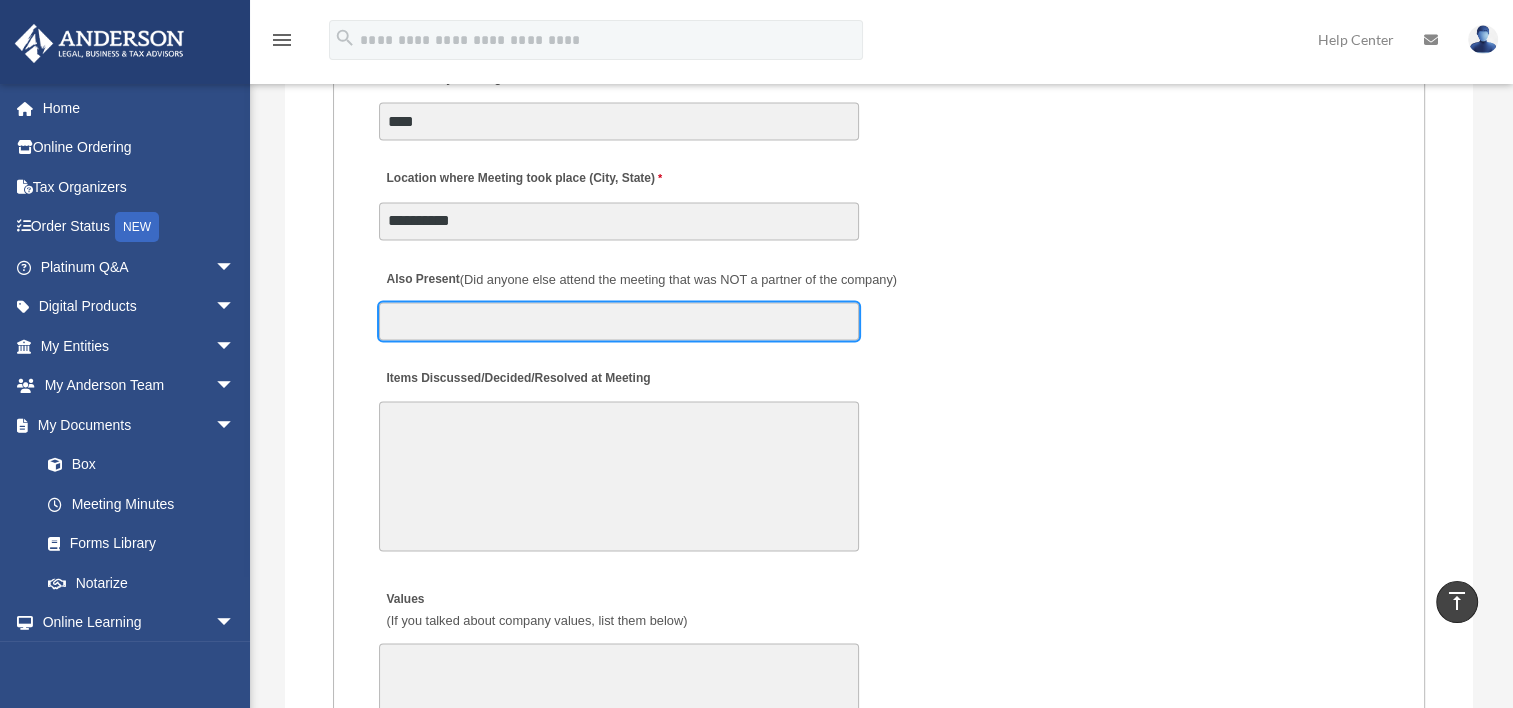 type 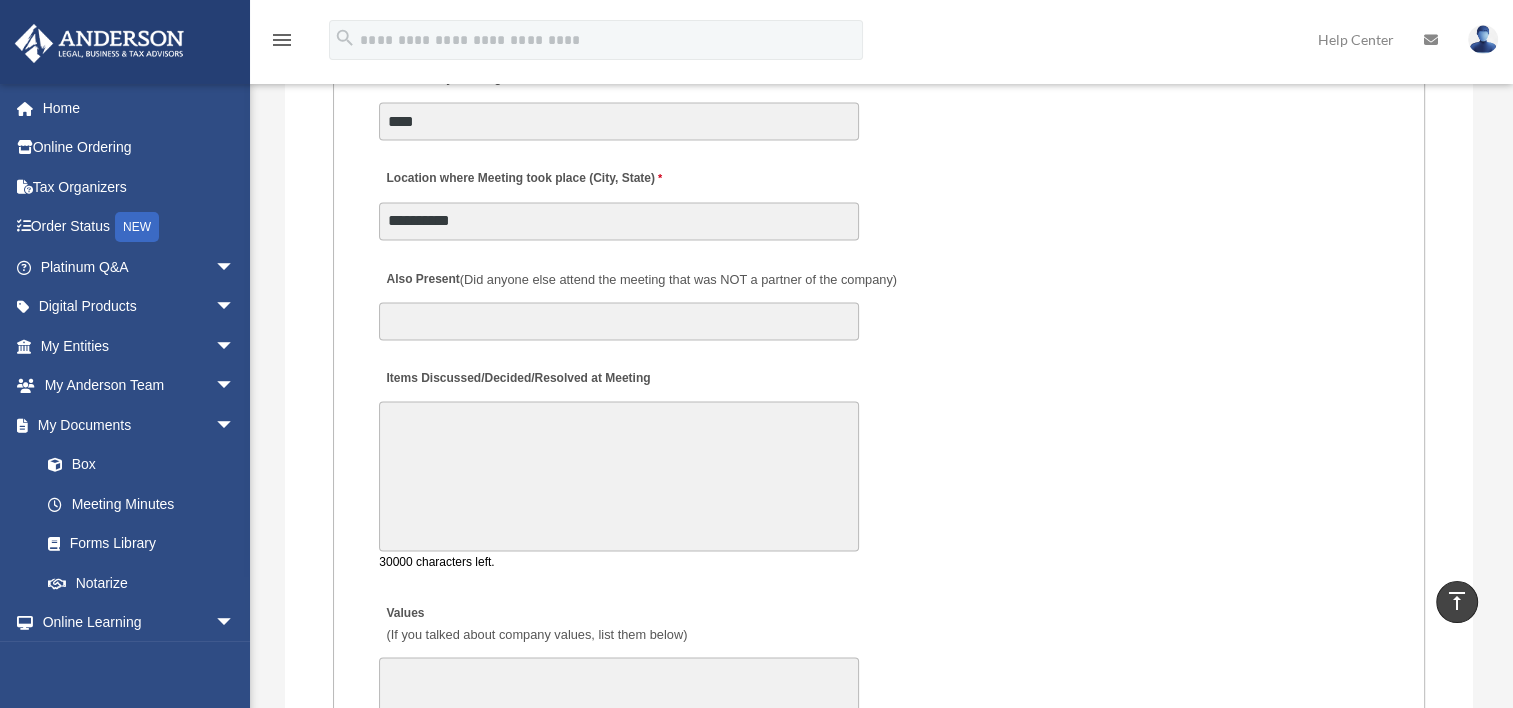 click on "Items Discussed/Decided/Resolved at Meeting" at bounding box center (619, 476) 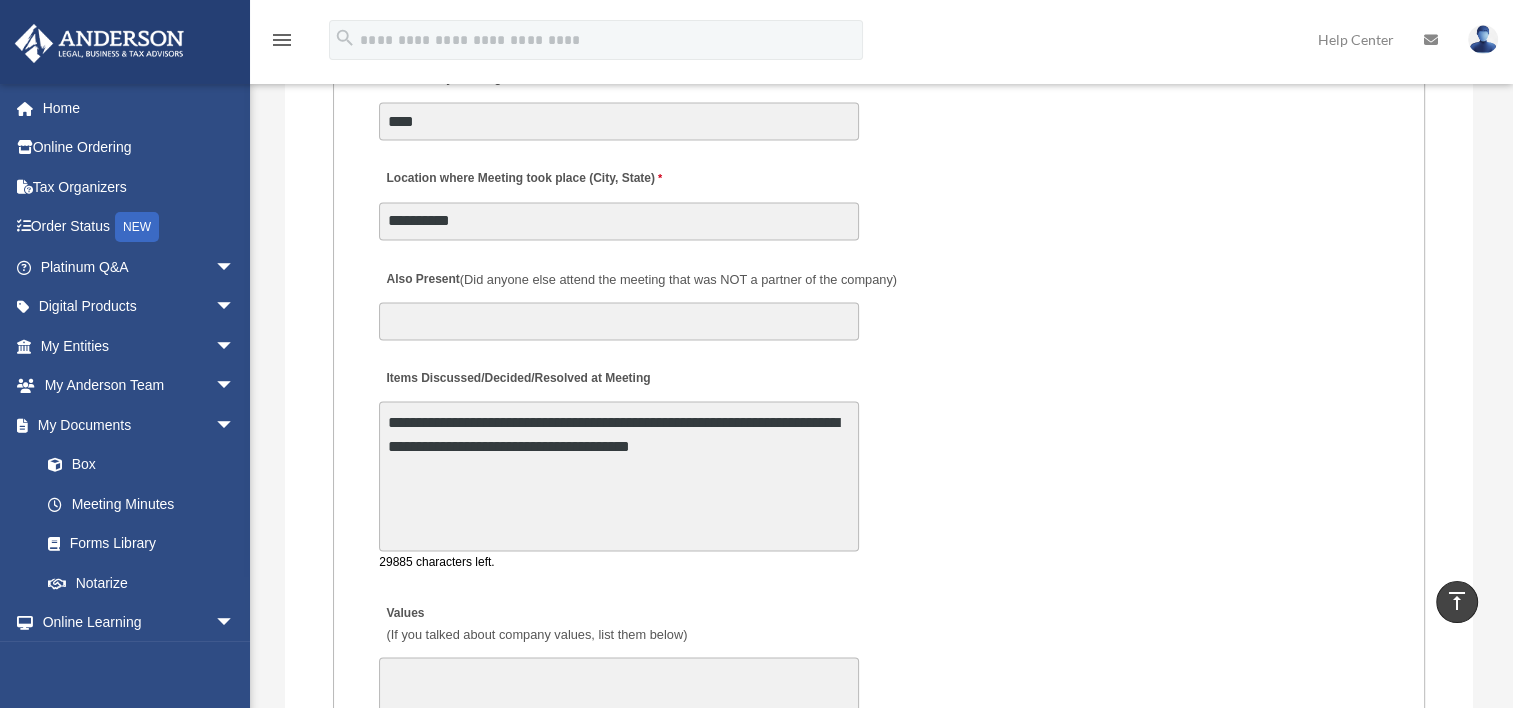 click on "**********" at bounding box center [619, 476] 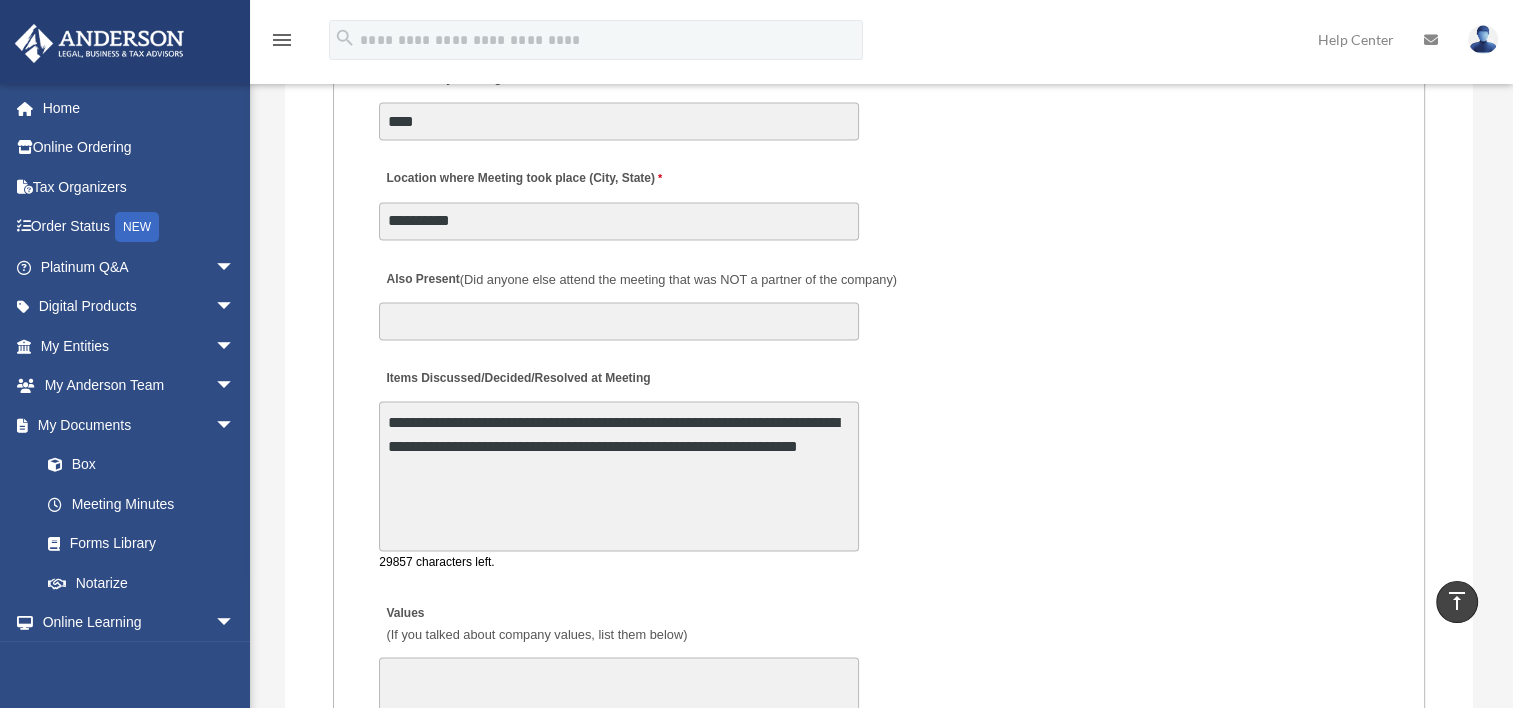 click on "**********" at bounding box center [619, 476] 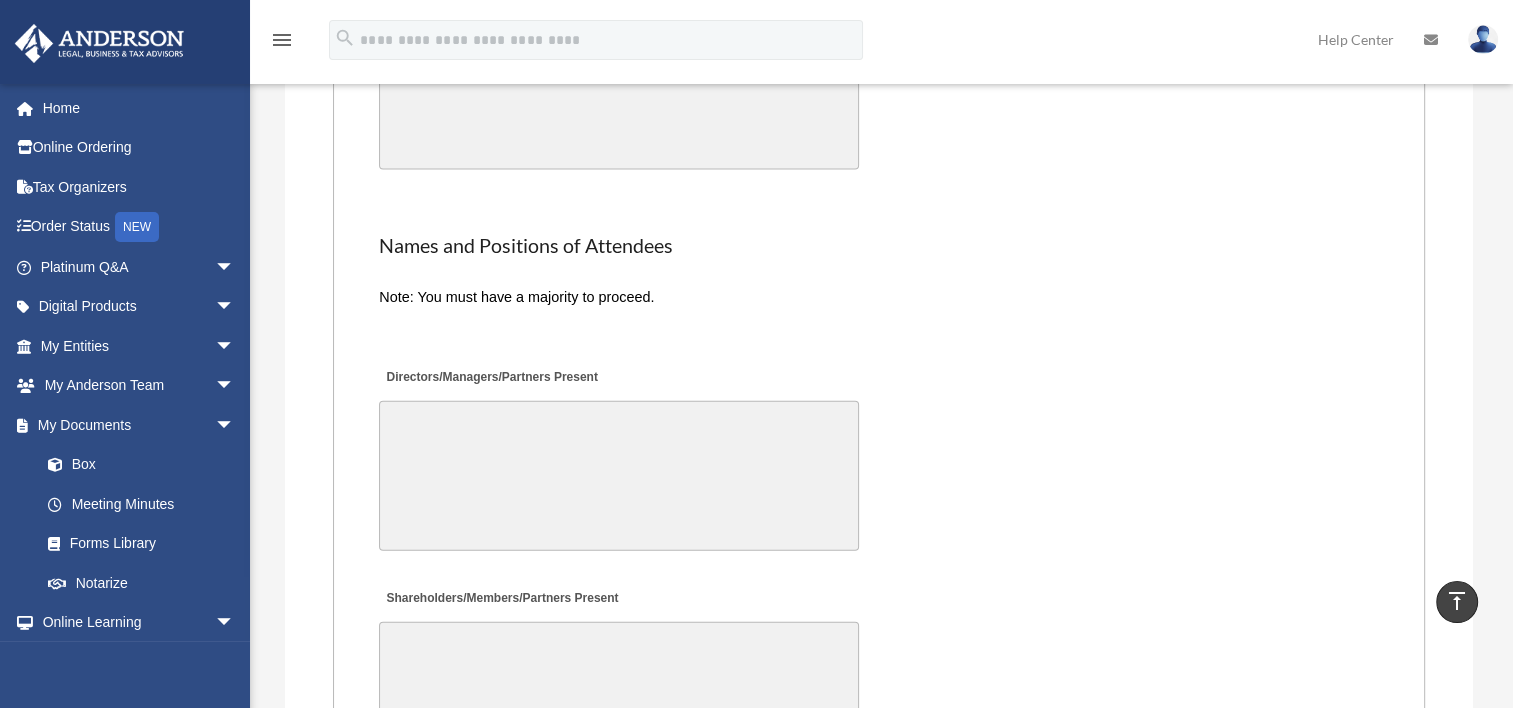 scroll, scrollTop: 4347, scrollLeft: 0, axis: vertical 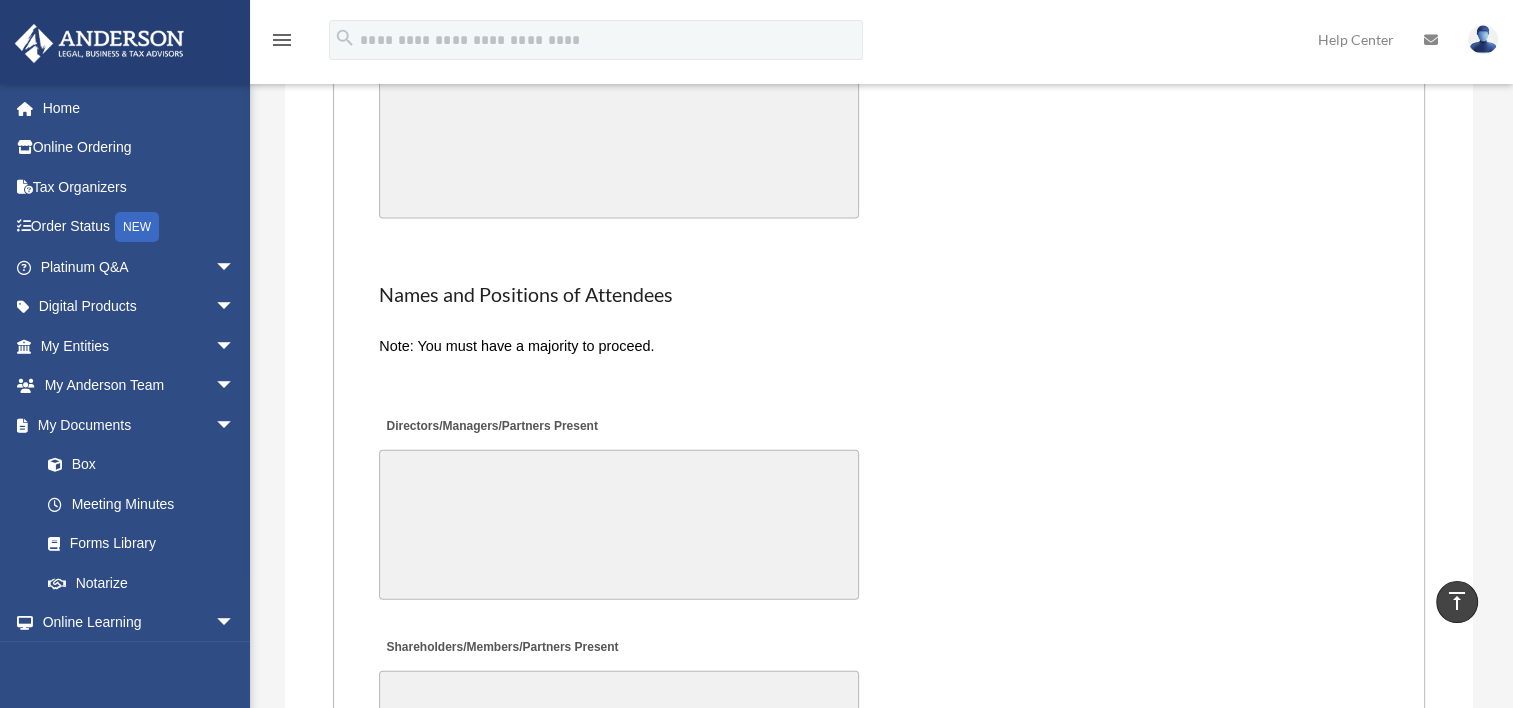 type on "**********" 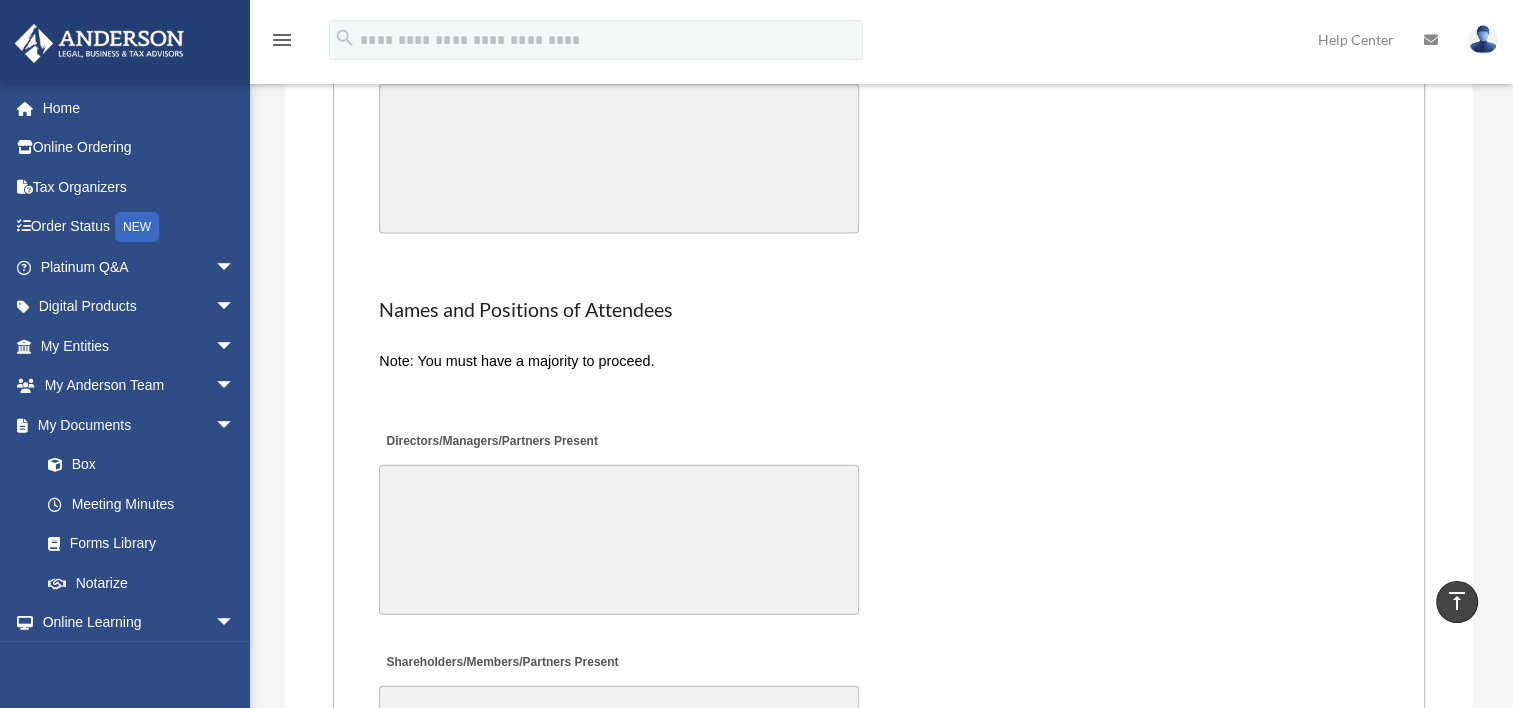 click on "Directors/Managers/Partners Present" at bounding box center (619, 540) 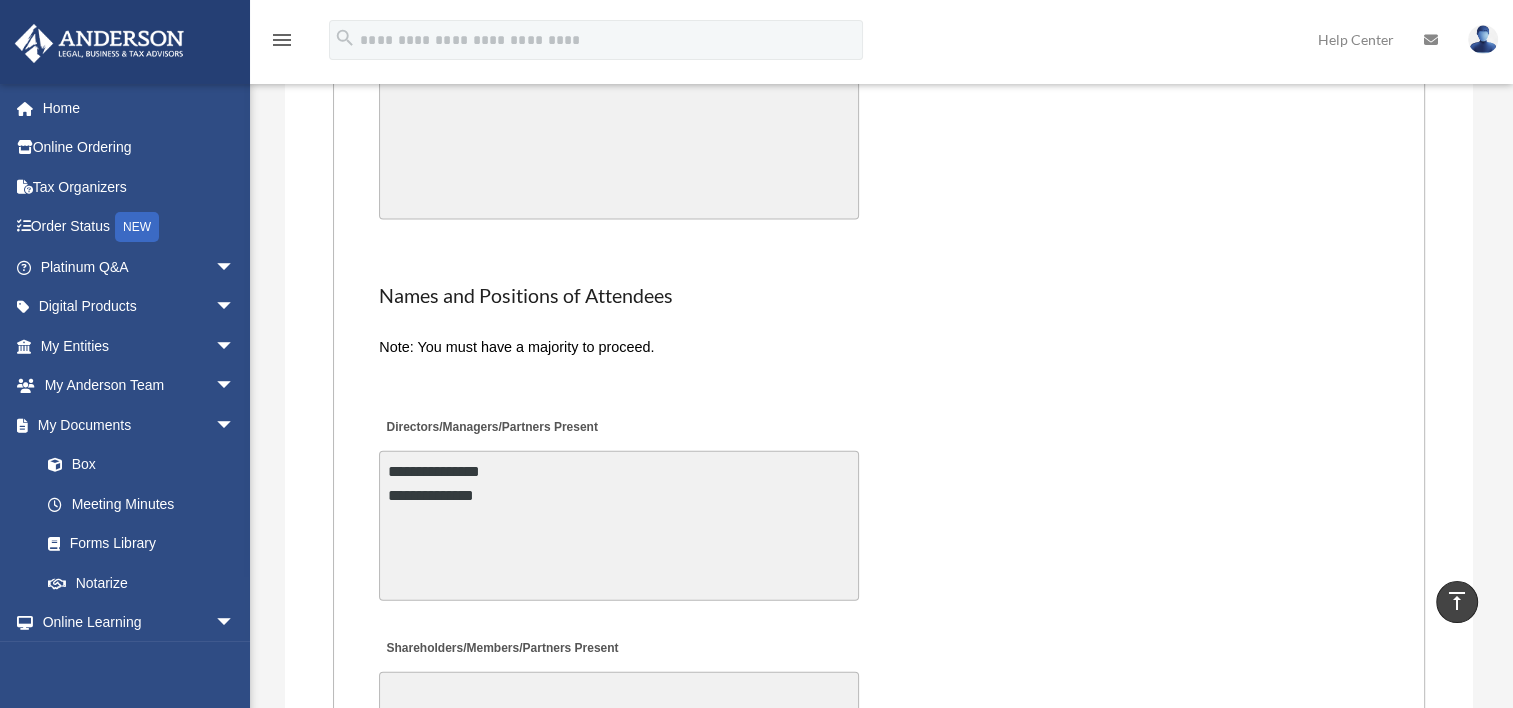type on "**********" 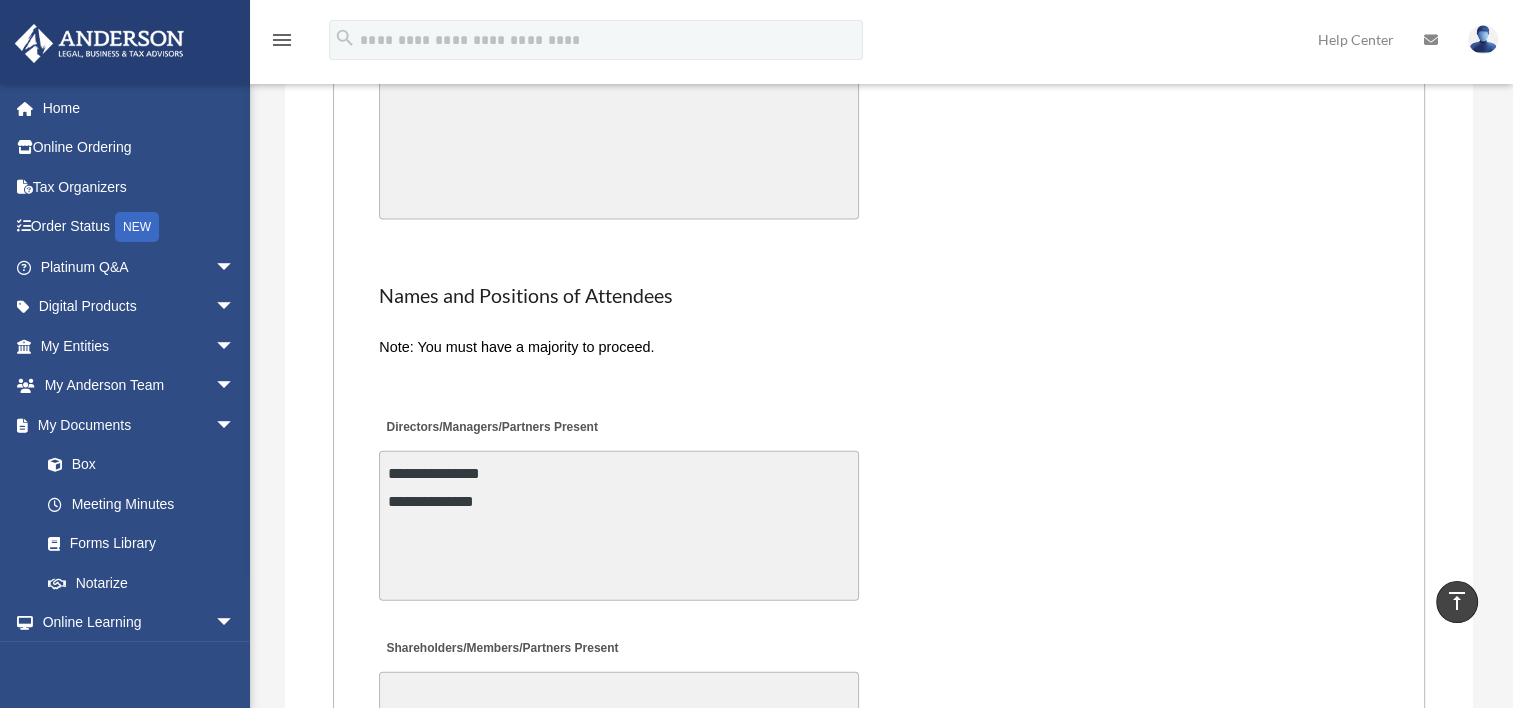 click on "Shareholders/Members/Partners Present" at bounding box center [619, 747] 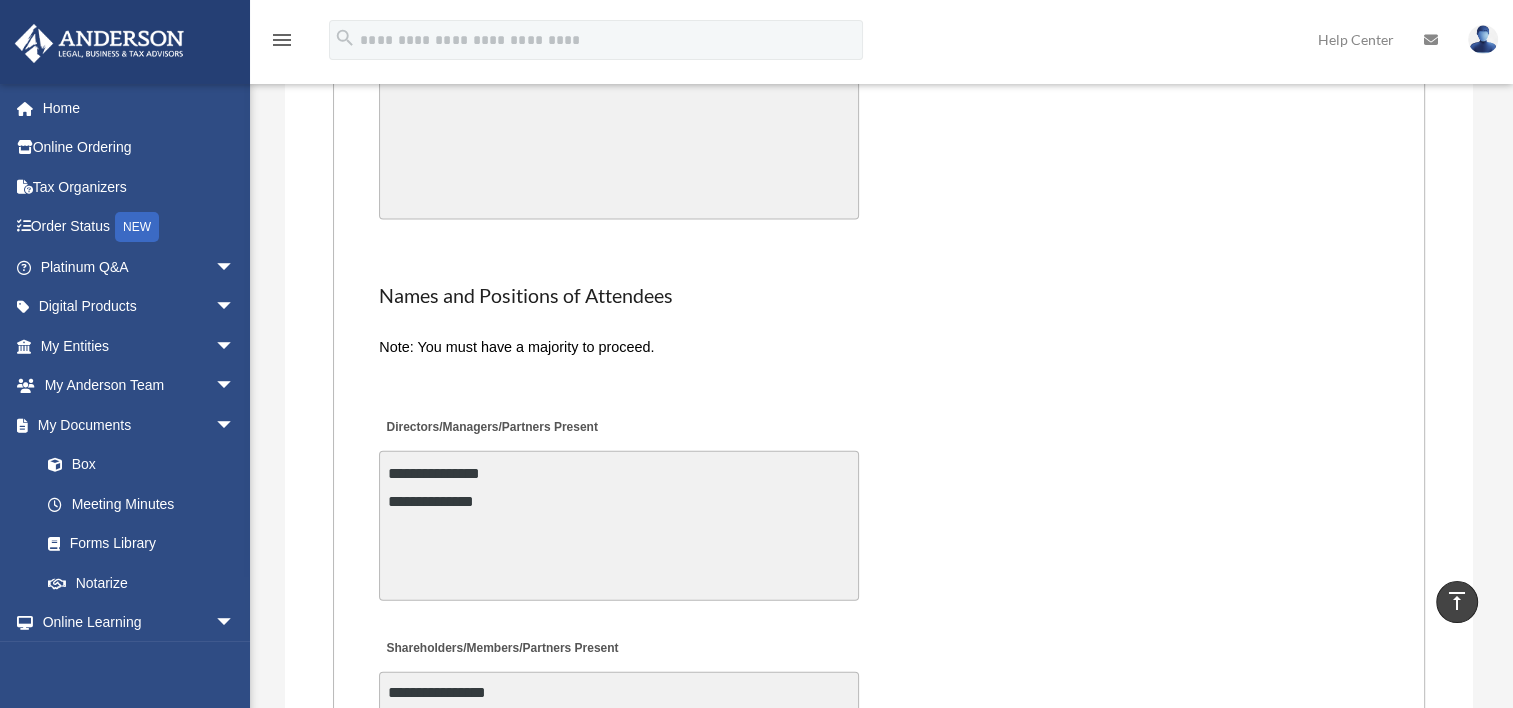 scroll, scrollTop: 4336, scrollLeft: 0, axis: vertical 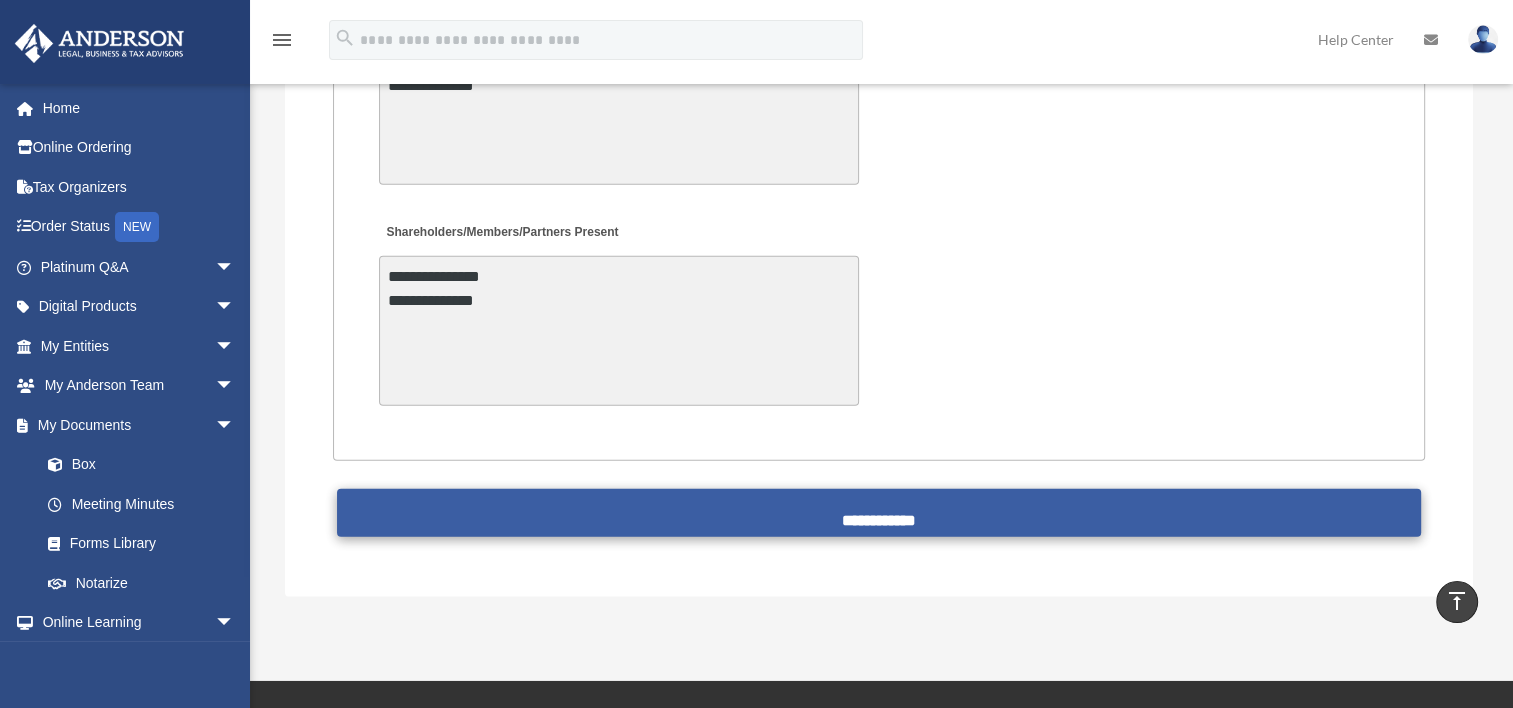type on "**********" 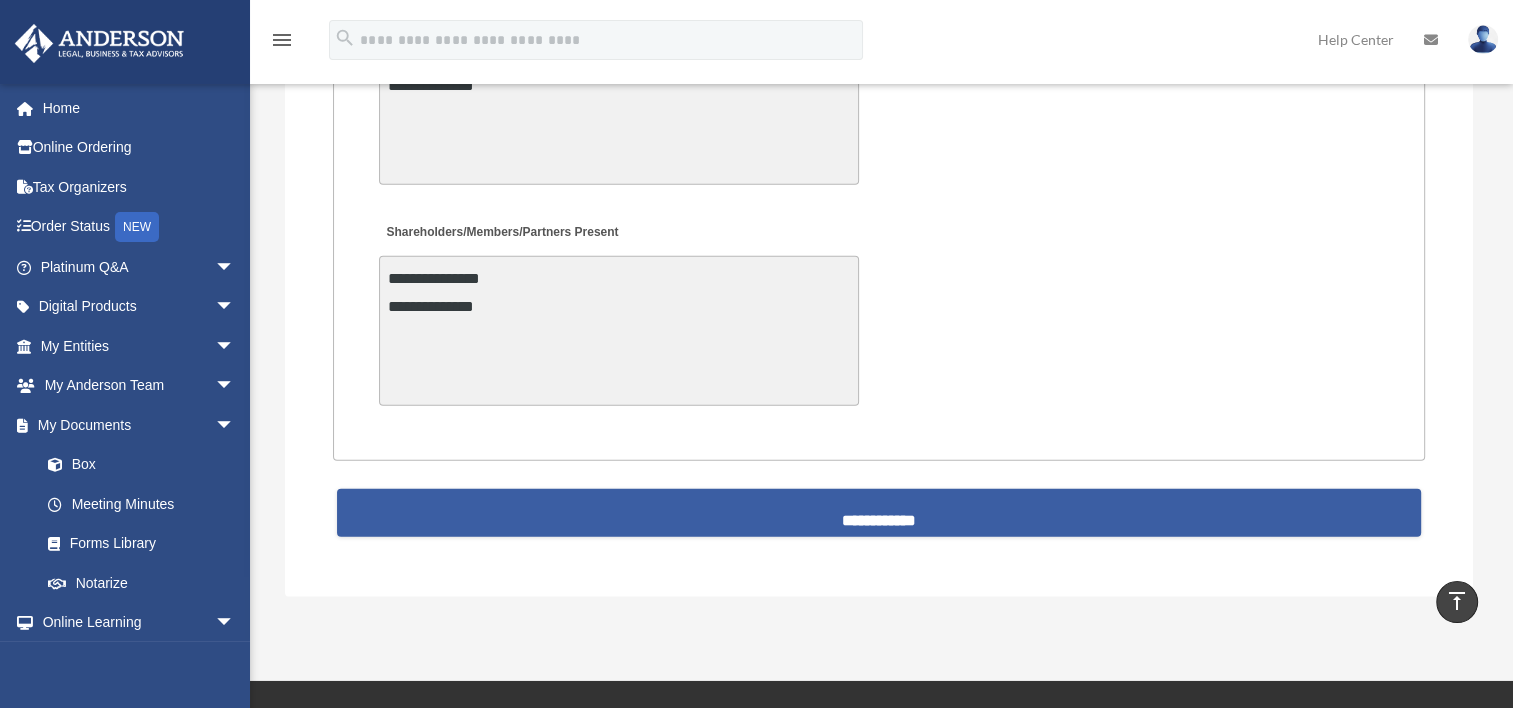 click on "**********" at bounding box center [879, 513] 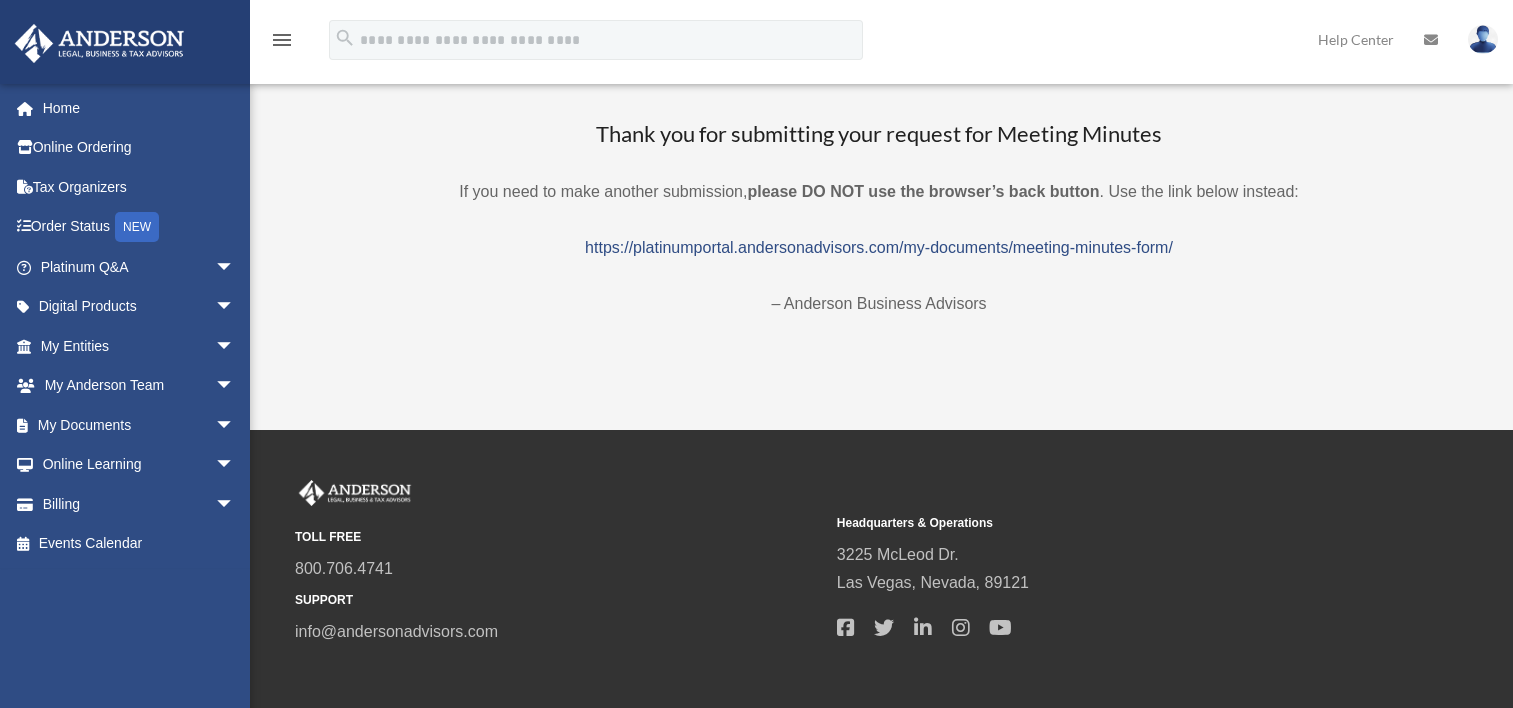 scroll, scrollTop: 0, scrollLeft: 0, axis: both 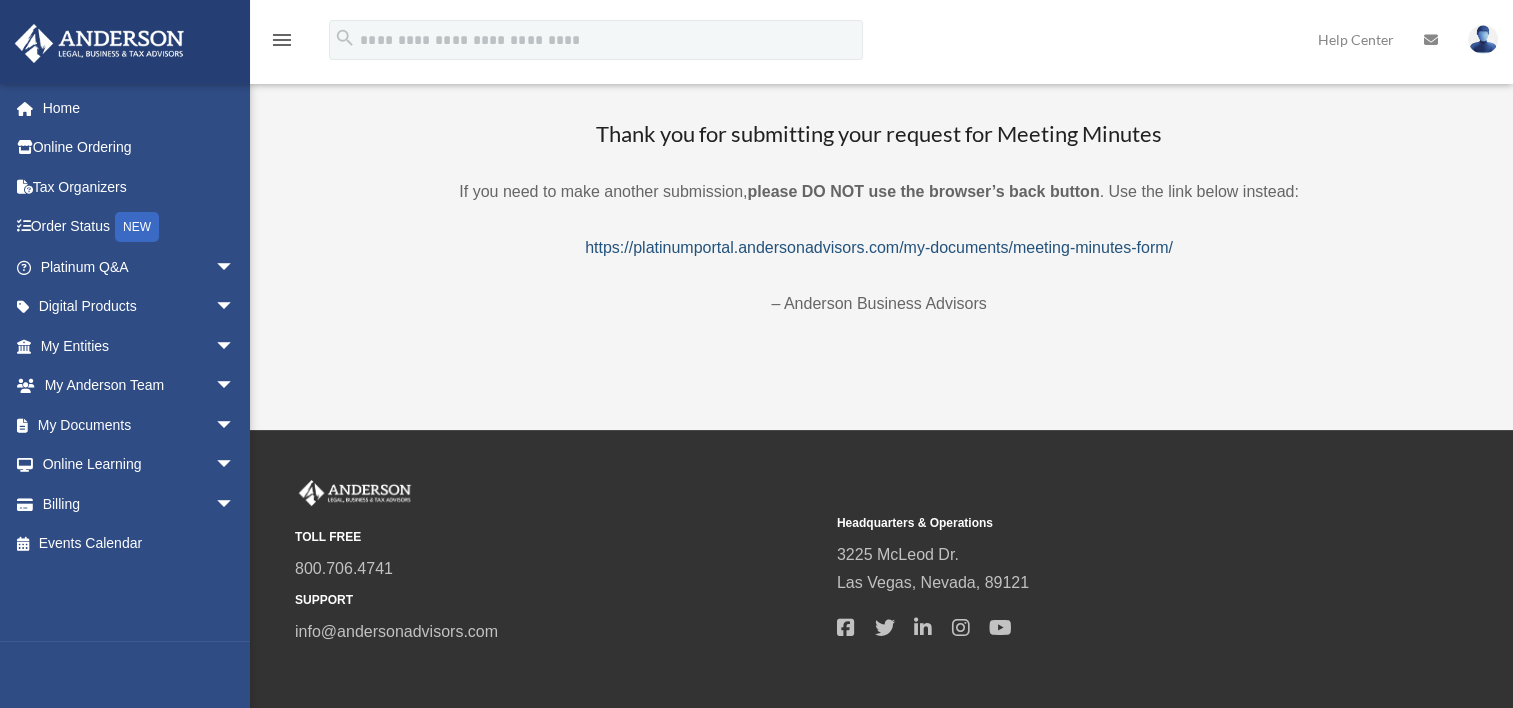 click on "https://platinumportal.andersonadvisors.com/my-documents/meeting-minutes-form/" at bounding box center [879, 247] 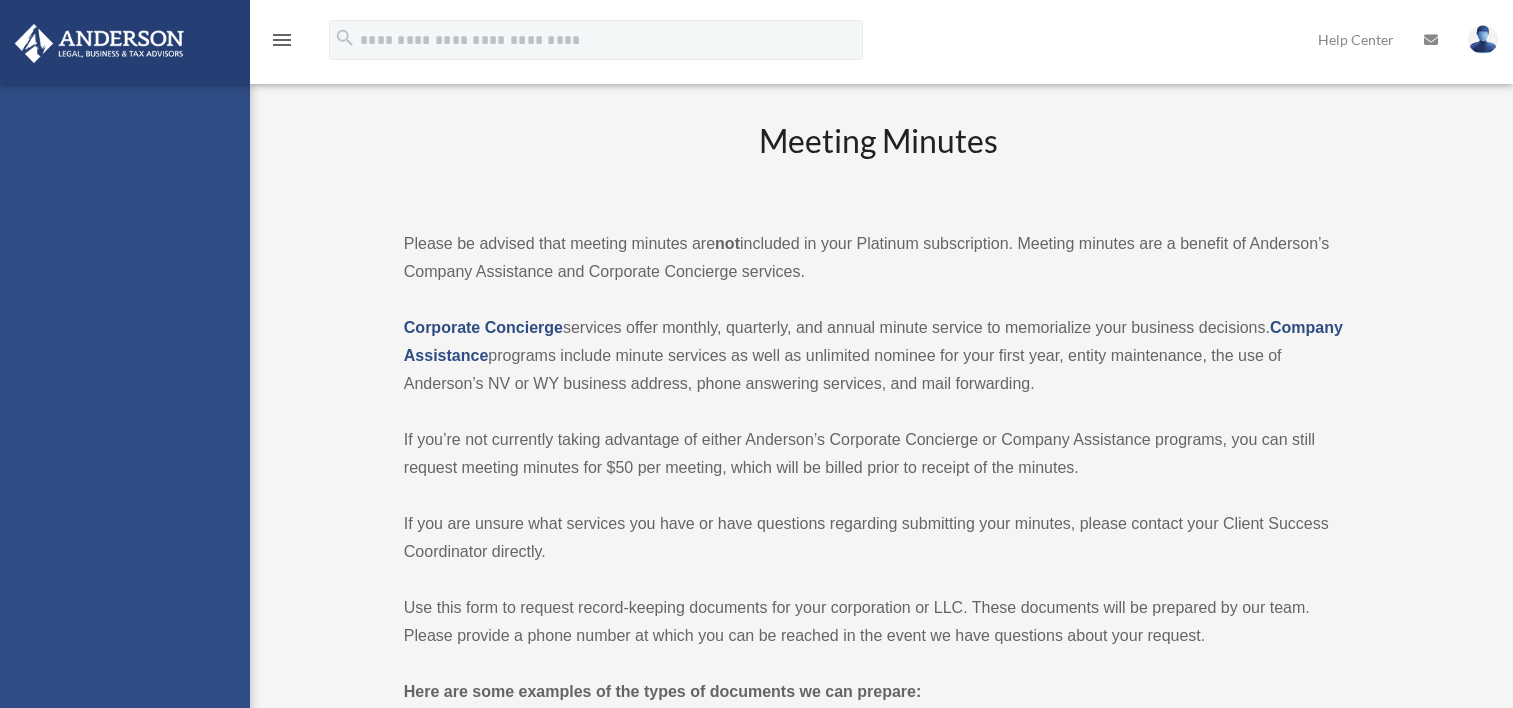 scroll, scrollTop: 0, scrollLeft: 0, axis: both 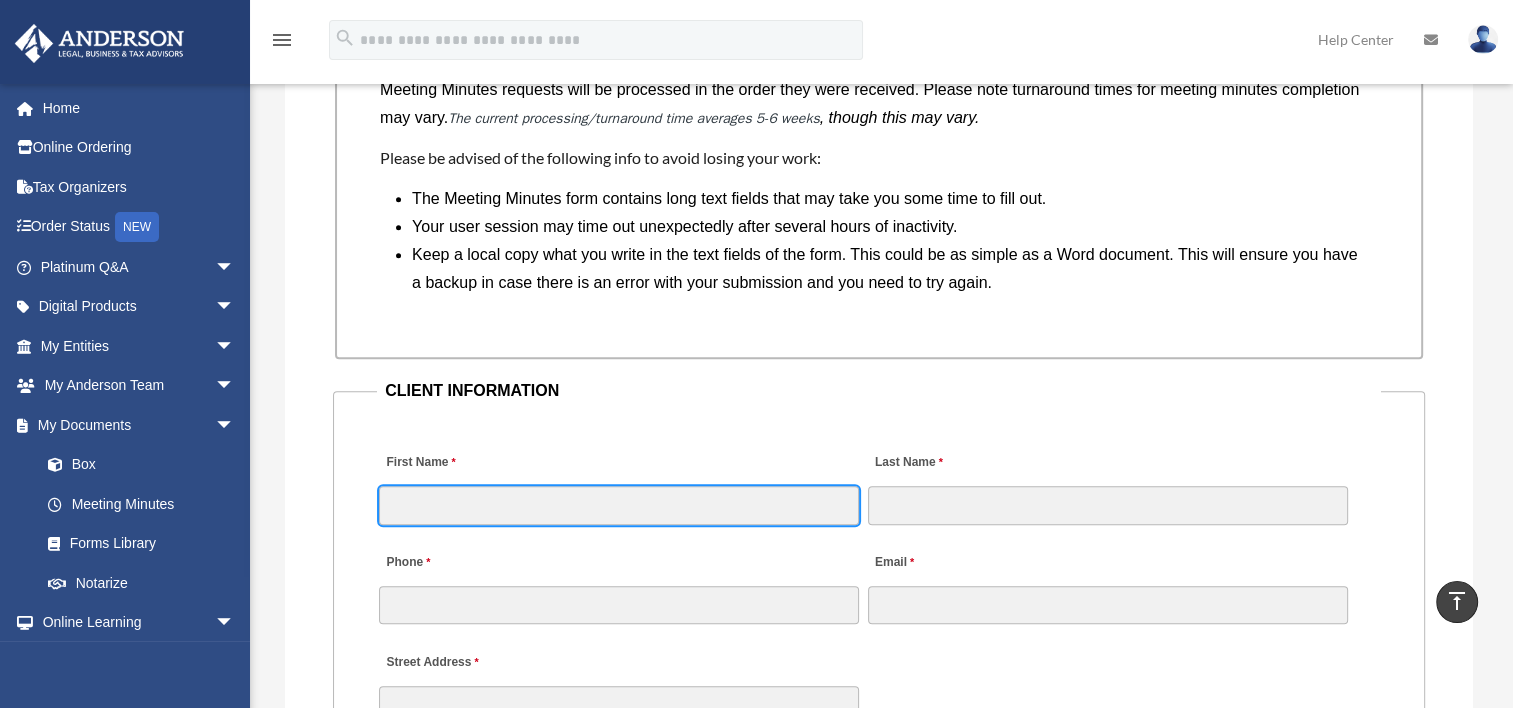 click on "First Name" at bounding box center (619, 505) 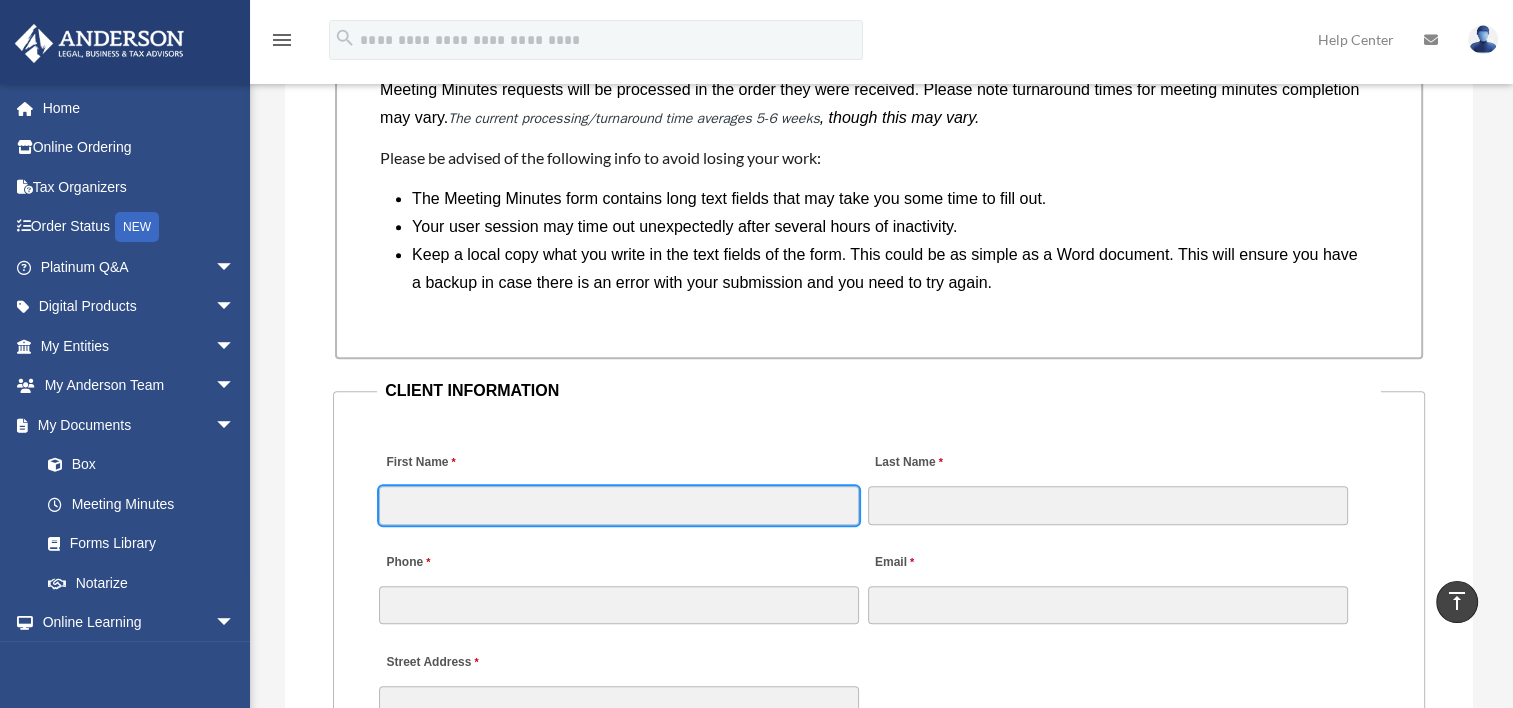 type on "********" 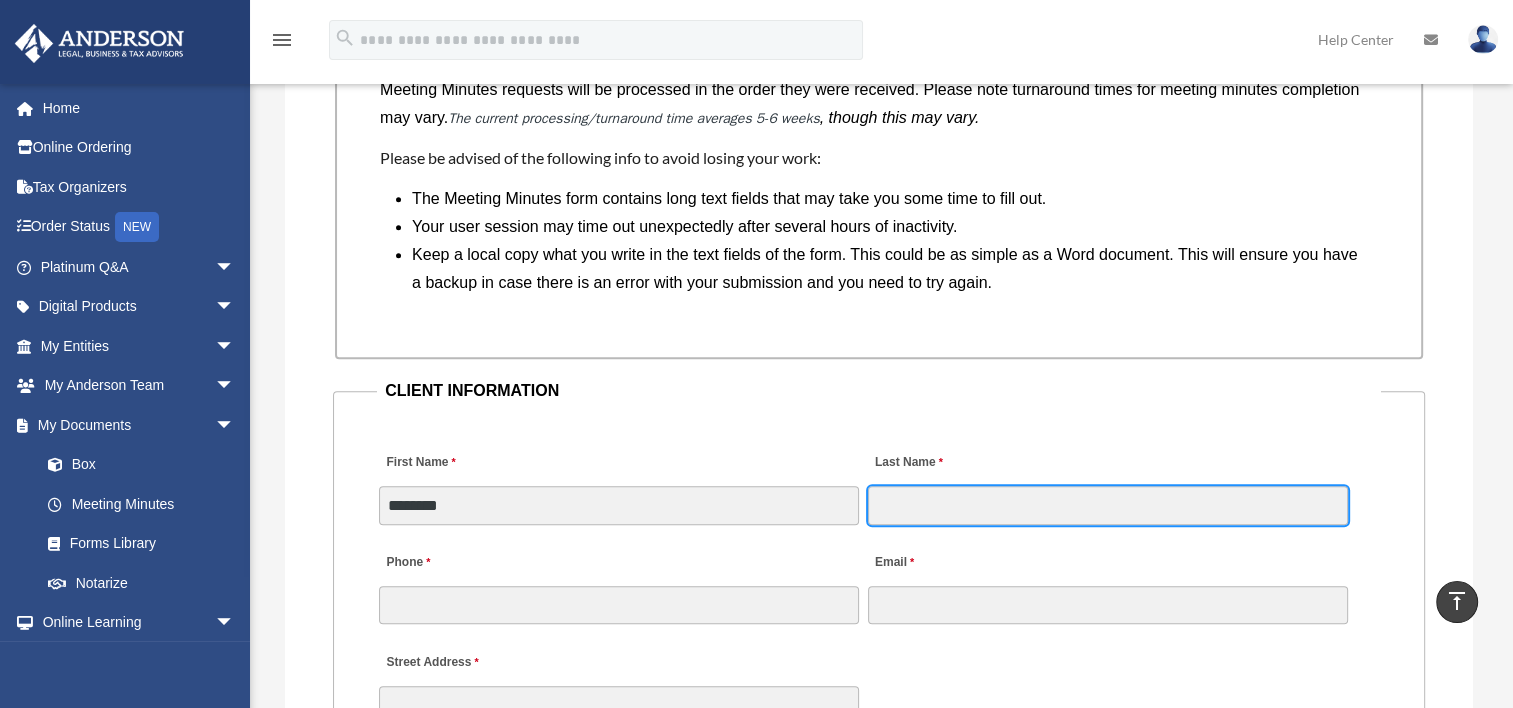 type on "******" 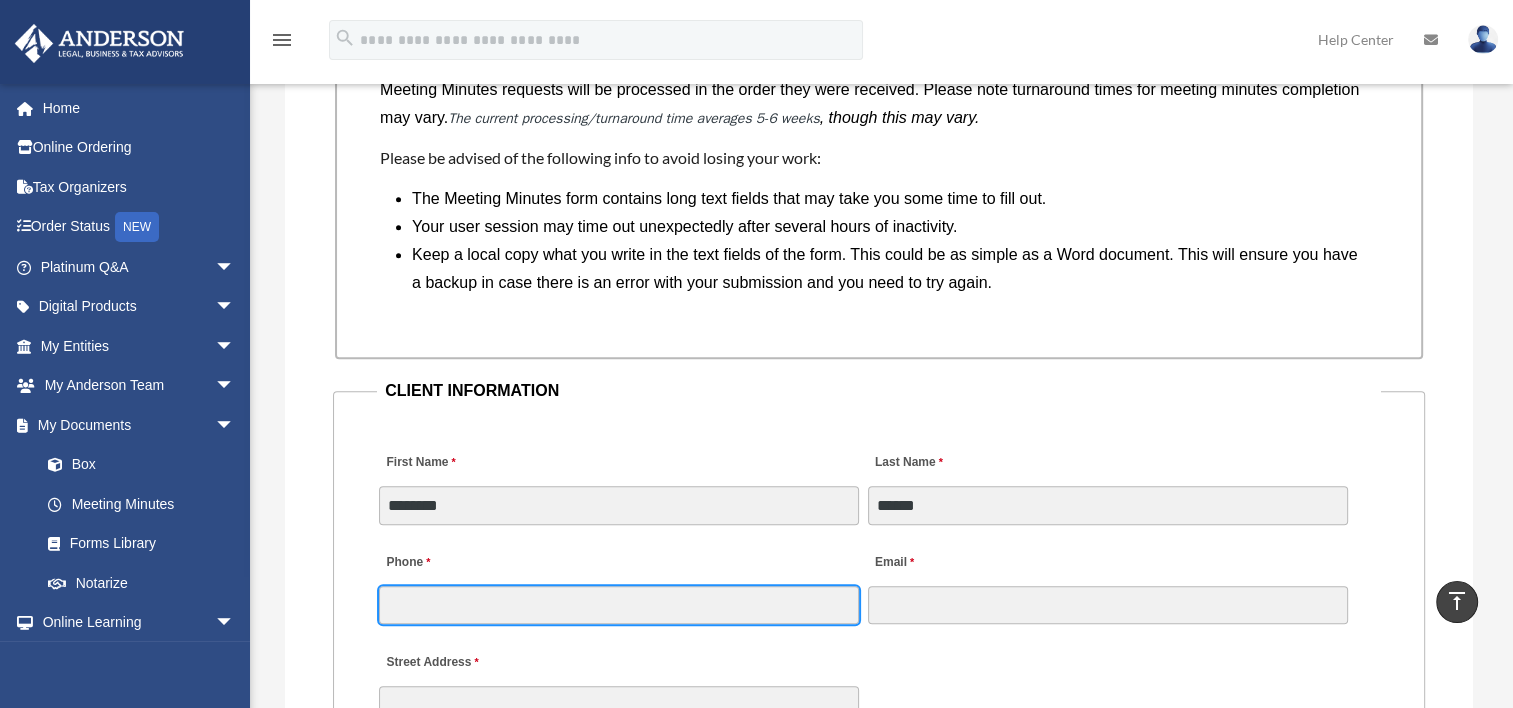type on "**********" 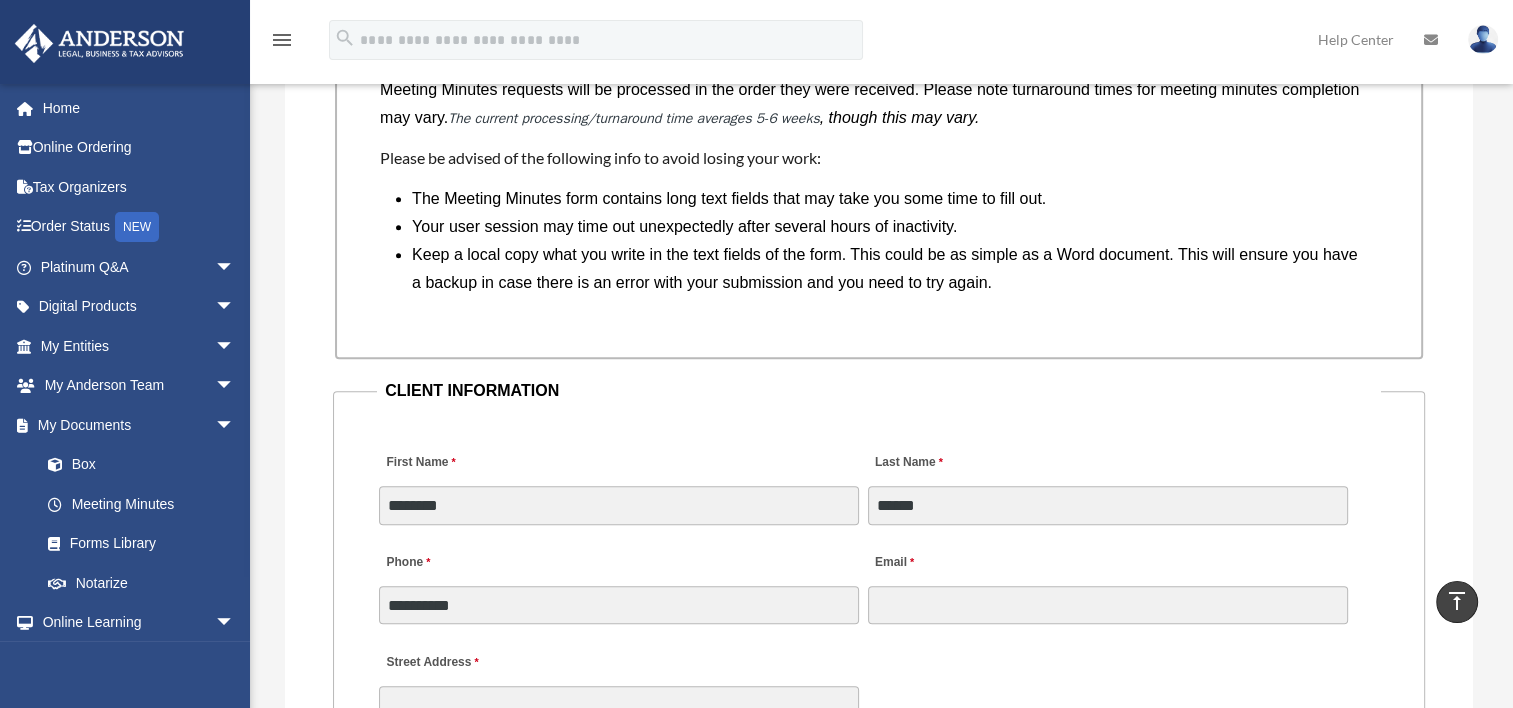 type on "**********" 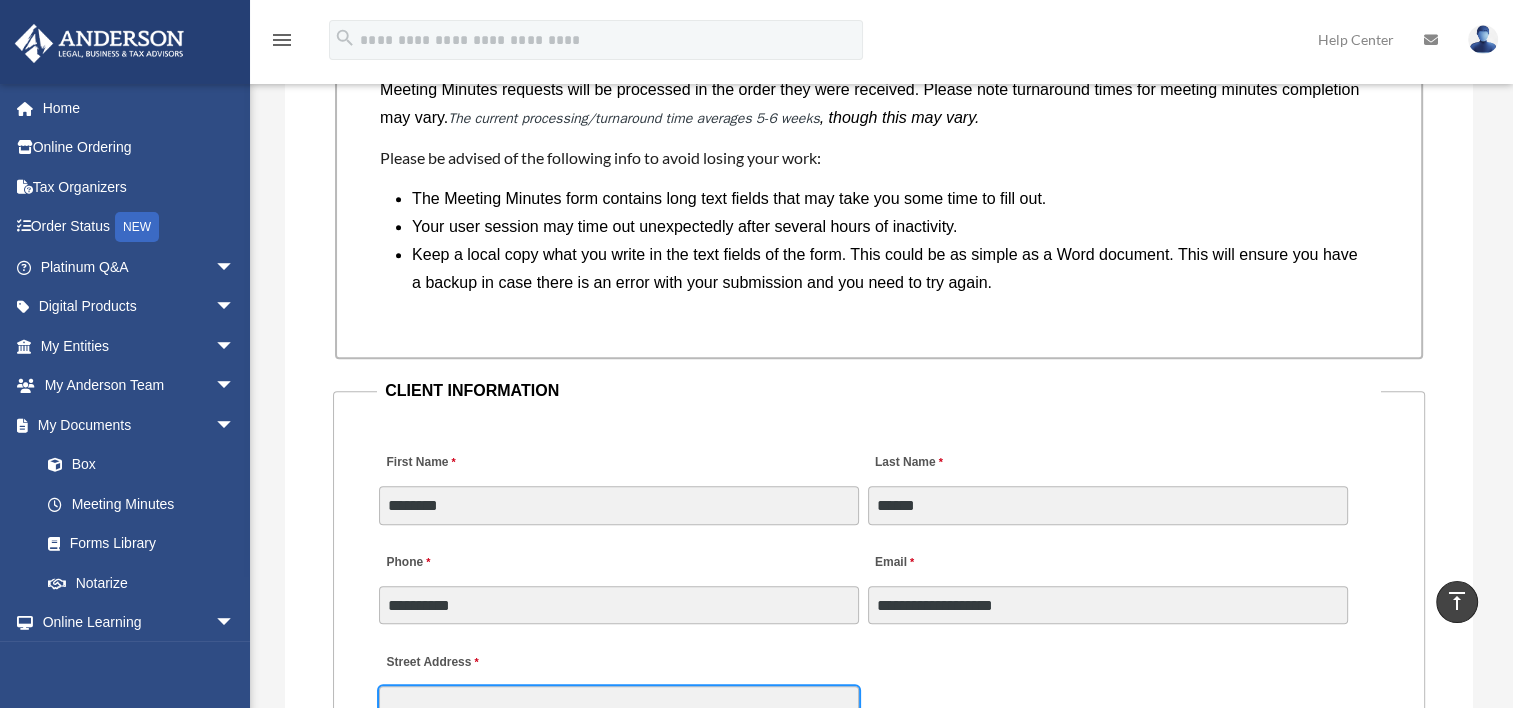 type on "**********" 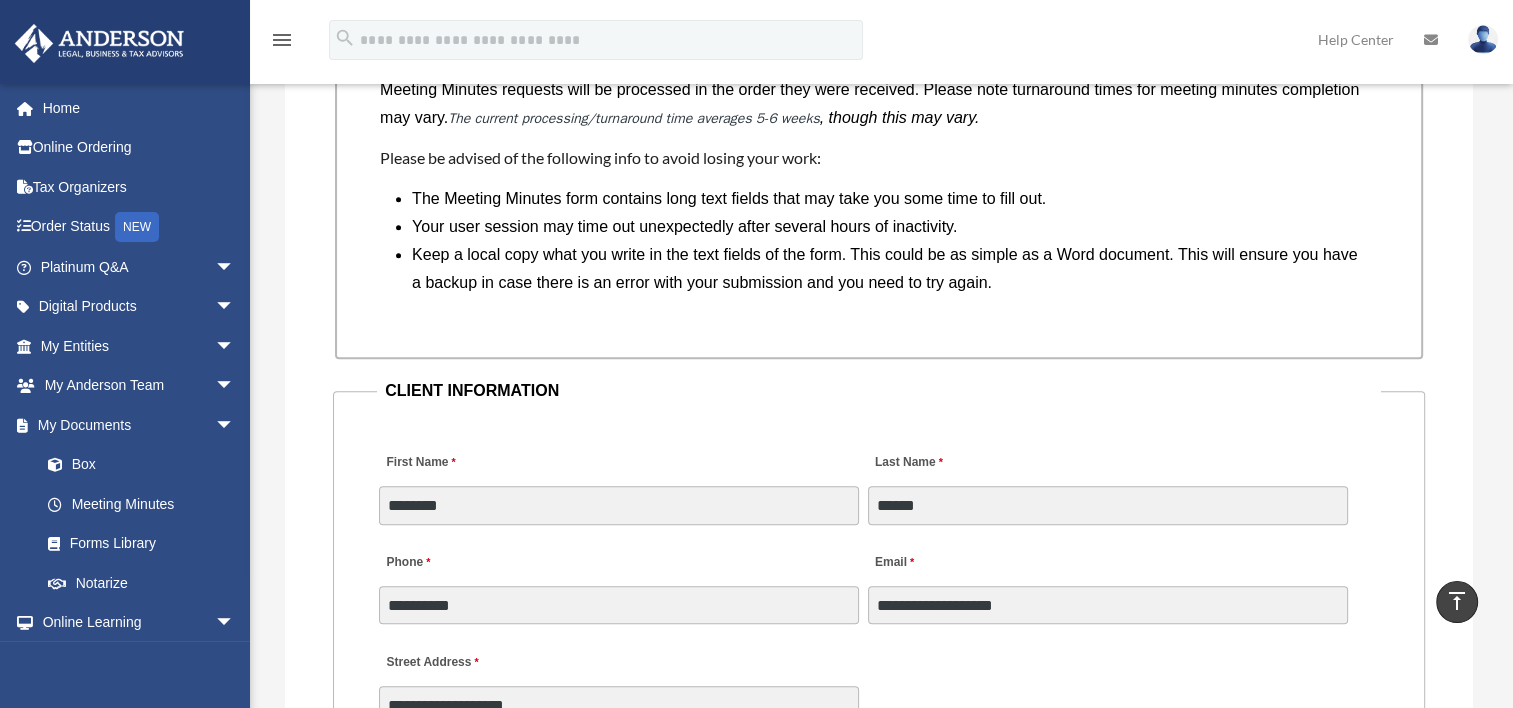 type on "**" 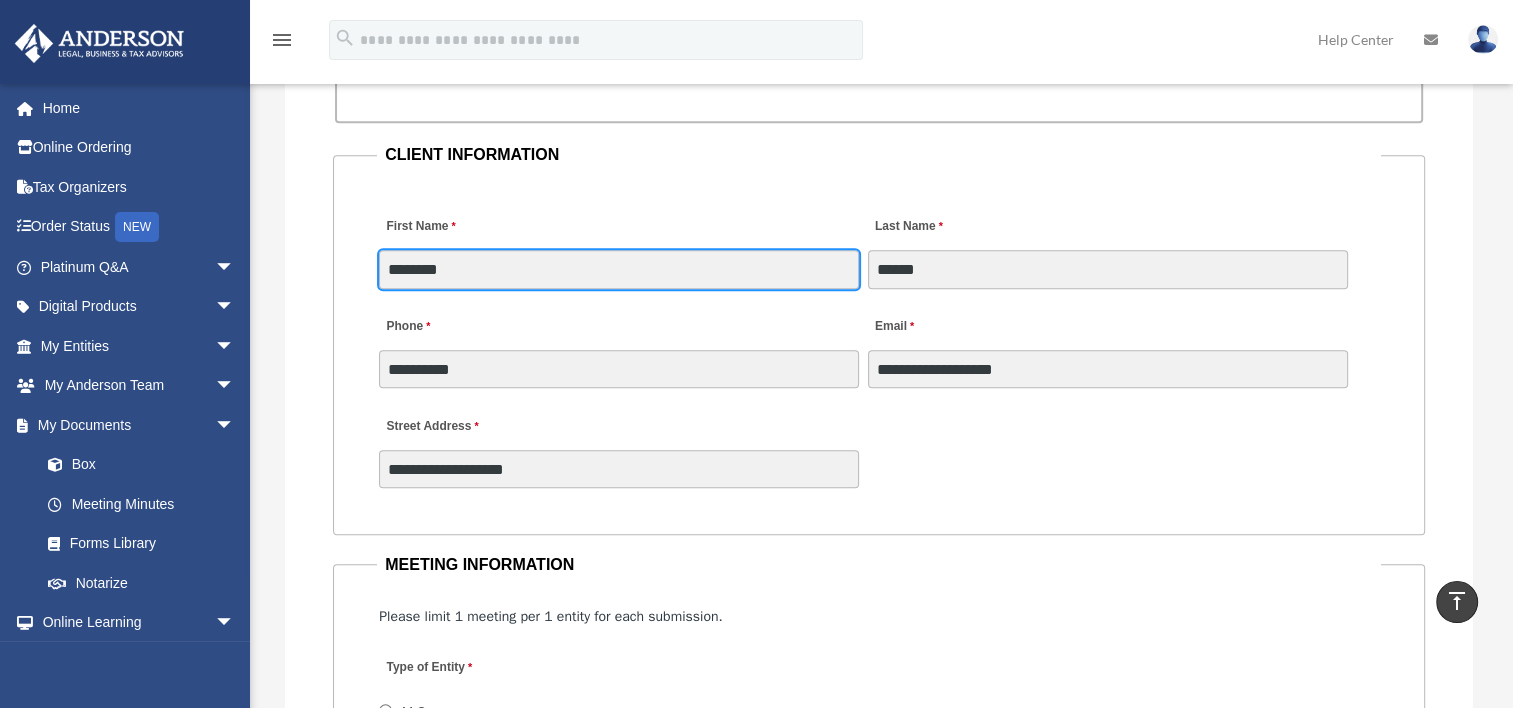 scroll, scrollTop: 2088, scrollLeft: 0, axis: vertical 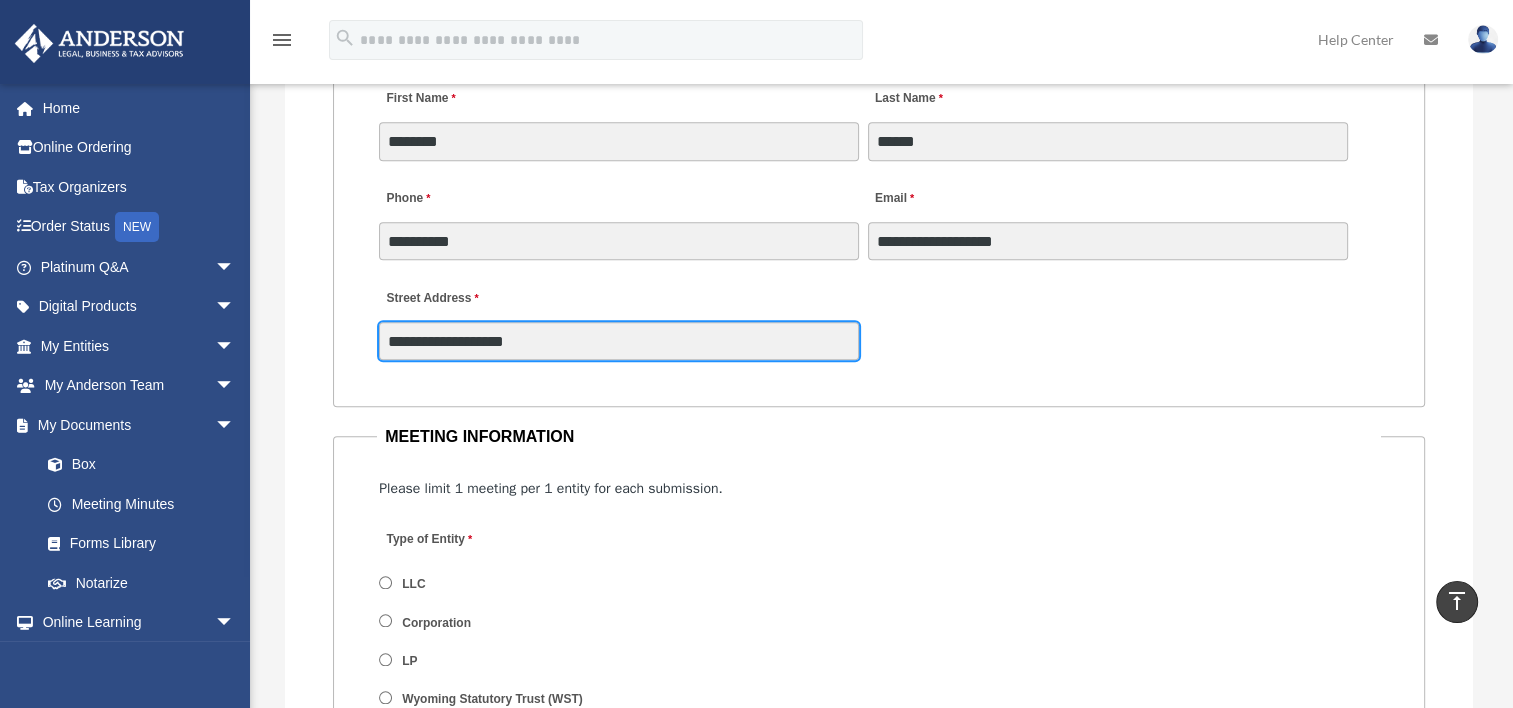 click on "**********" at bounding box center [619, 341] 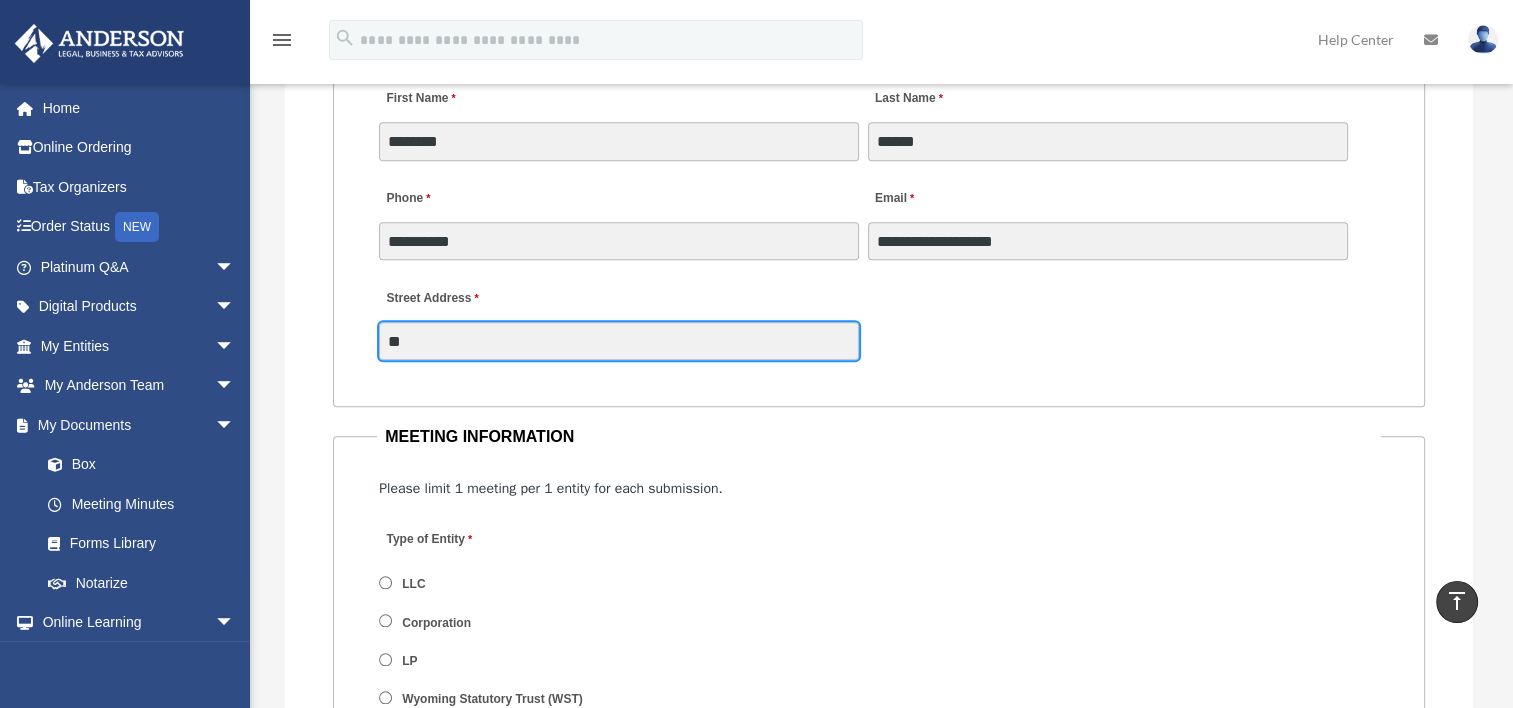 type on "*" 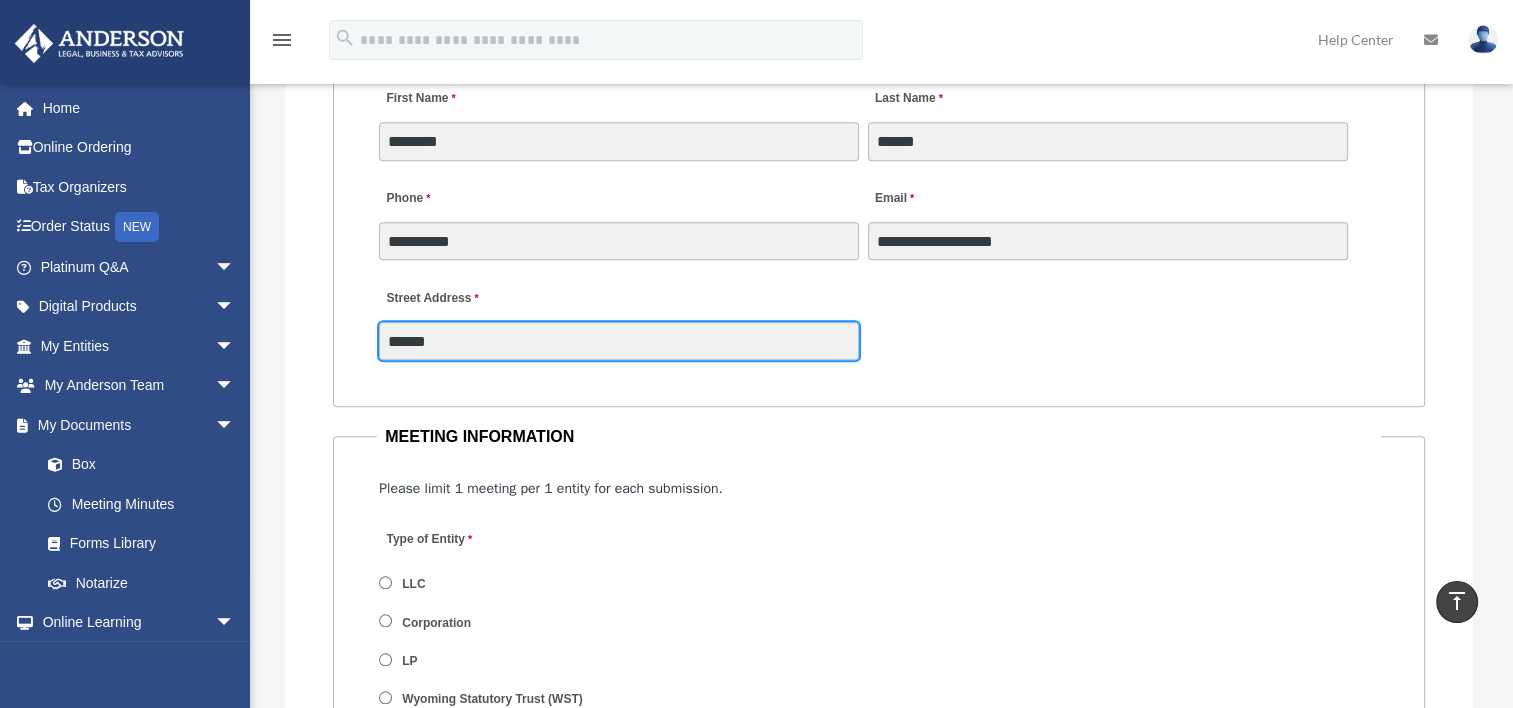 type on "**********" 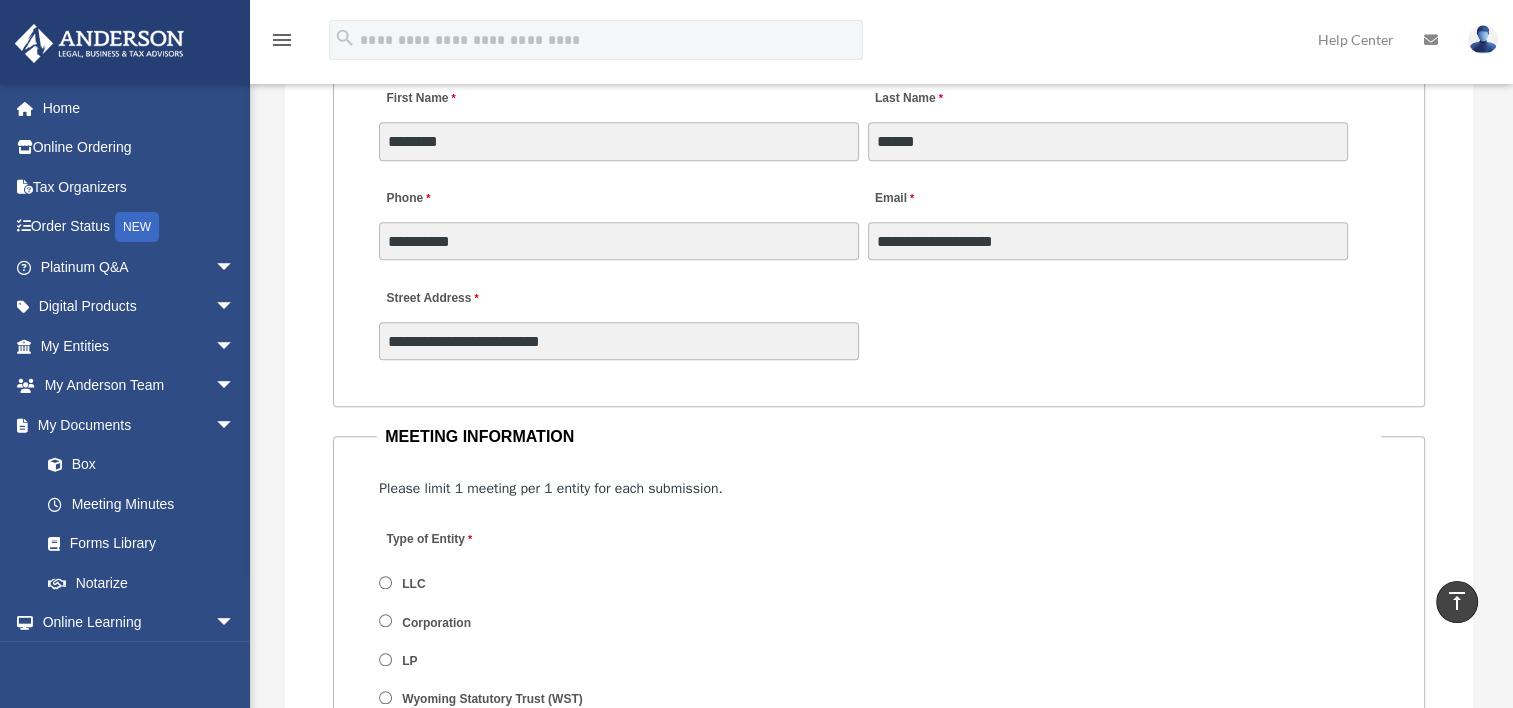 type on "****" 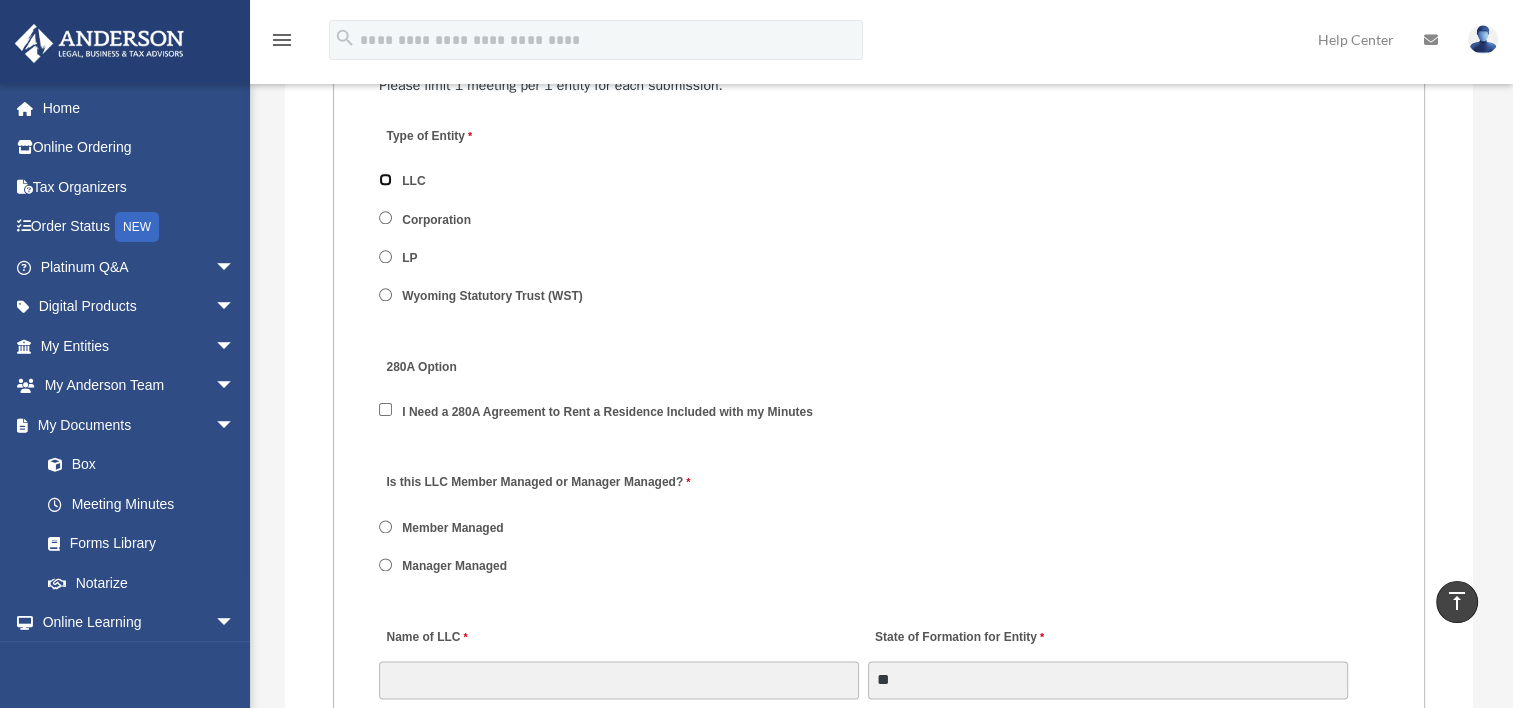scroll, scrollTop: 2504, scrollLeft: 0, axis: vertical 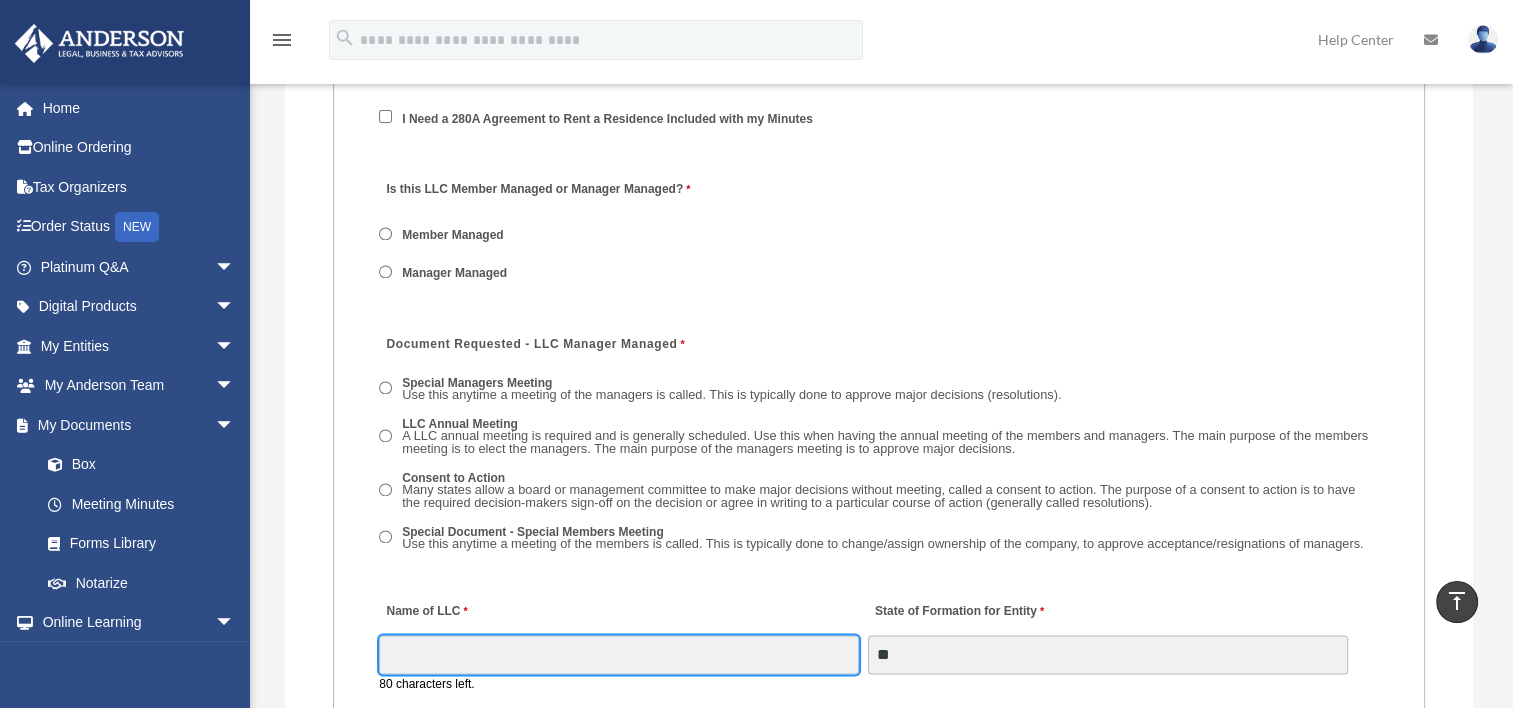 click on "Name of LLC" at bounding box center (619, 654) 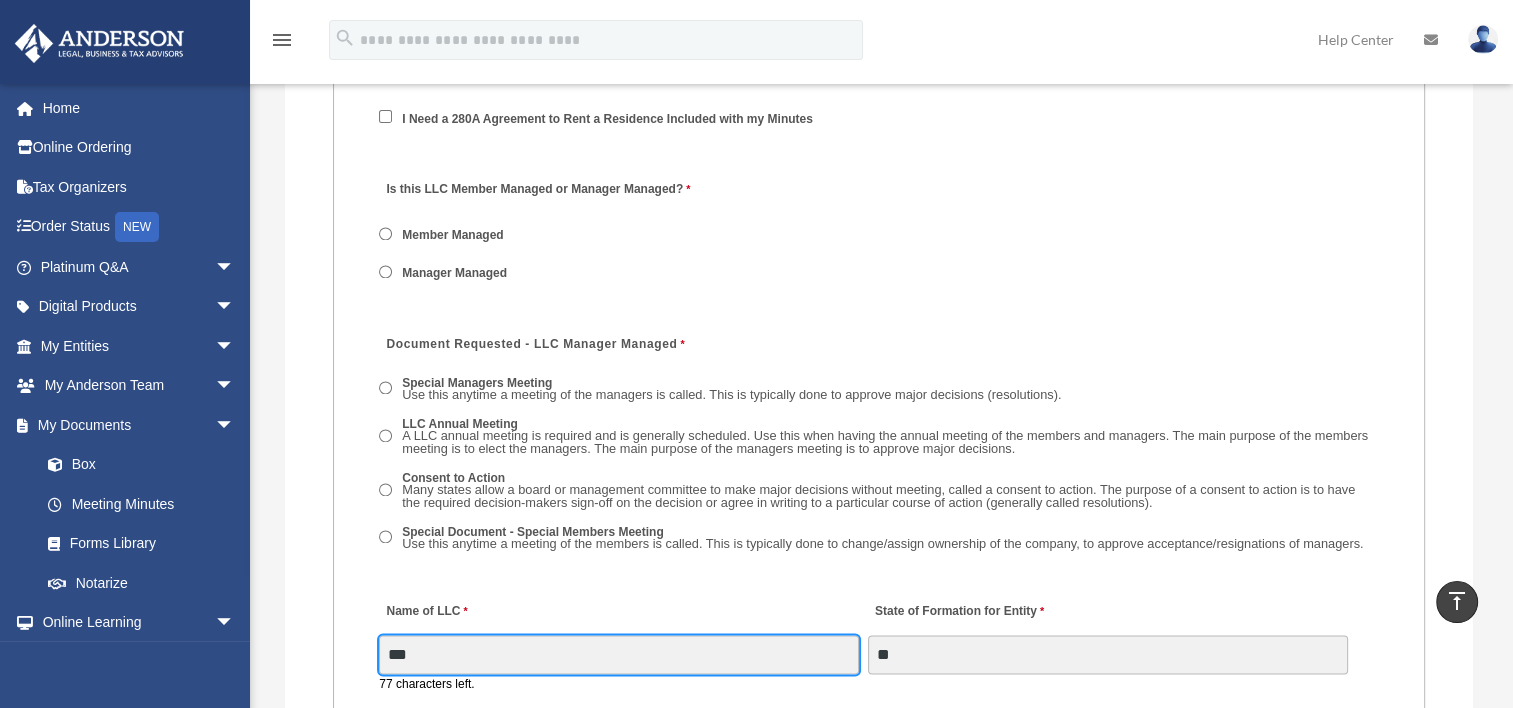 type on "**********" 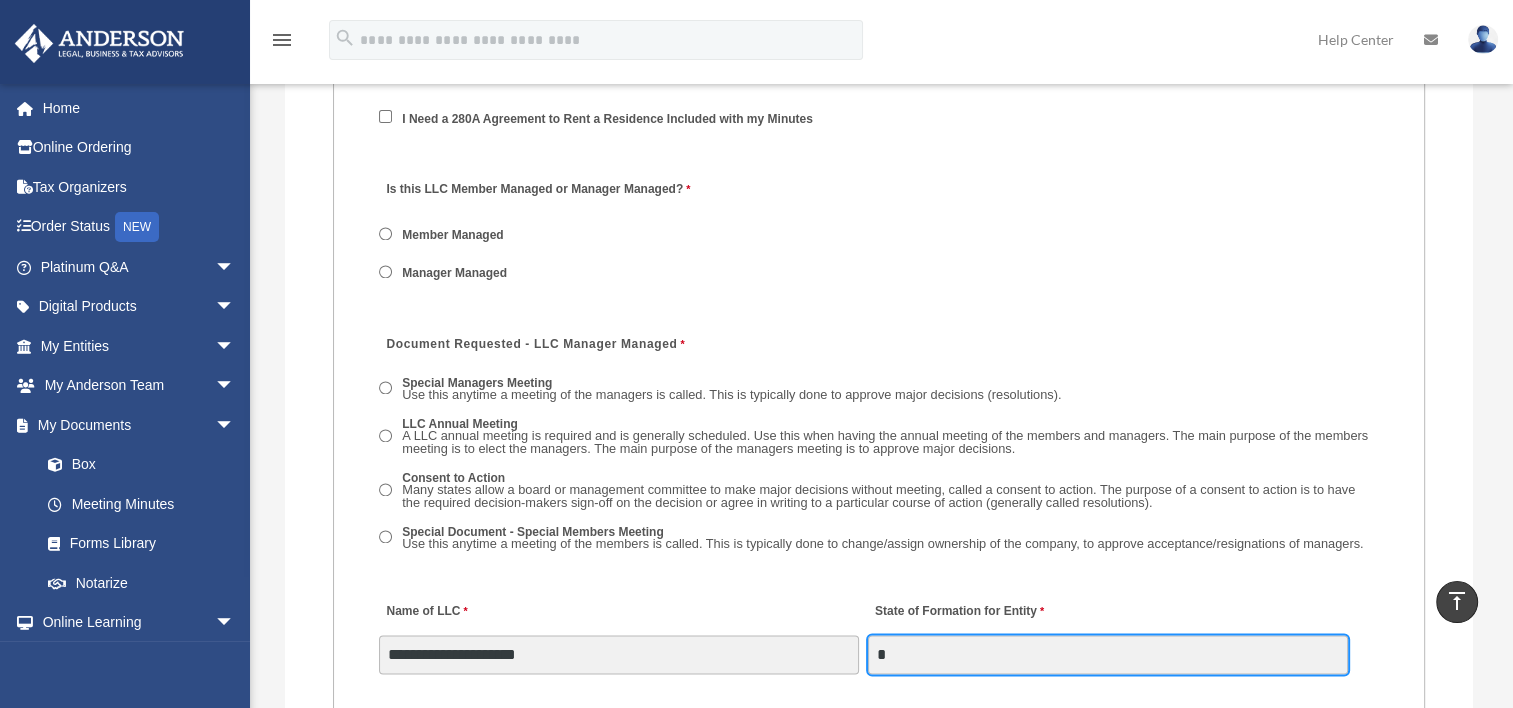 type on "**" 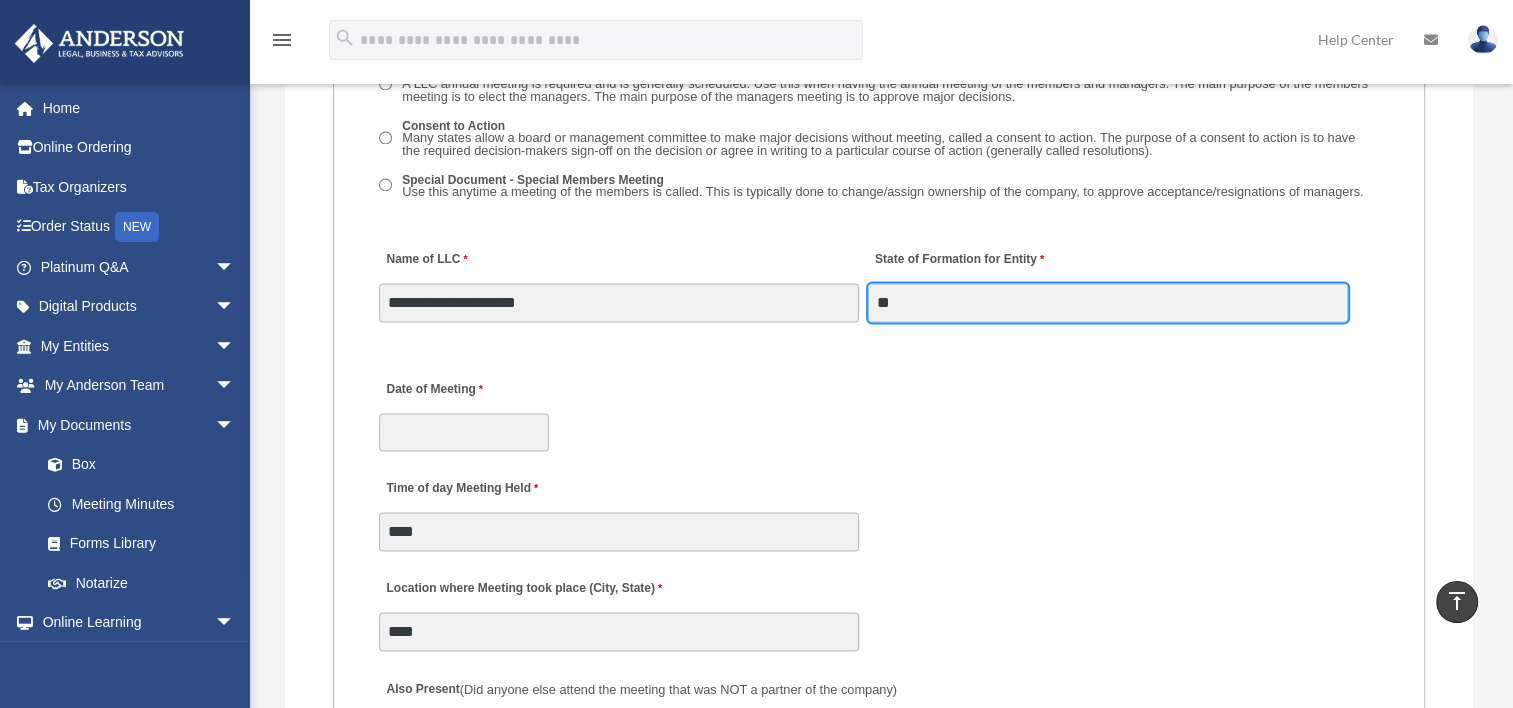 scroll, scrollTop: 3270, scrollLeft: 0, axis: vertical 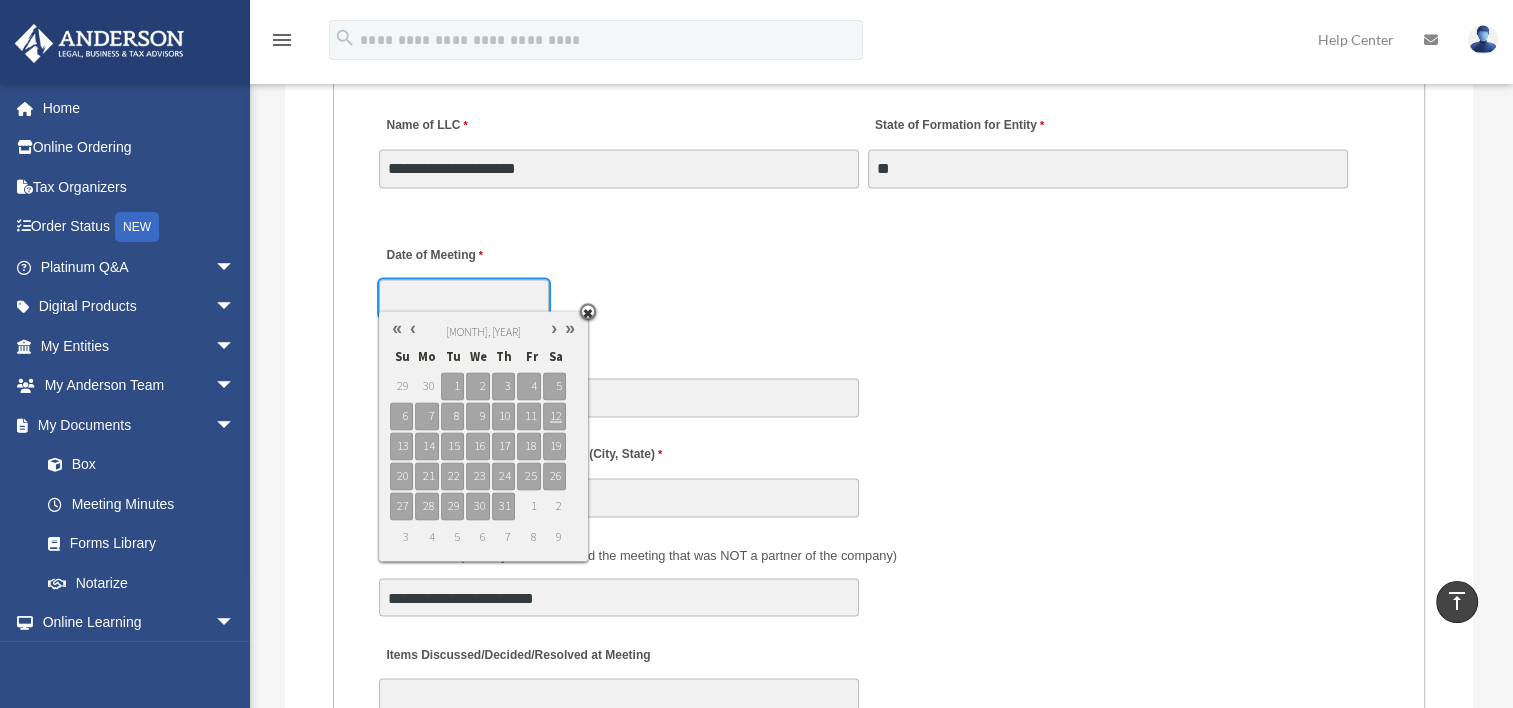 click on "Date of Meeting" at bounding box center [464, 298] 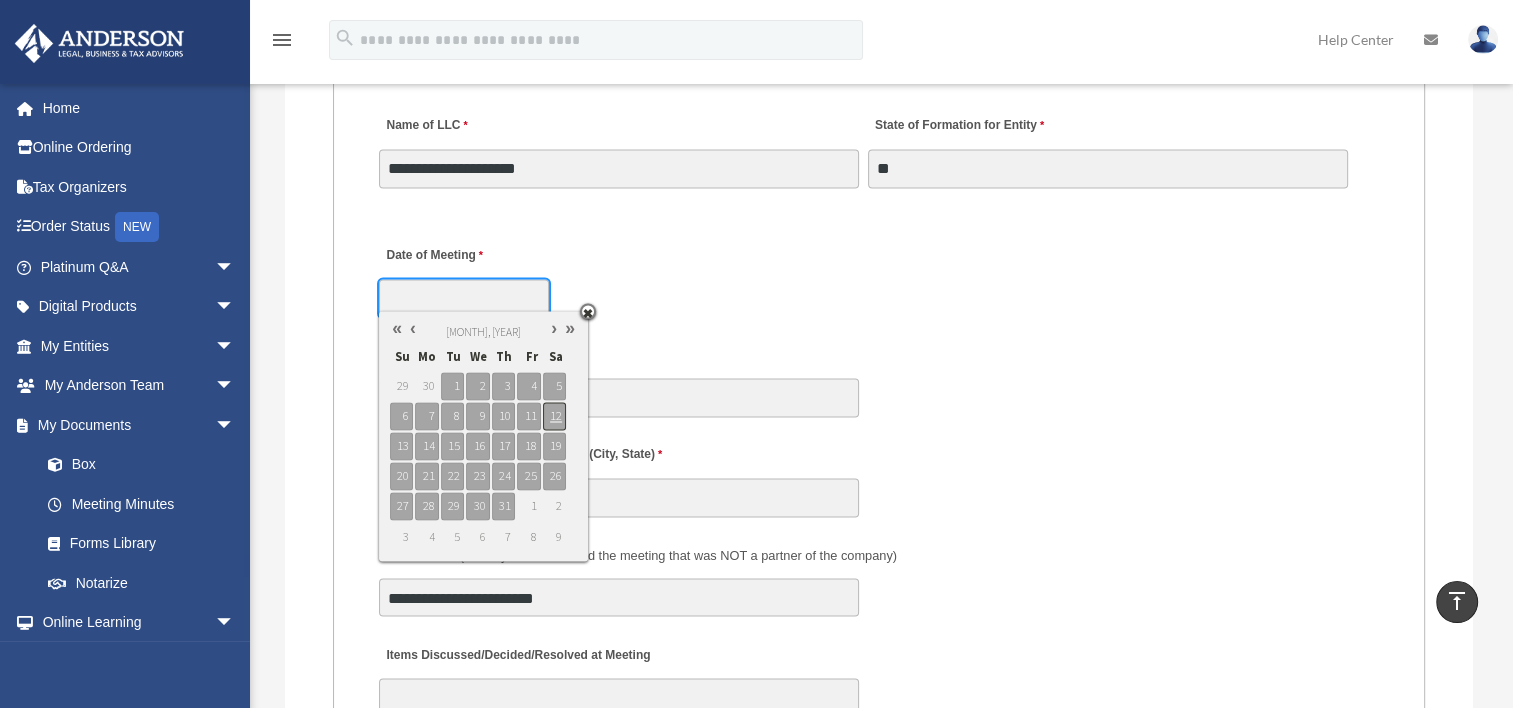 type on "**********" 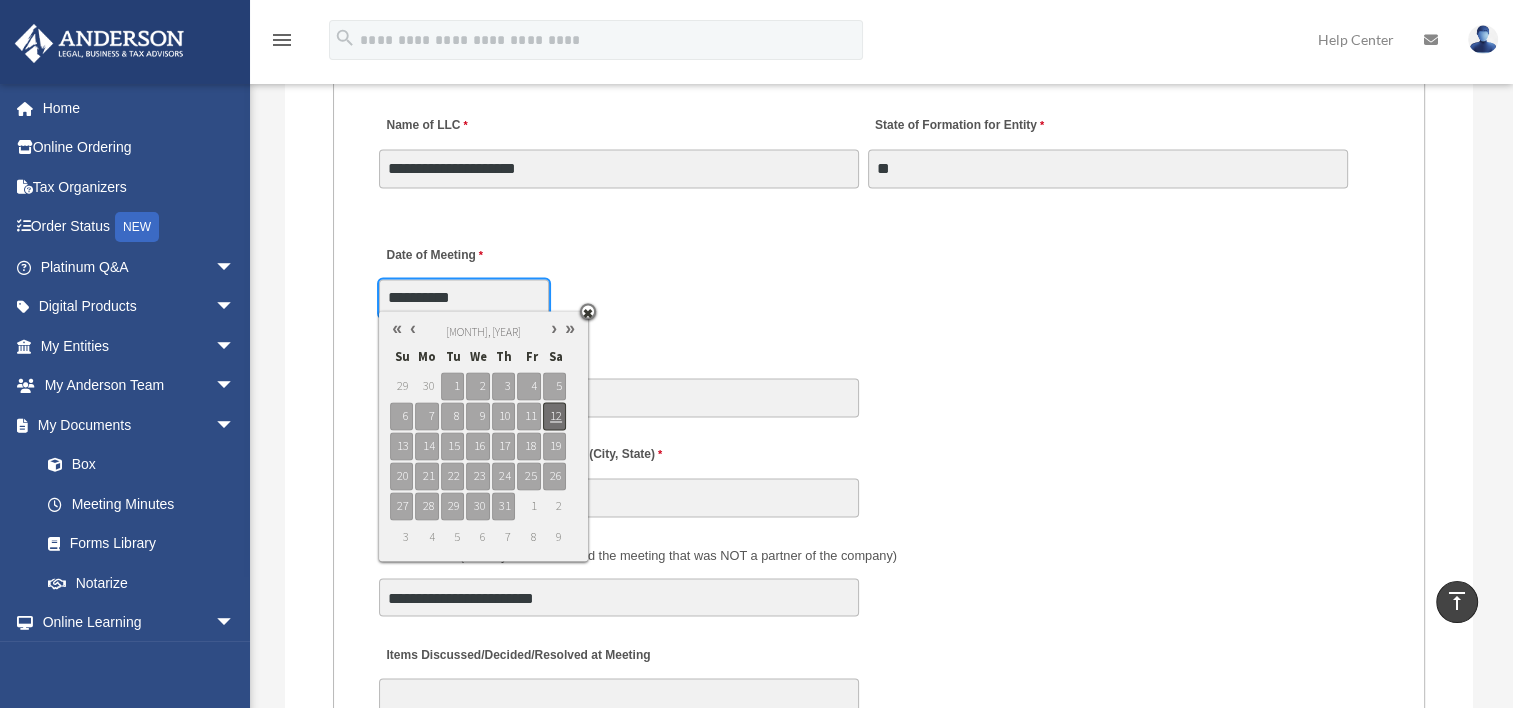click on "12" at bounding box center (554, 416) 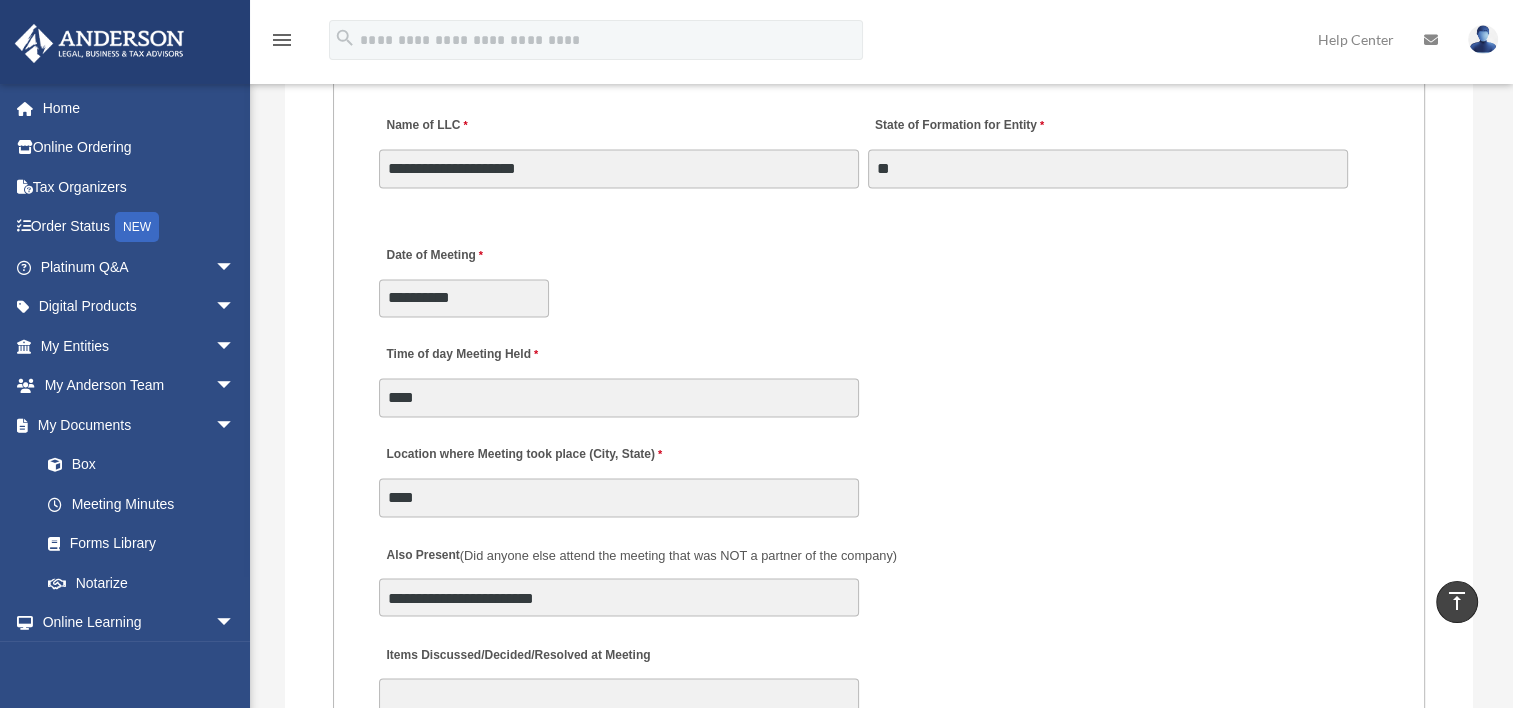 click on "**********" at bounding box center (879, 275) 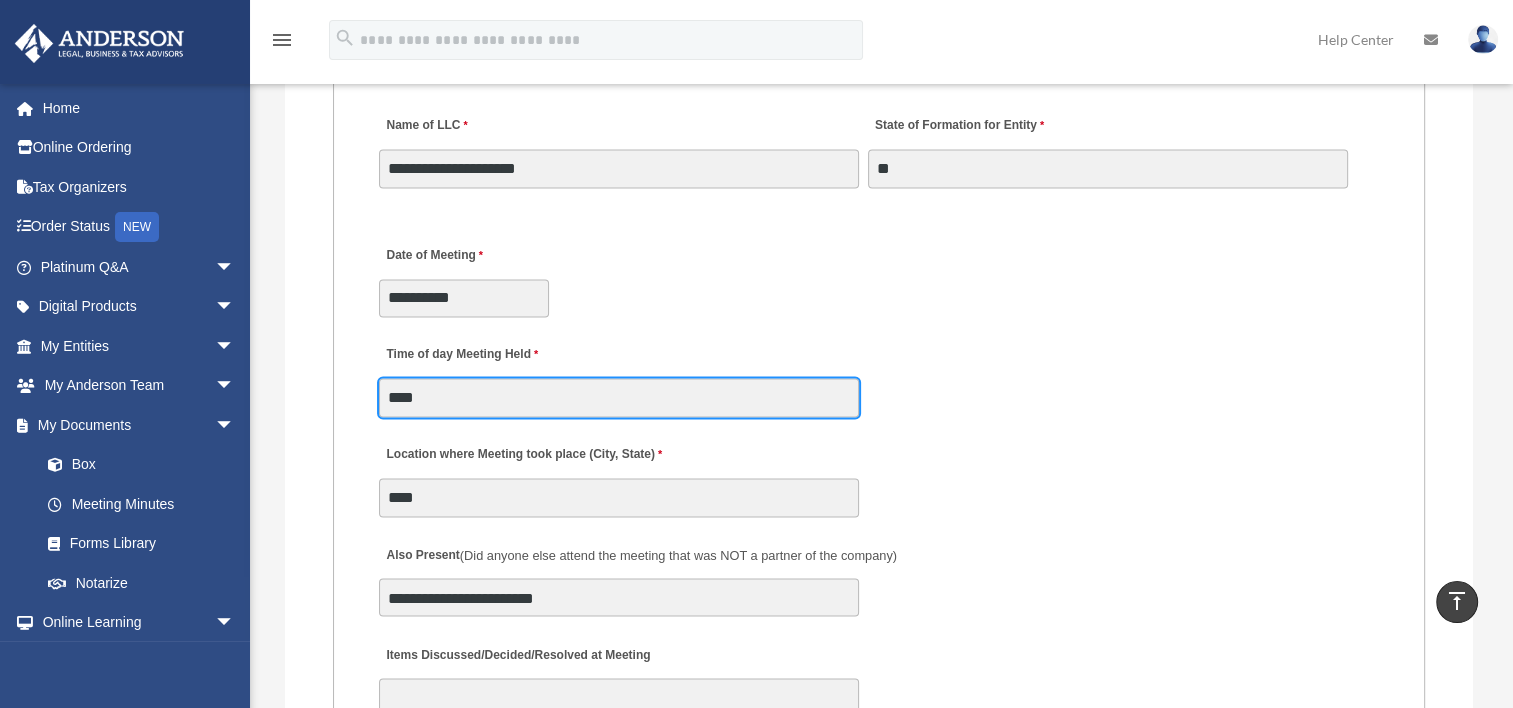 click on "****" at bounding box center [619, 397] 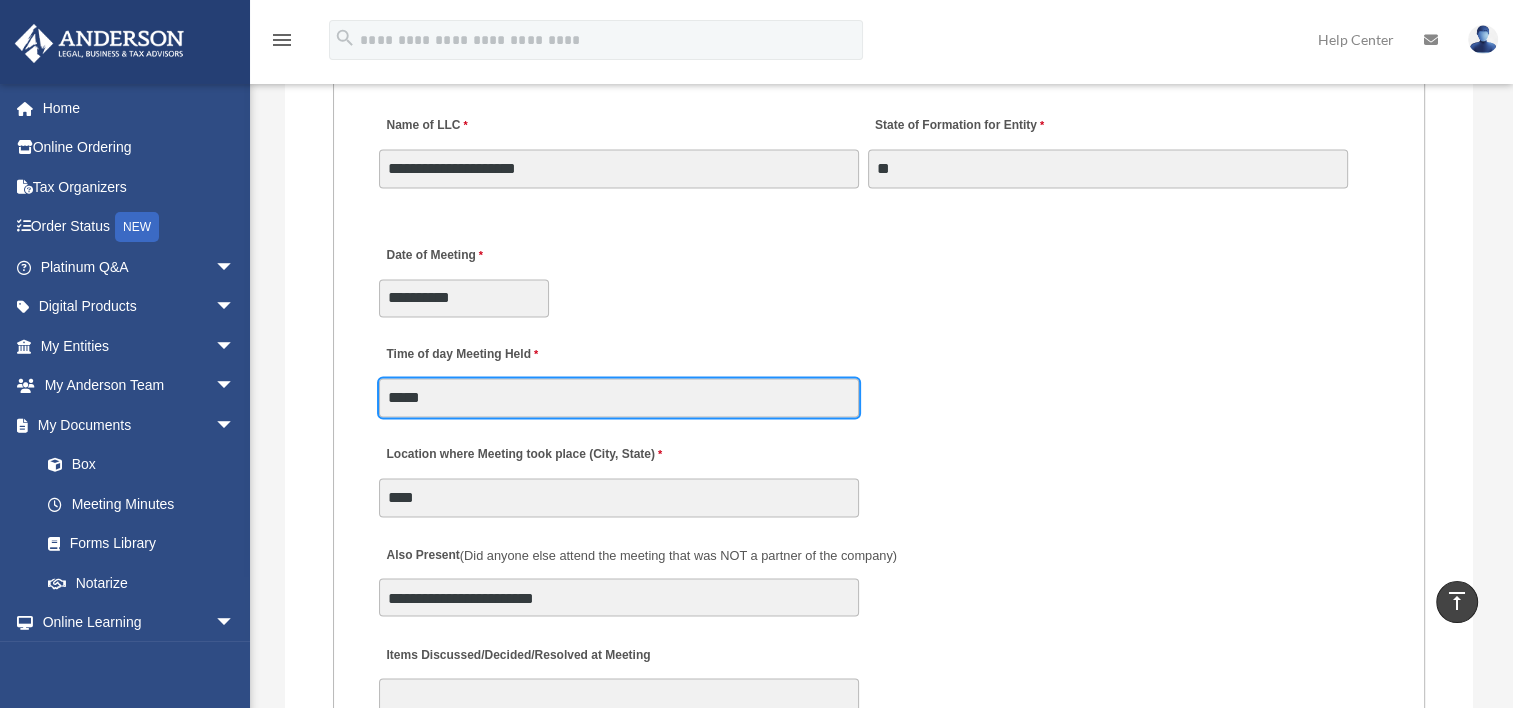 type on "*****" 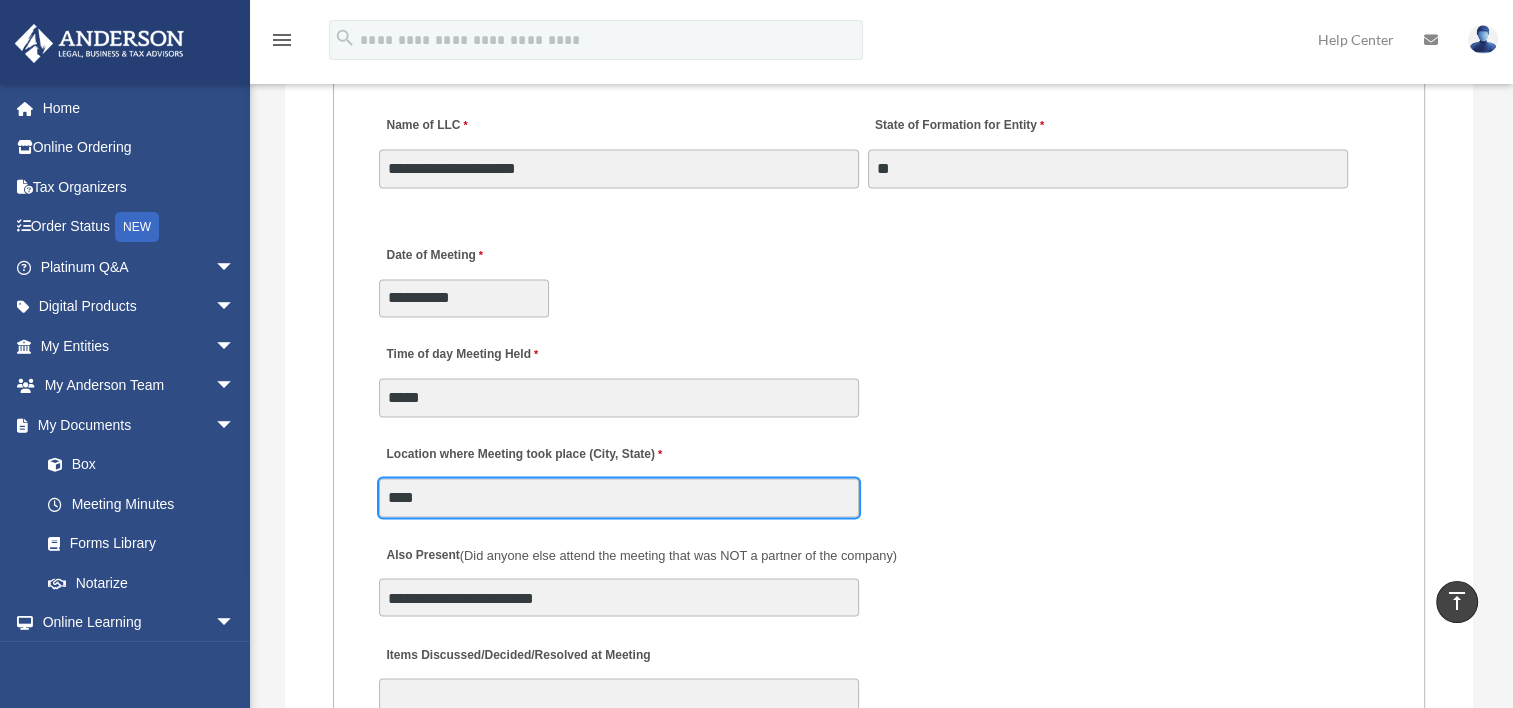 click on "****" at bounding box center [619, 497] 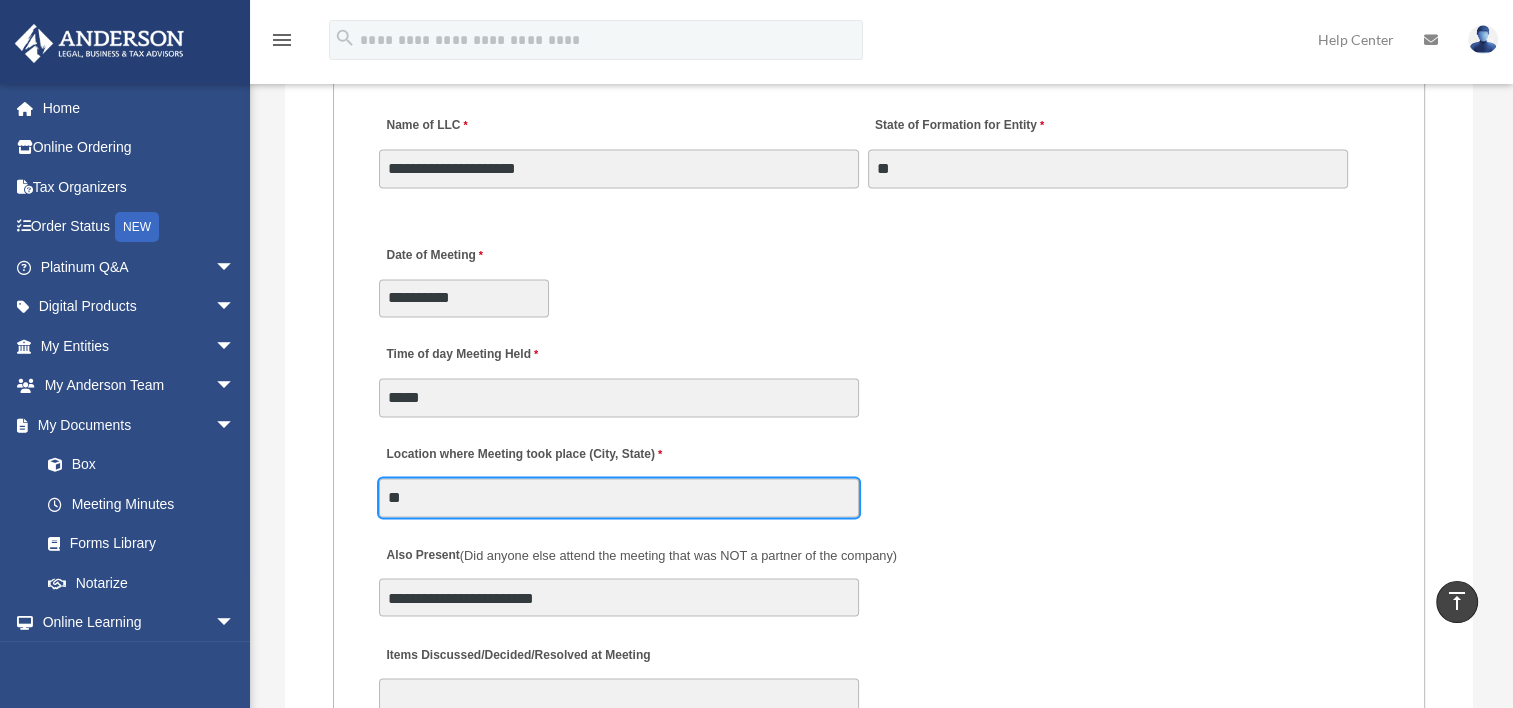 type on "*" 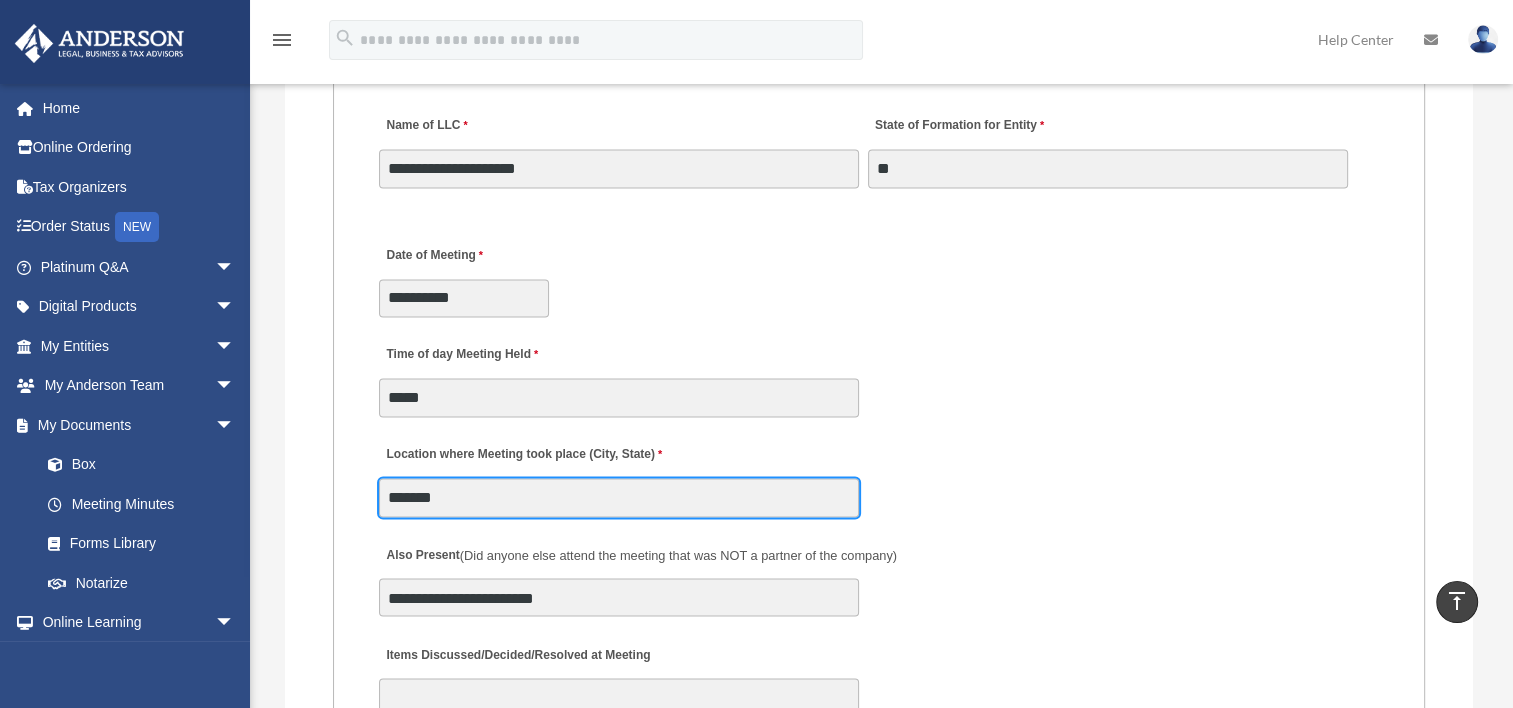 type on "*******" 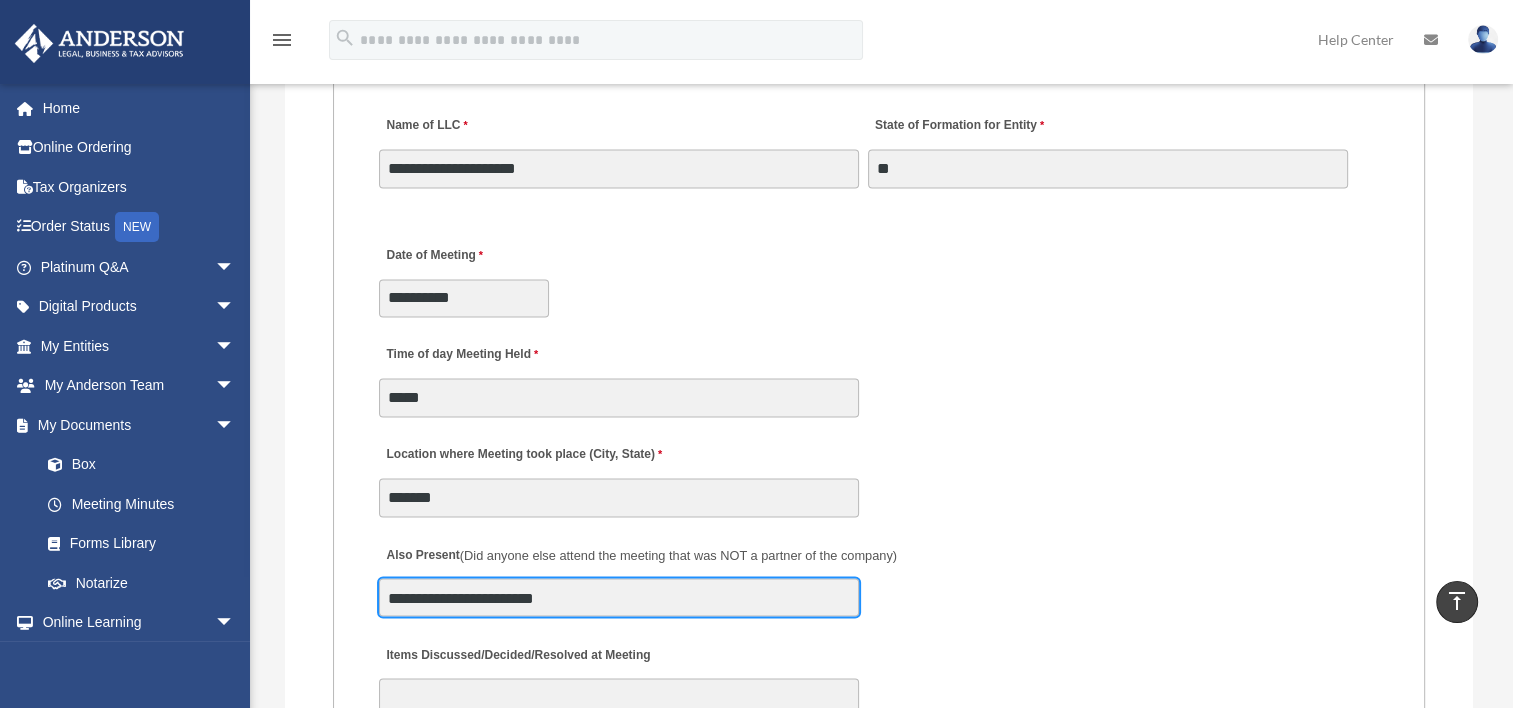 click on "**********" at bounding box center (619, 597) 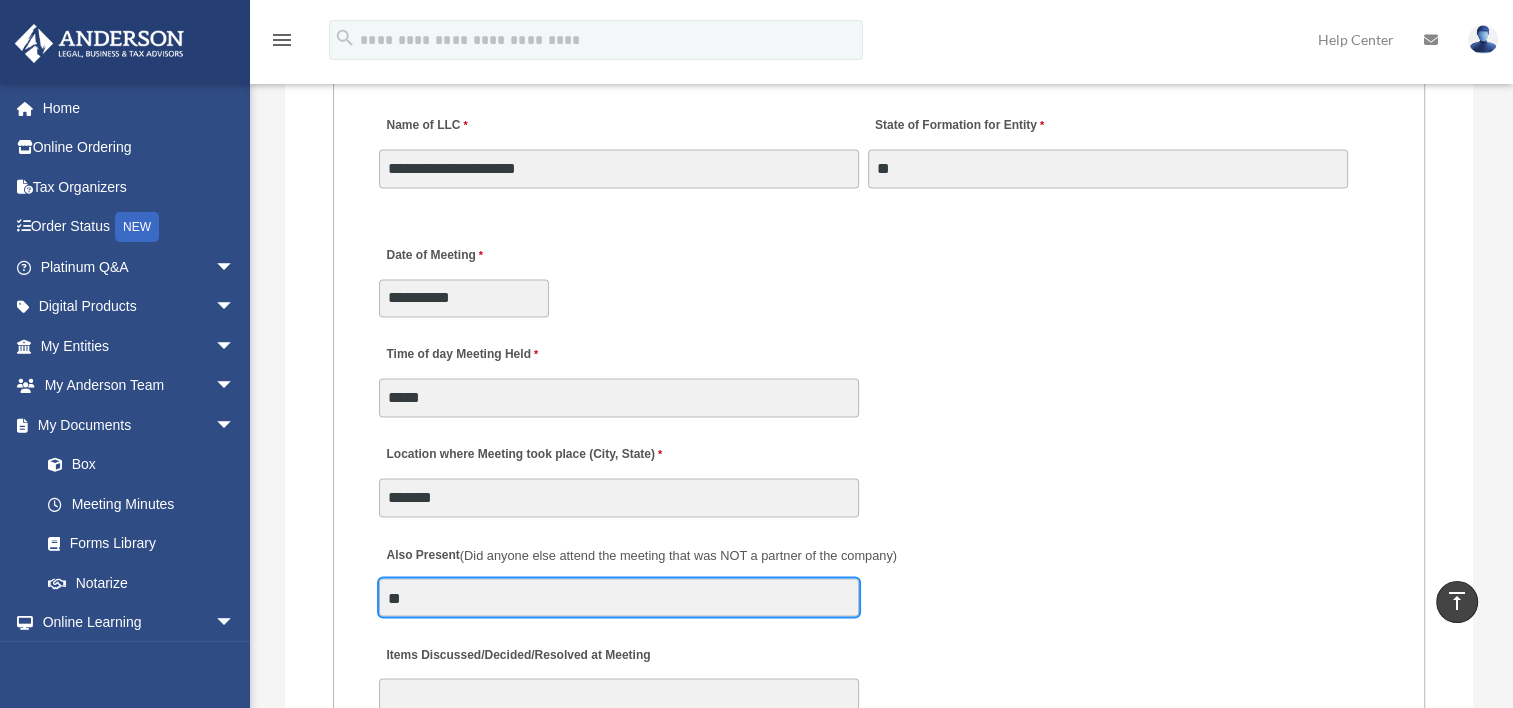 type on "*" 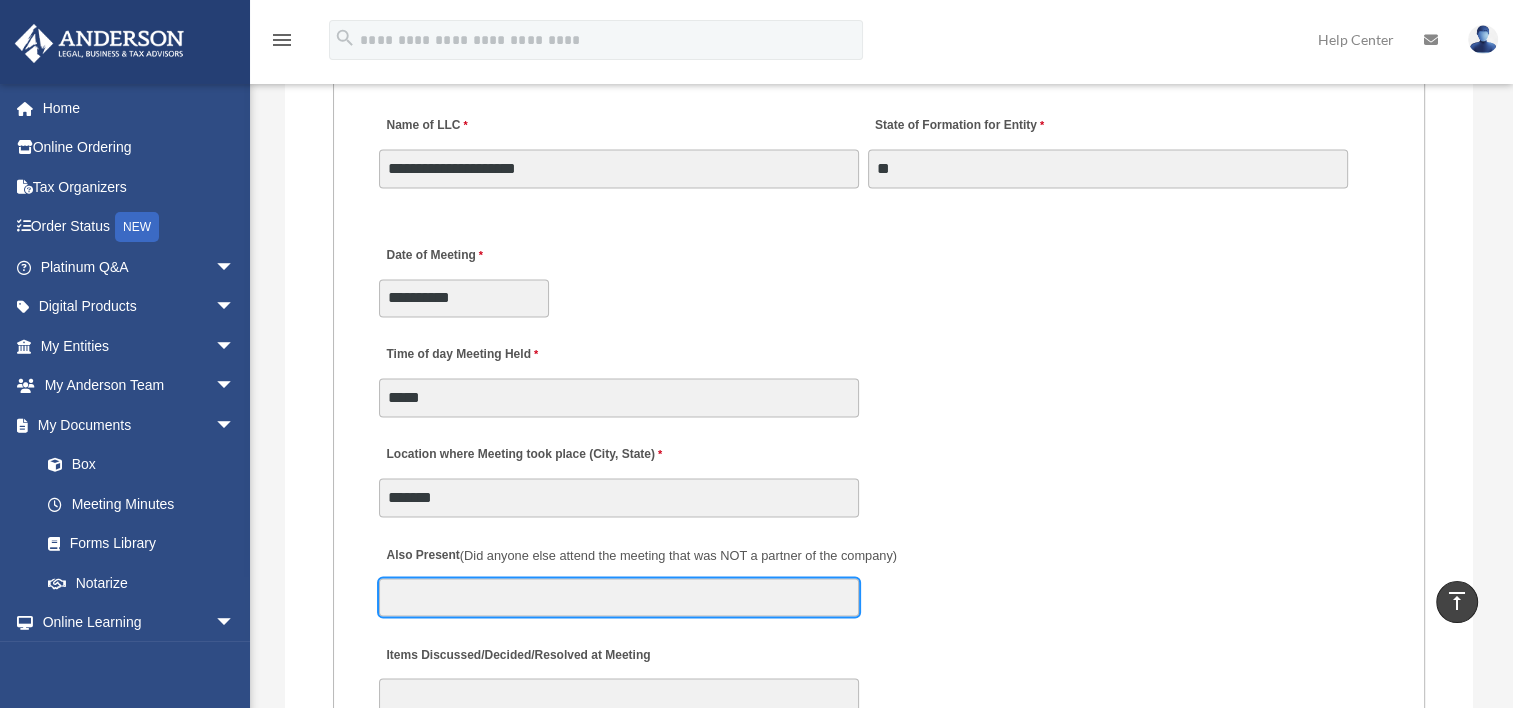type 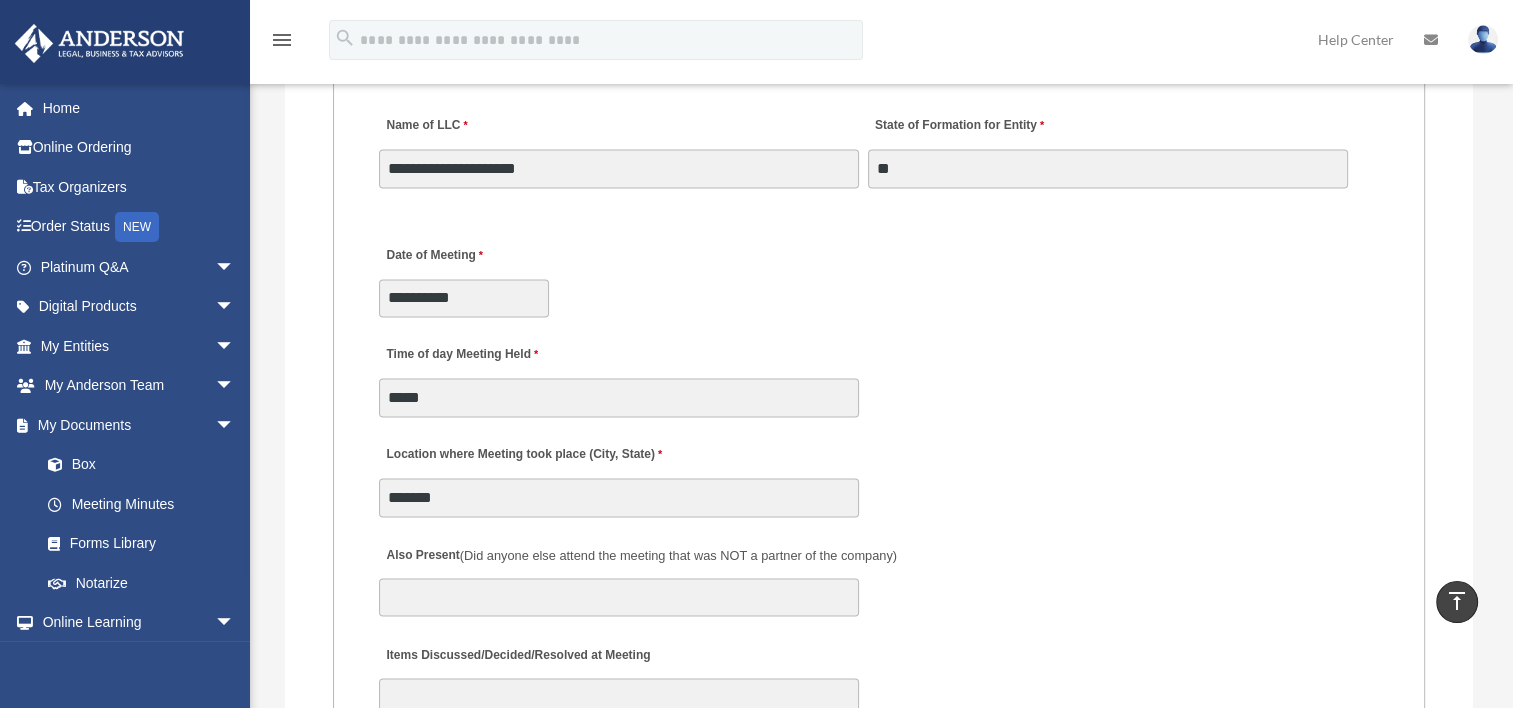 click on "Location where Meeting took place (City, State) *******" at bounding box center (879, 475) 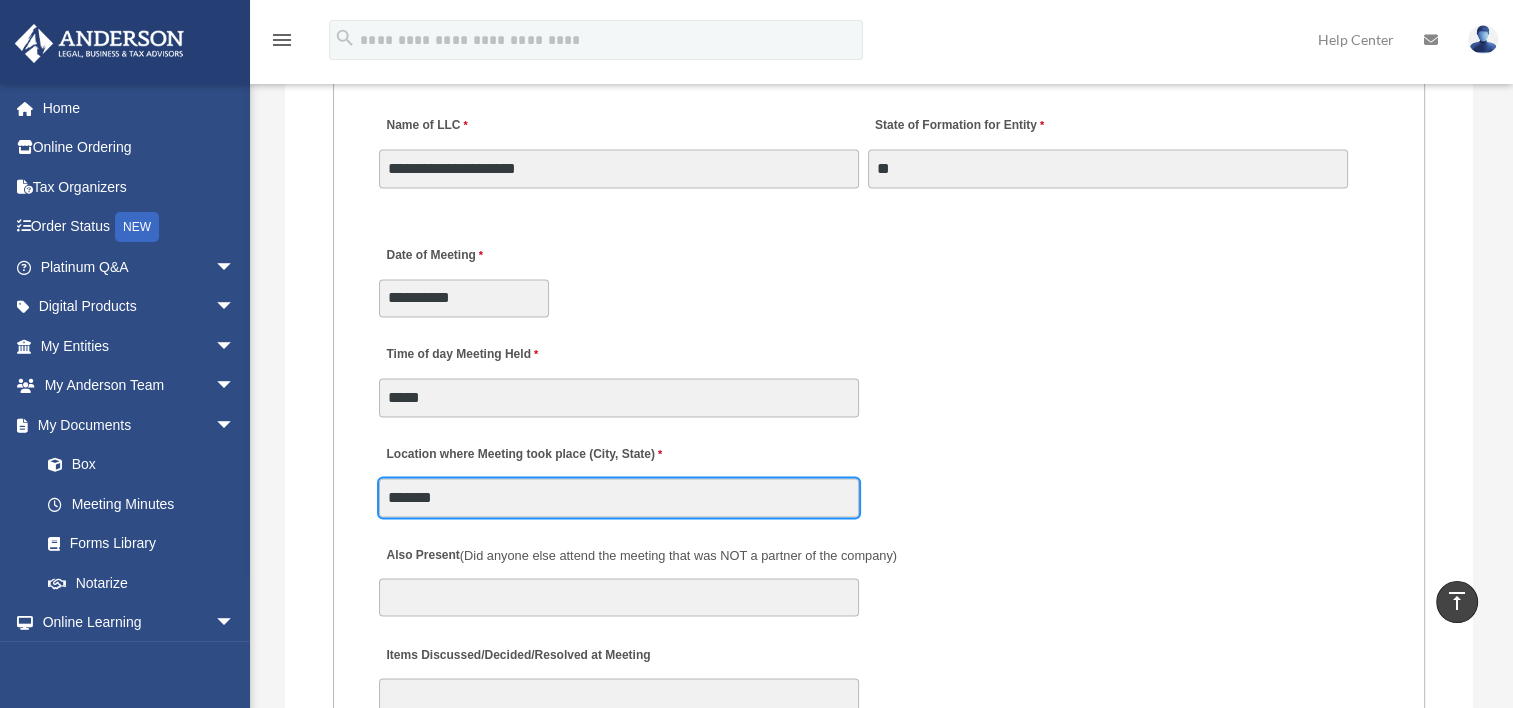 click on "*******" at bounding box center (619, 497) 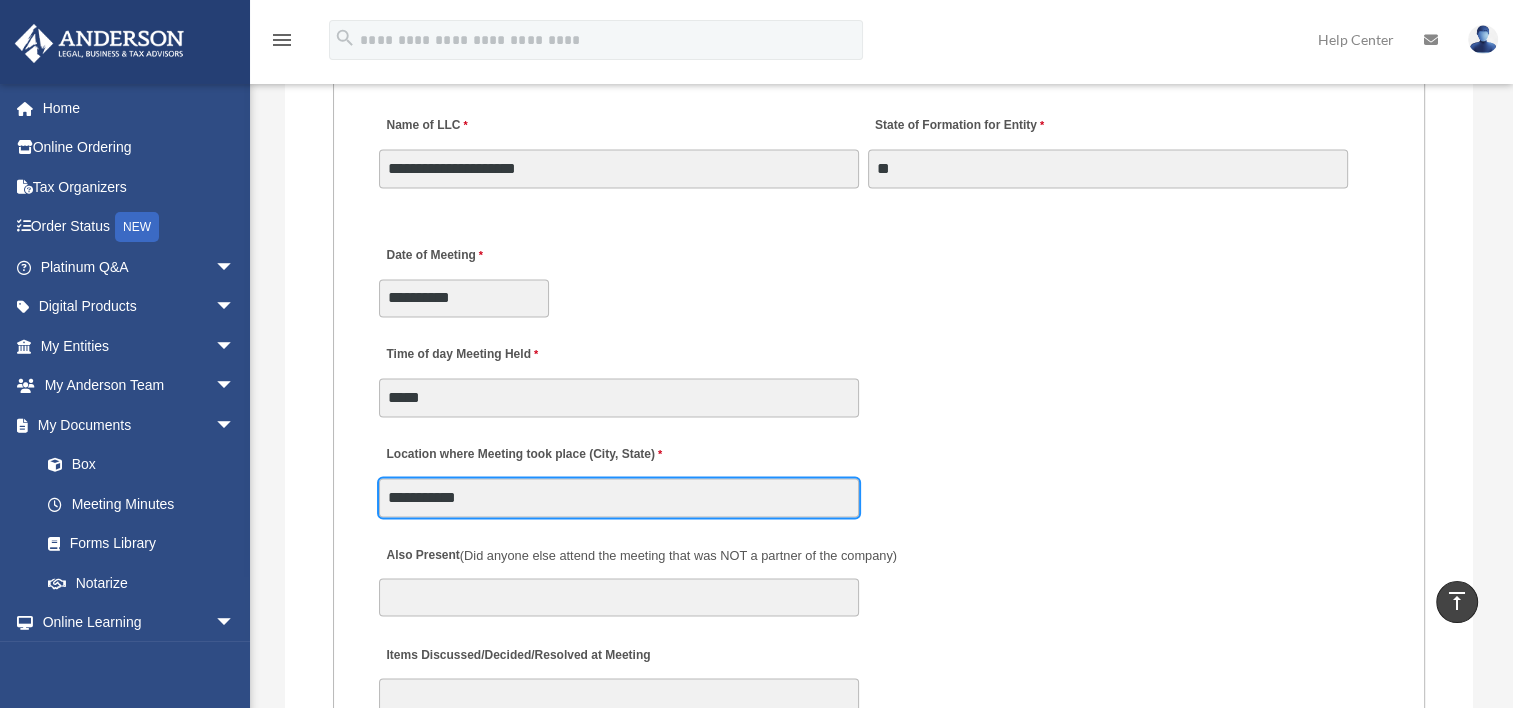 type on "**********" 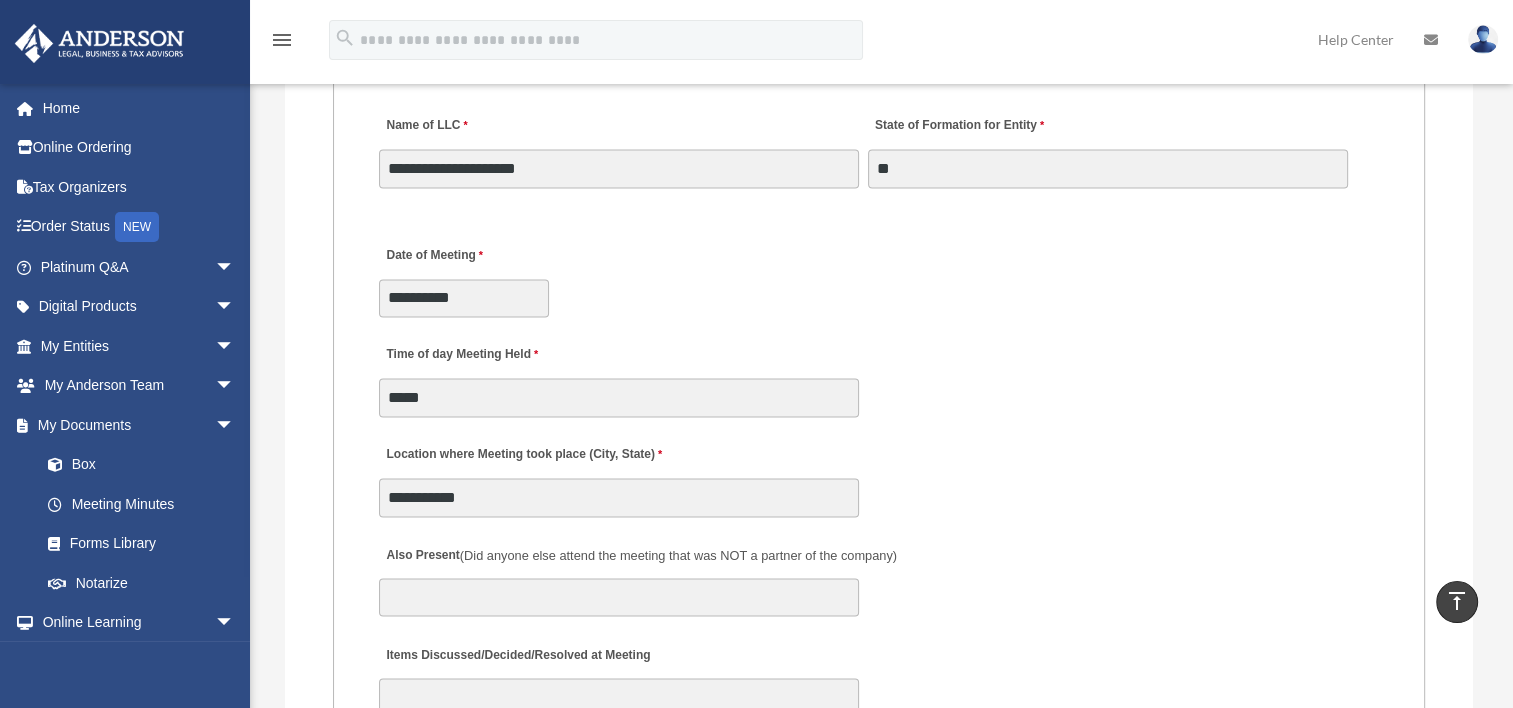 click on "Time of day Meeting Held *****" at bounding box center [879, 375] 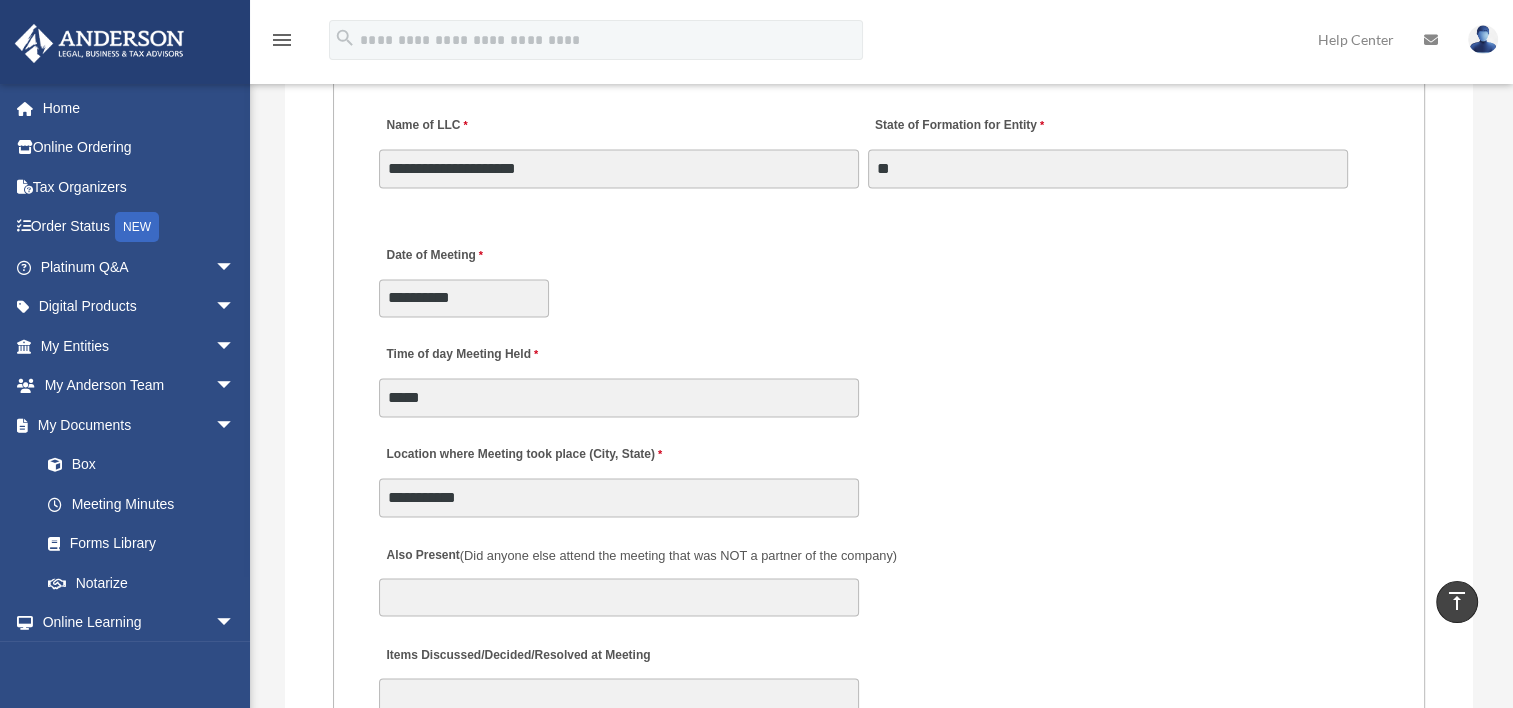 drag, startPoint x: 1510, startPoint y: 422, endPoint x: 1524, endPoint y: 470, distance: 50 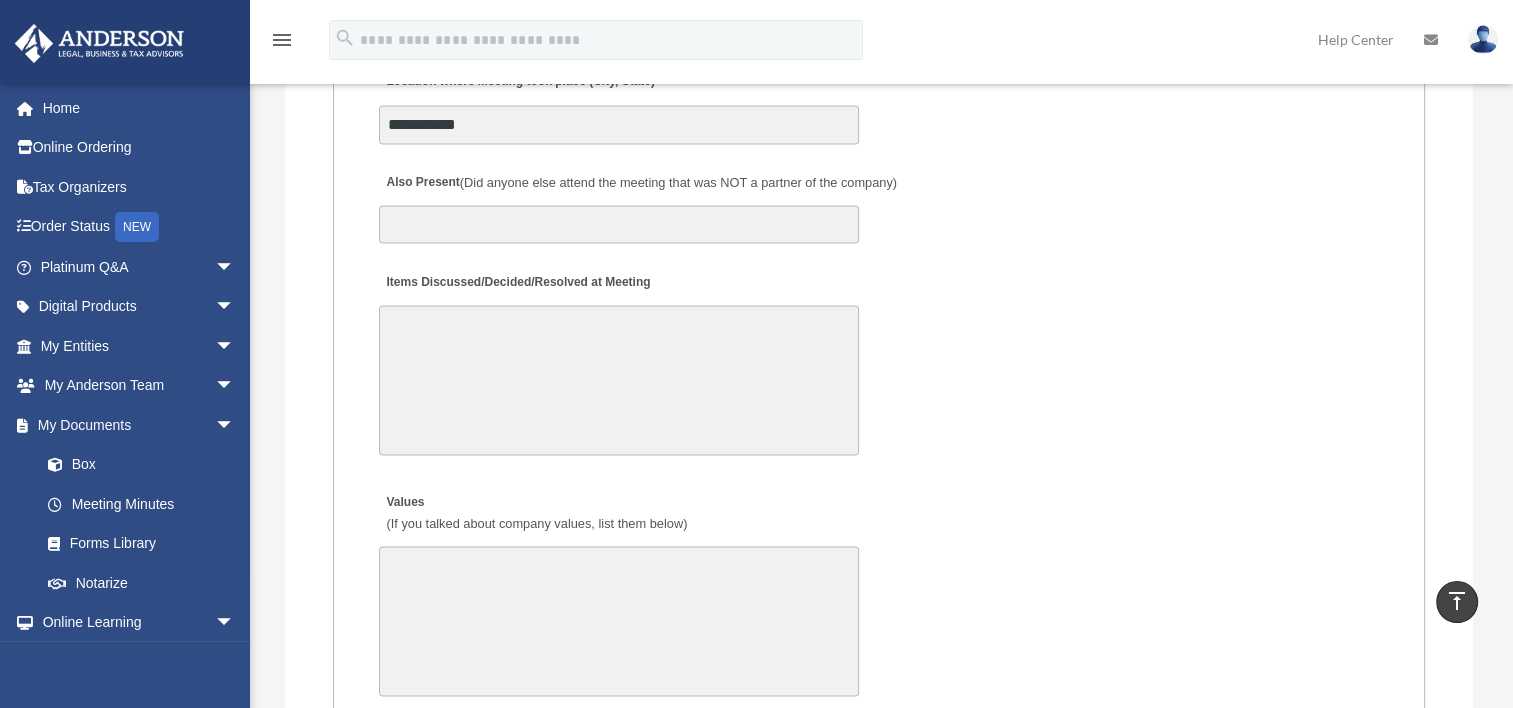 scroll, scrollTop: 3671, scrollLeft: 0, axis: vertical 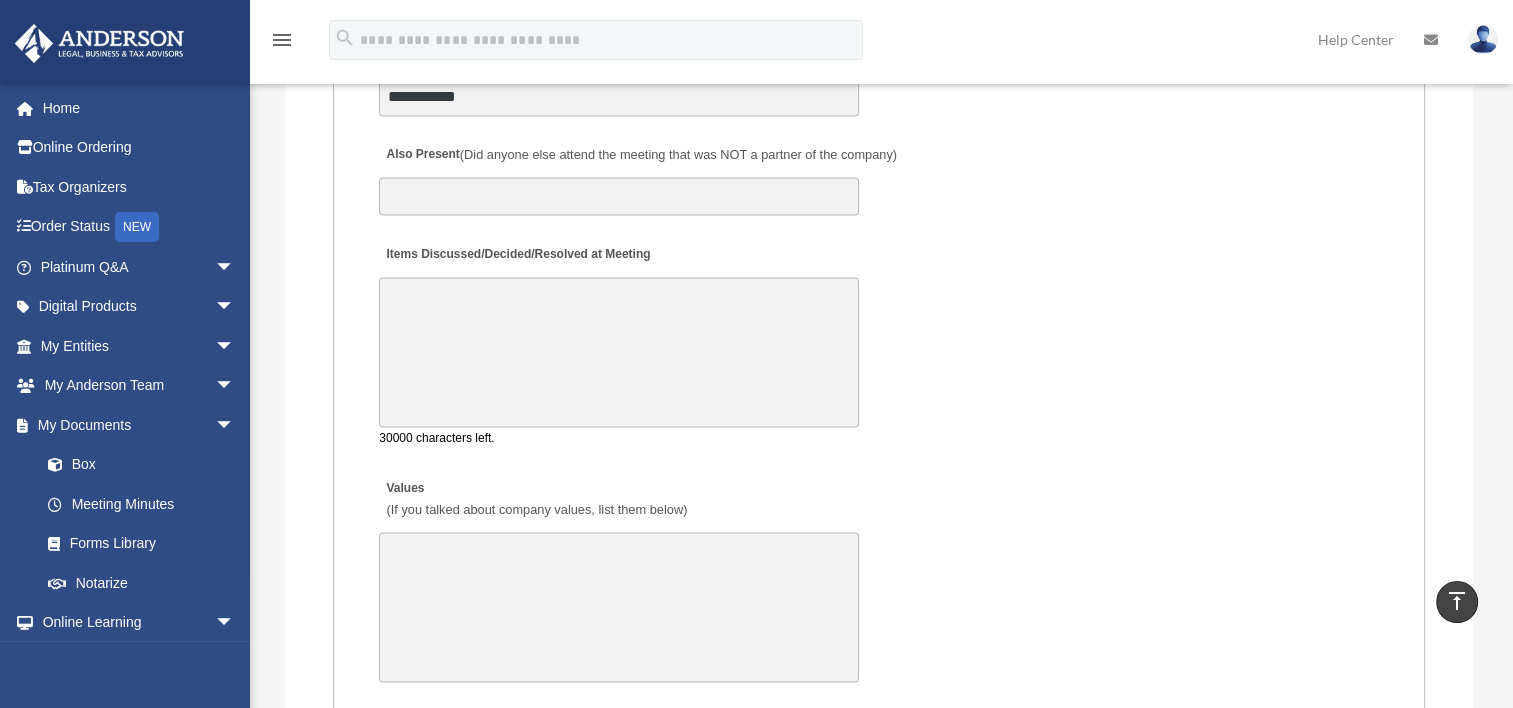 click on "Items Discussed/Decided/Resolved at Meeting" at bounding box center (619, 352) 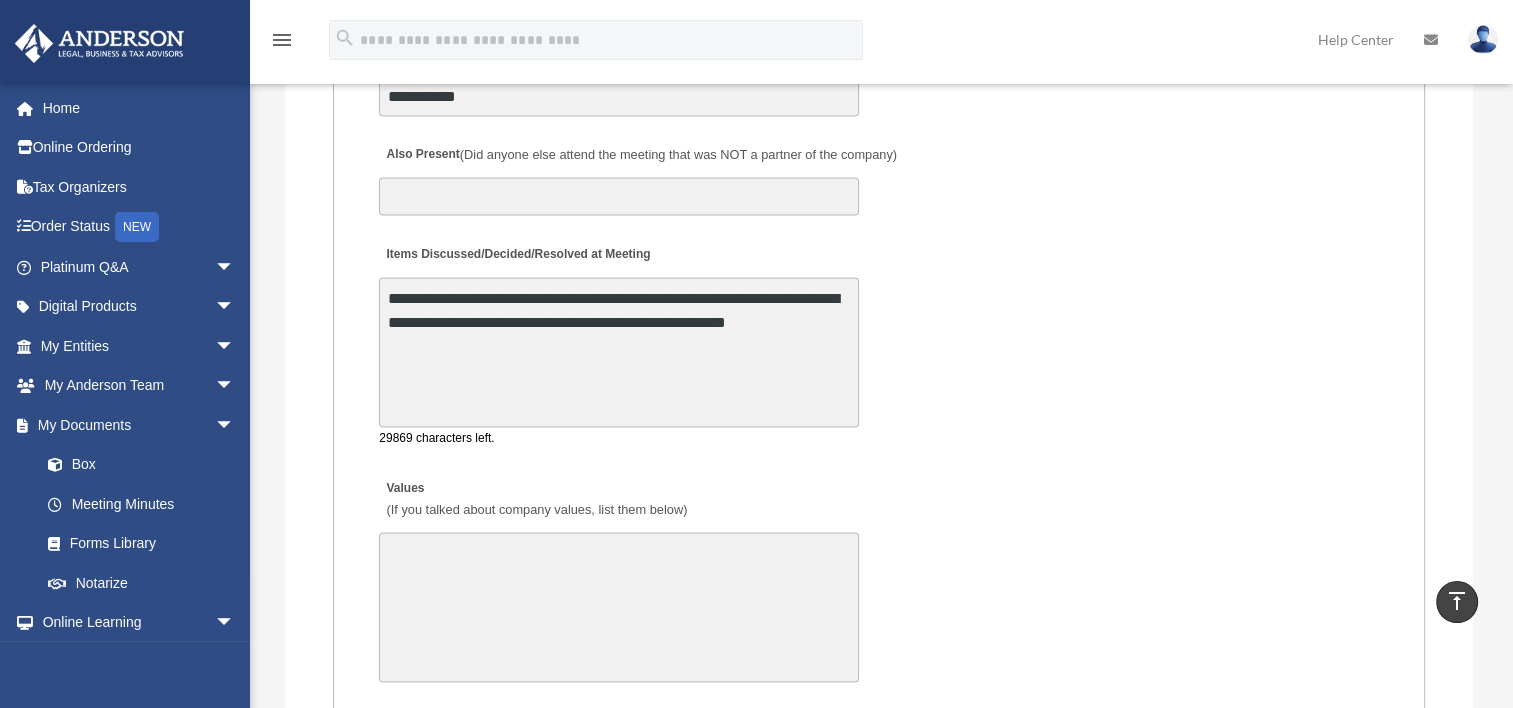 scroll, scrollTop: 3639, scrollLeft: 0, axis: vertical 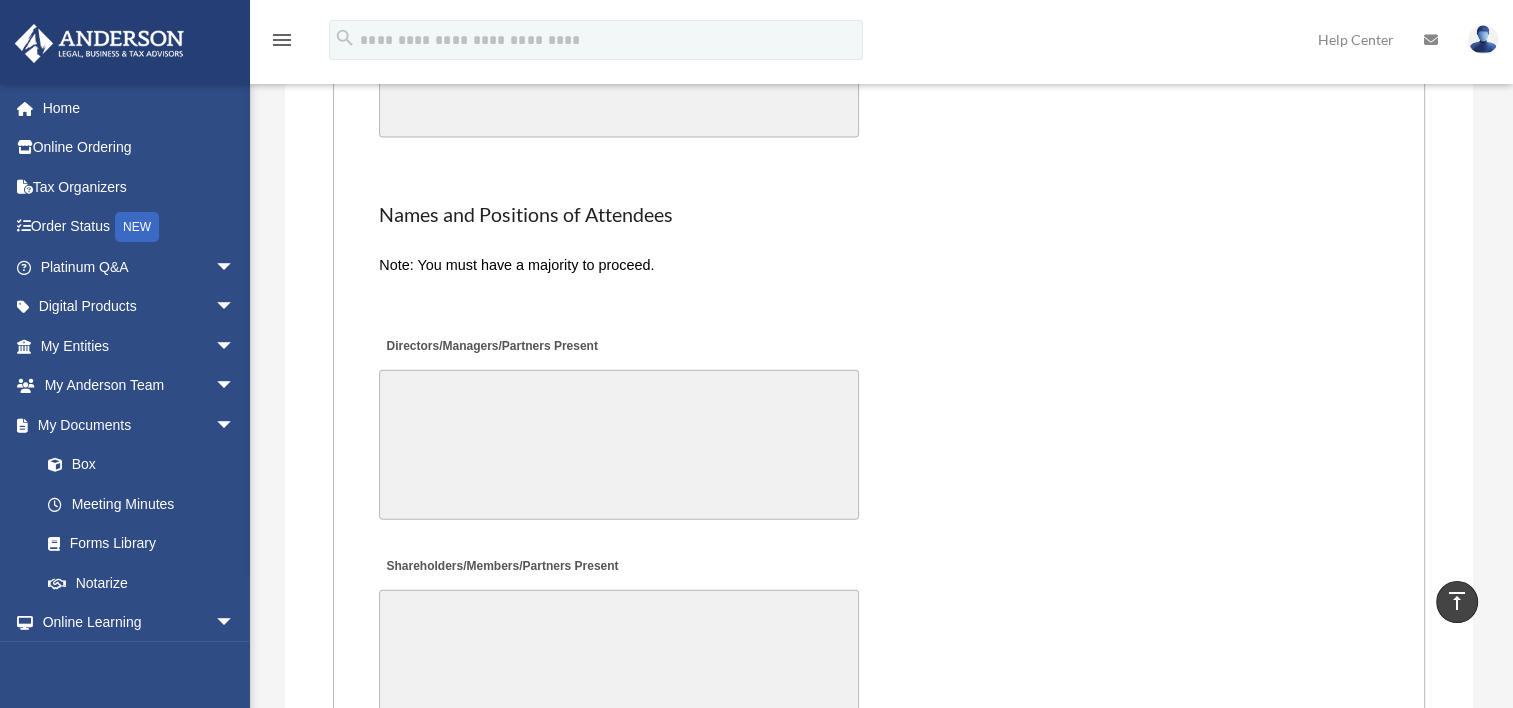 type on "**********" 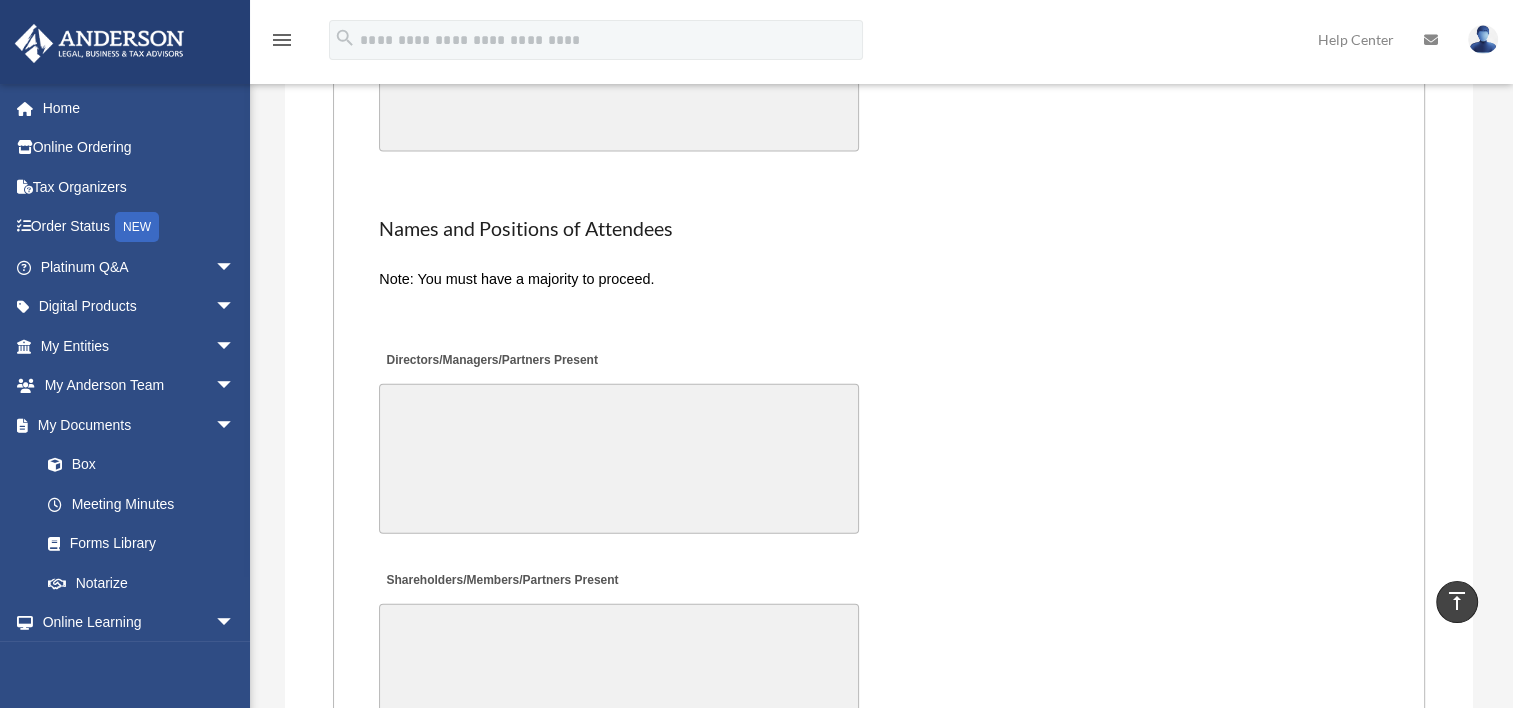 click on "Directors/Managers/Partners Present" at bounding box center [619, 459] 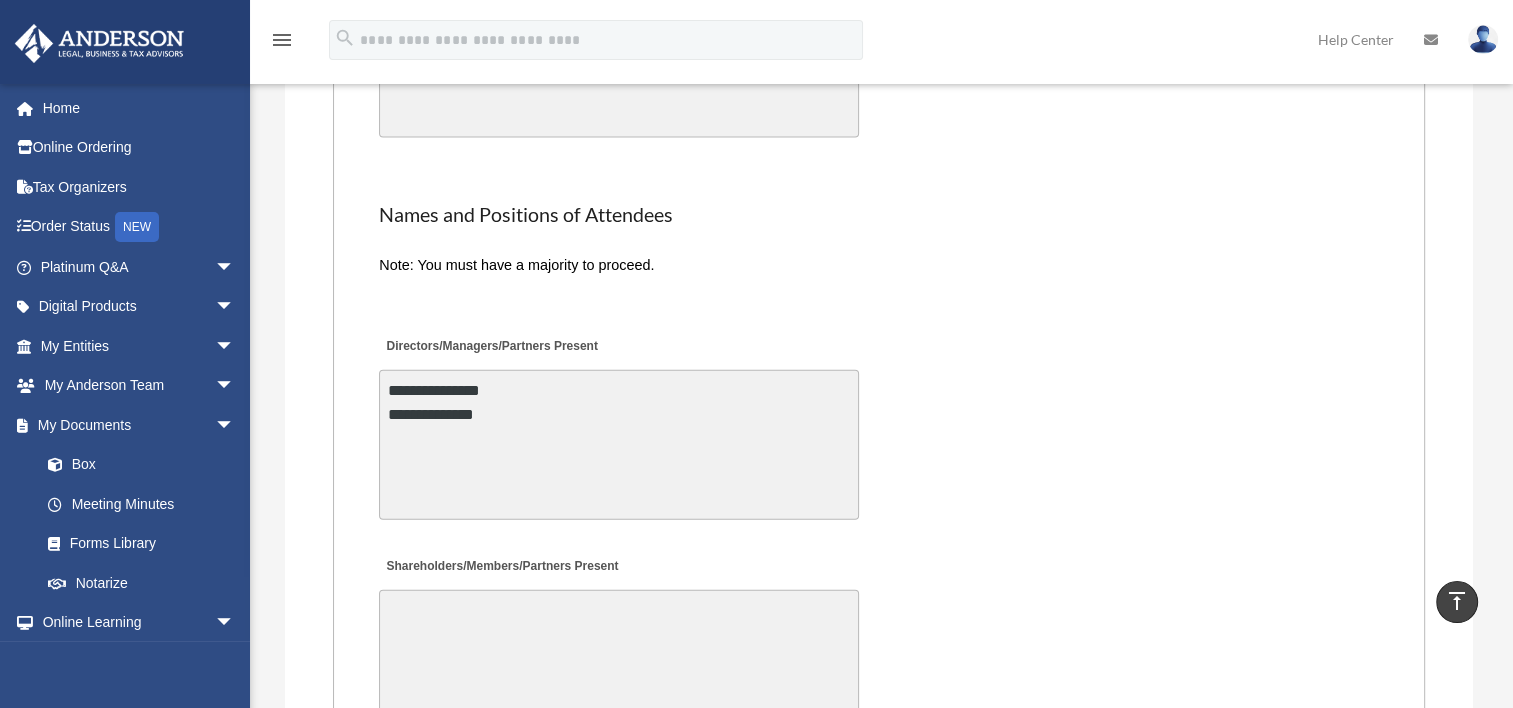 type on "**********" 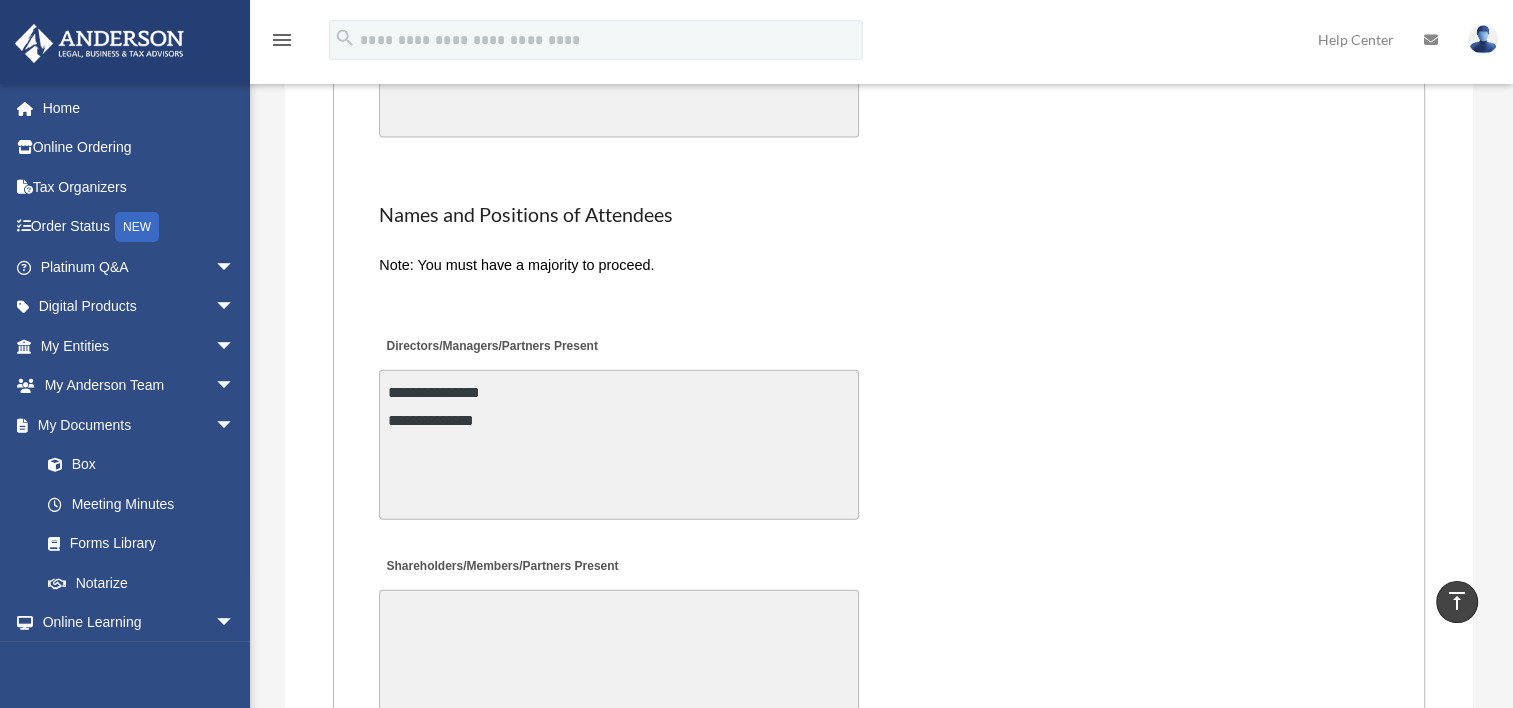 click on "Shareholders/Members/Partners Present" at bounding box center [619, 665] 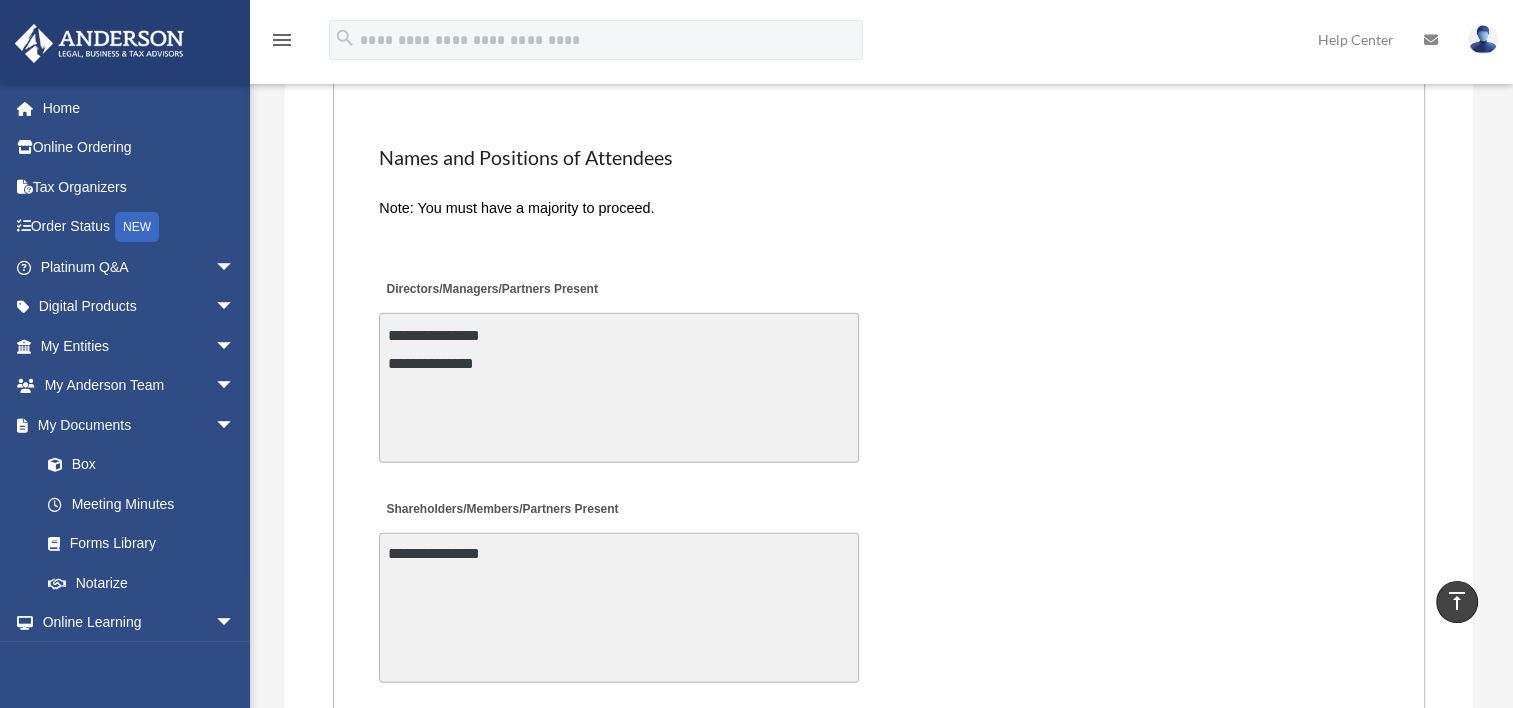 scroll, scrollTop: 4529, scrollLeft: 0, axis: vertical 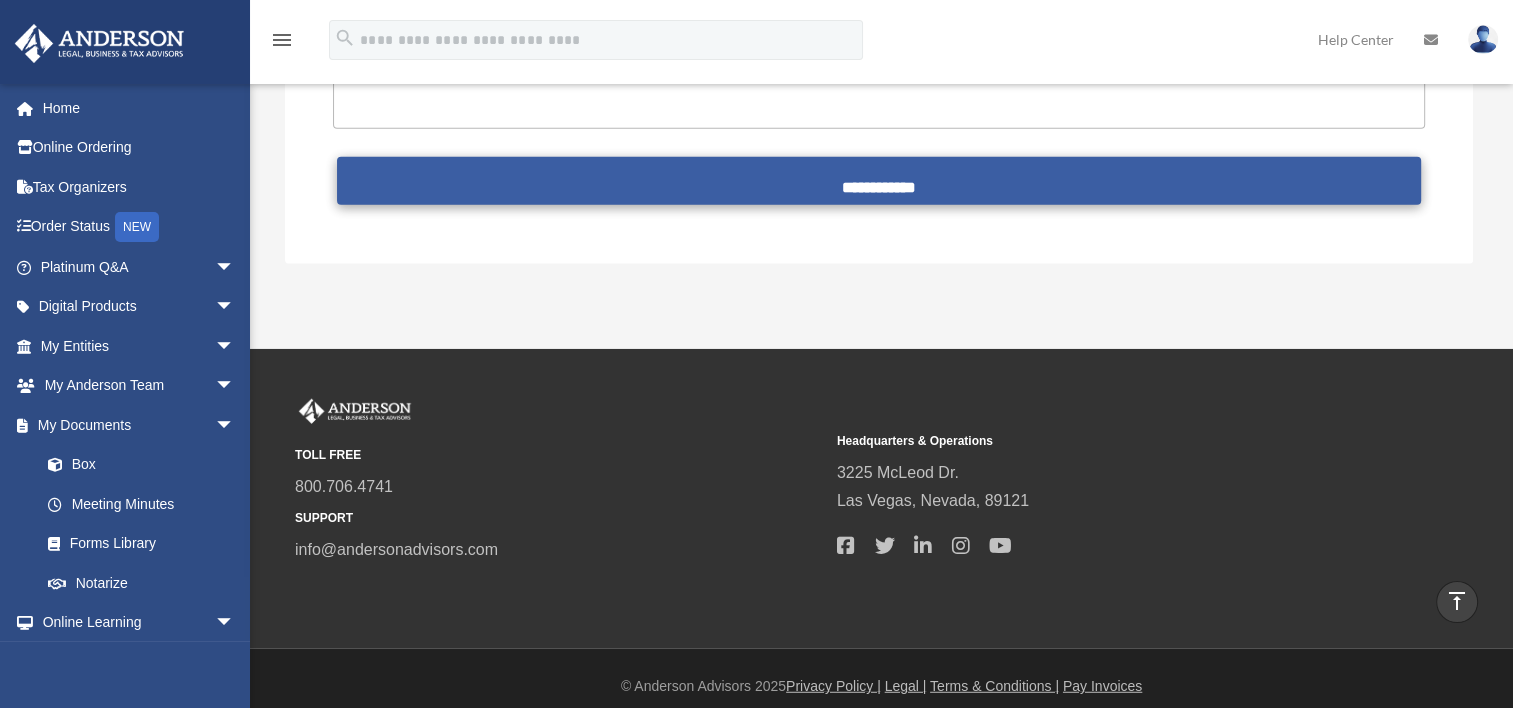 type on "**********" 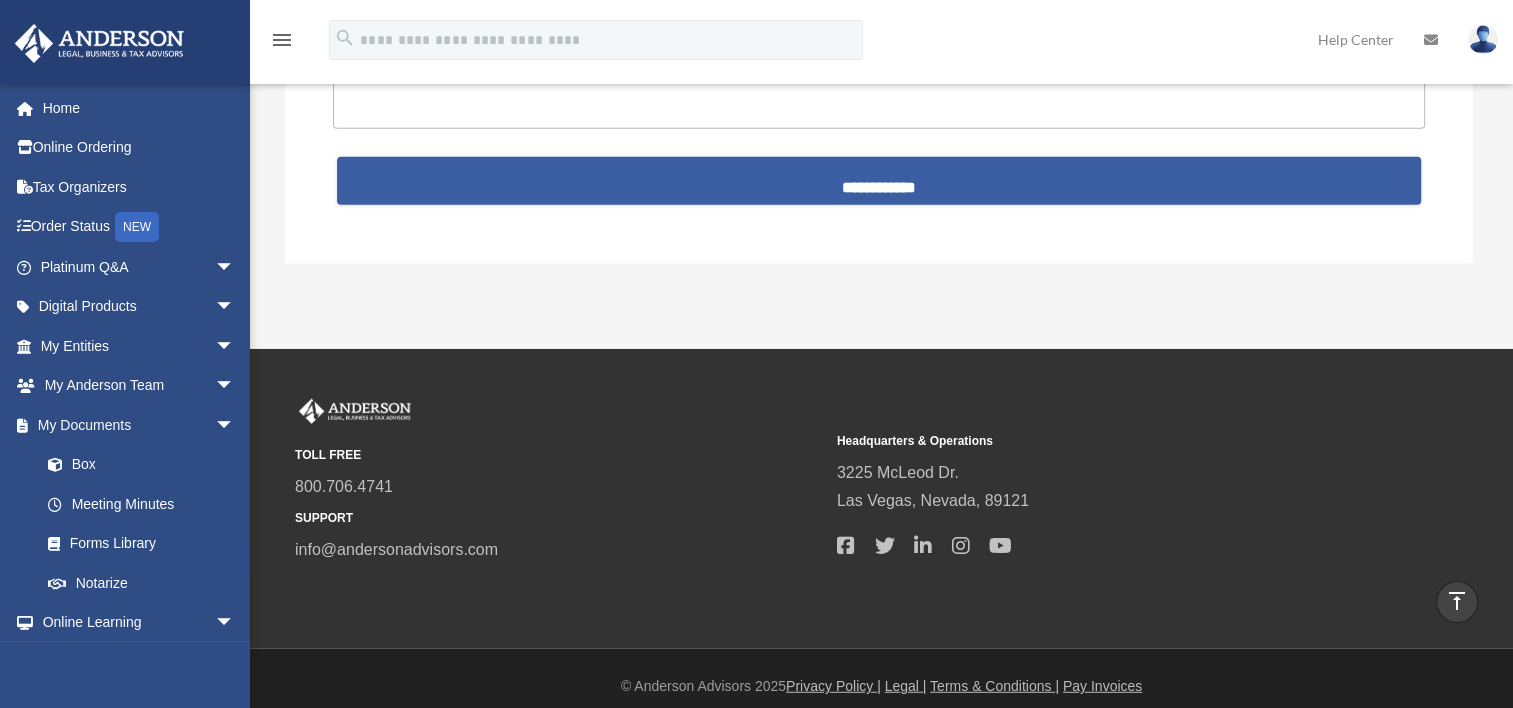 click on "**********" at bounding box center (879, 181) 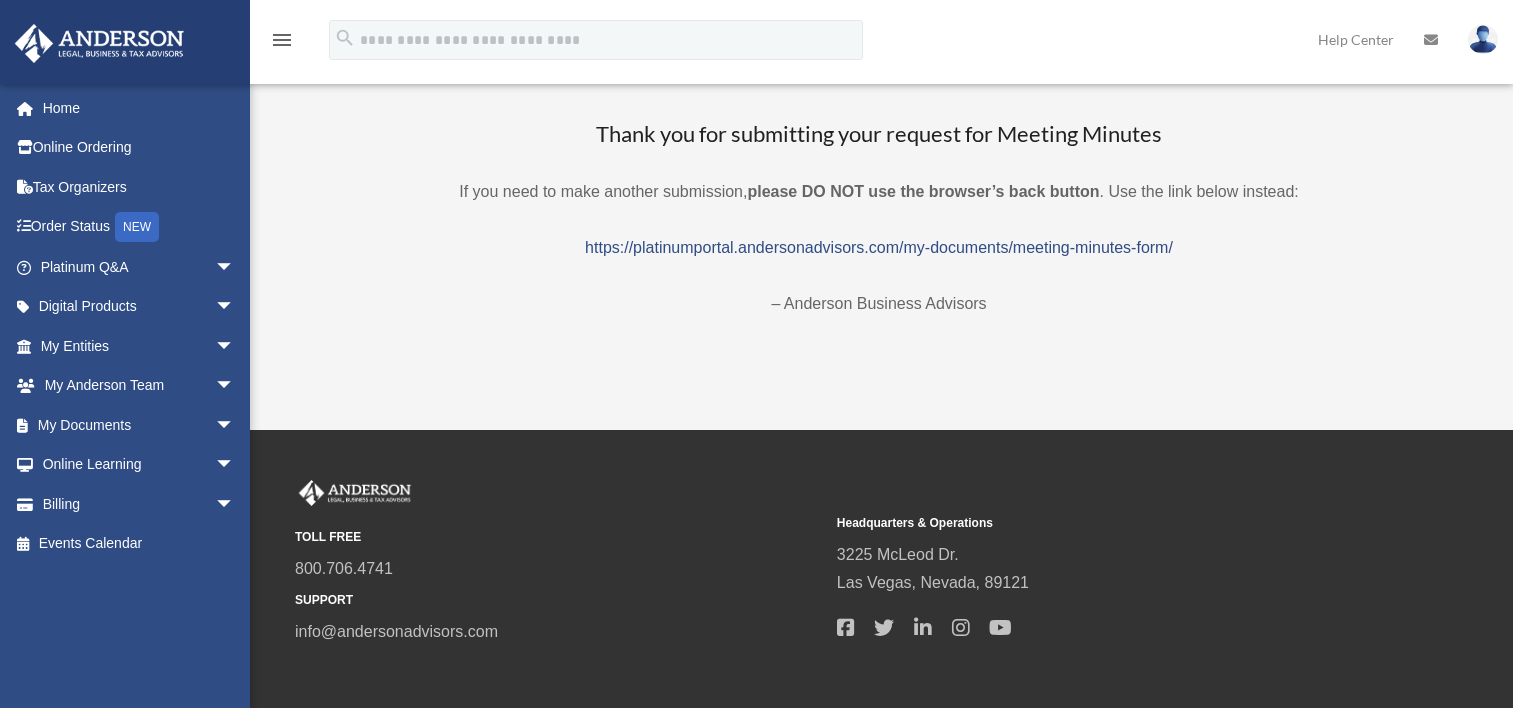scroll, scrollTop: 0, scrollLeft: 0, axis: both 